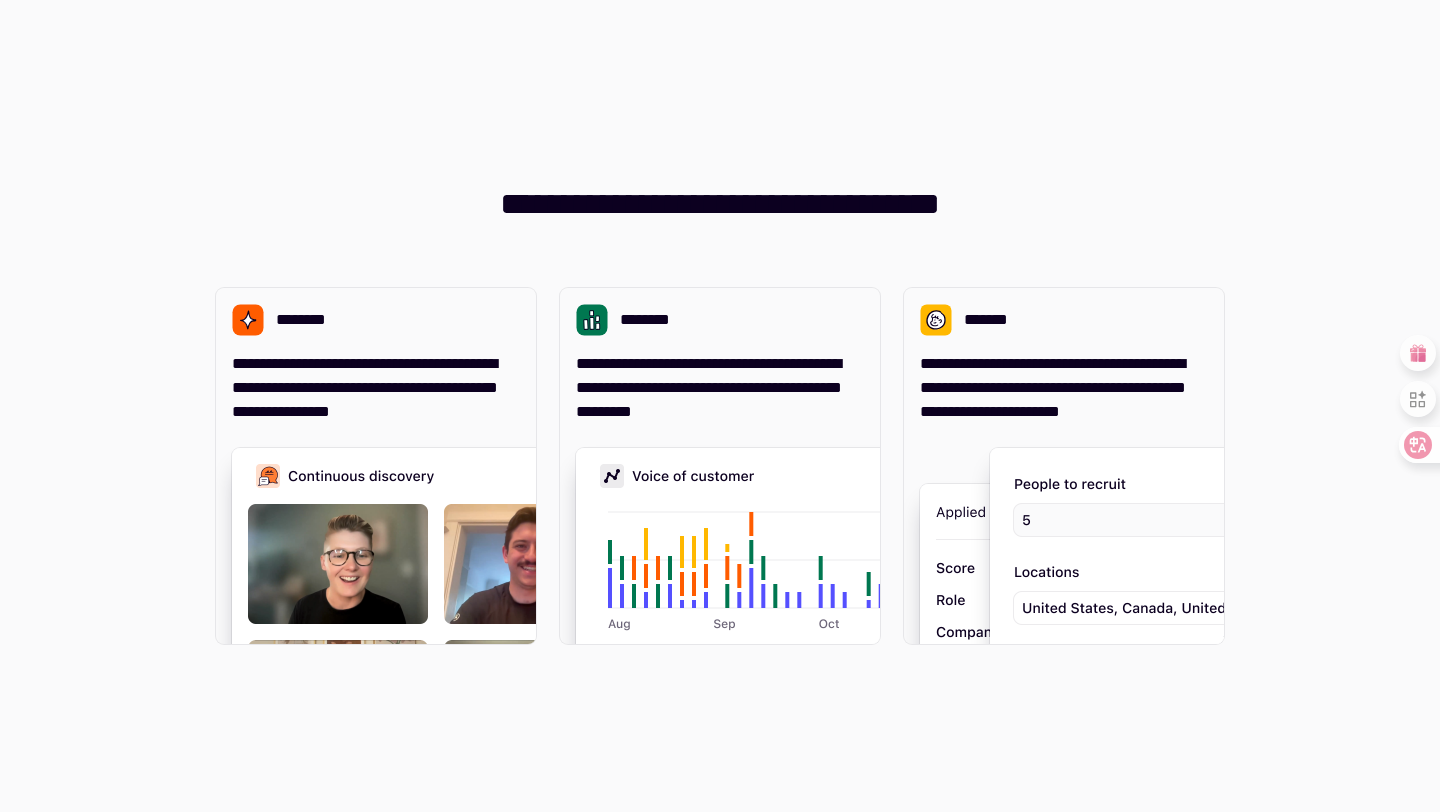 scroll, scrollTop: 0, scrollLeft: 0, axis: both 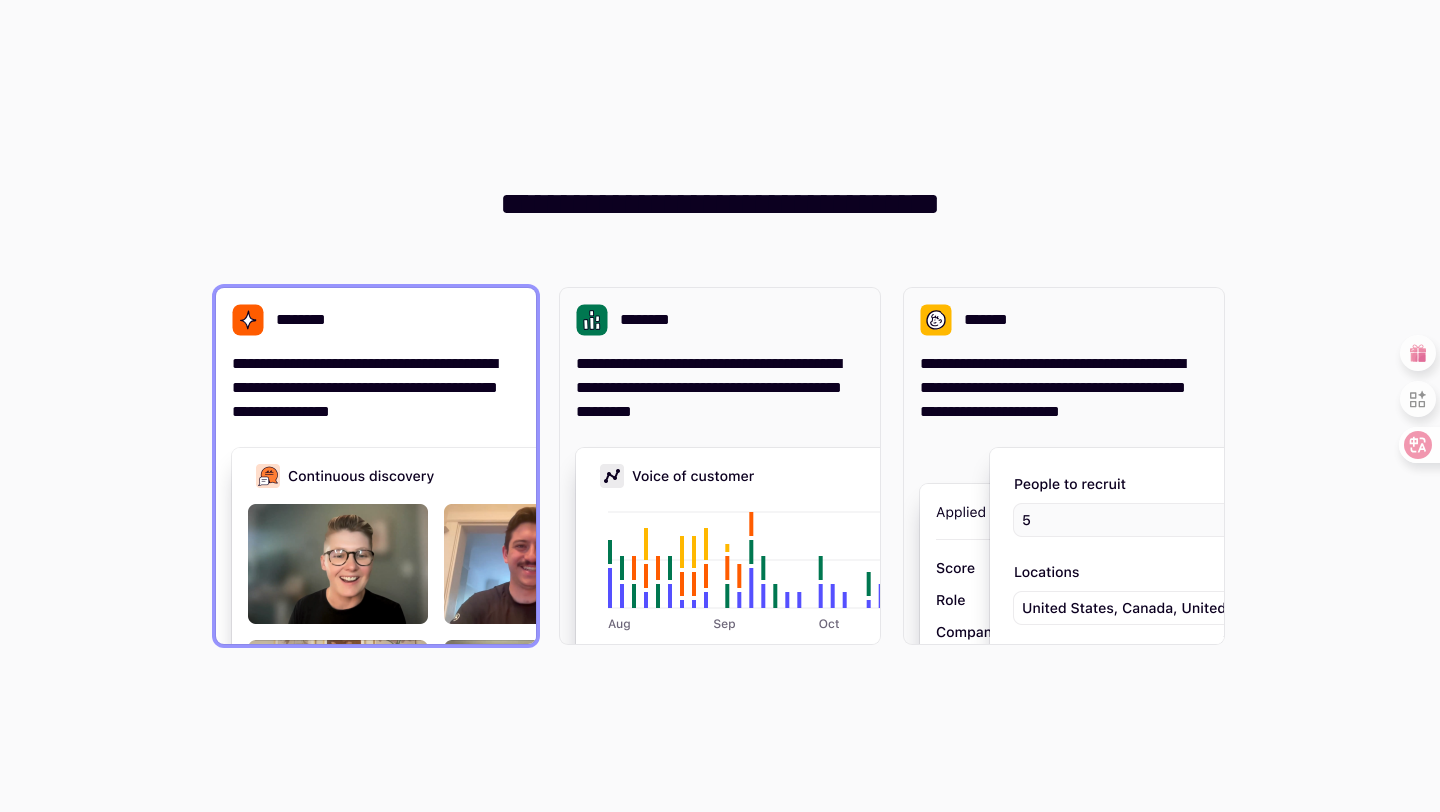 click on "**********" at bounding box center [376, 388] 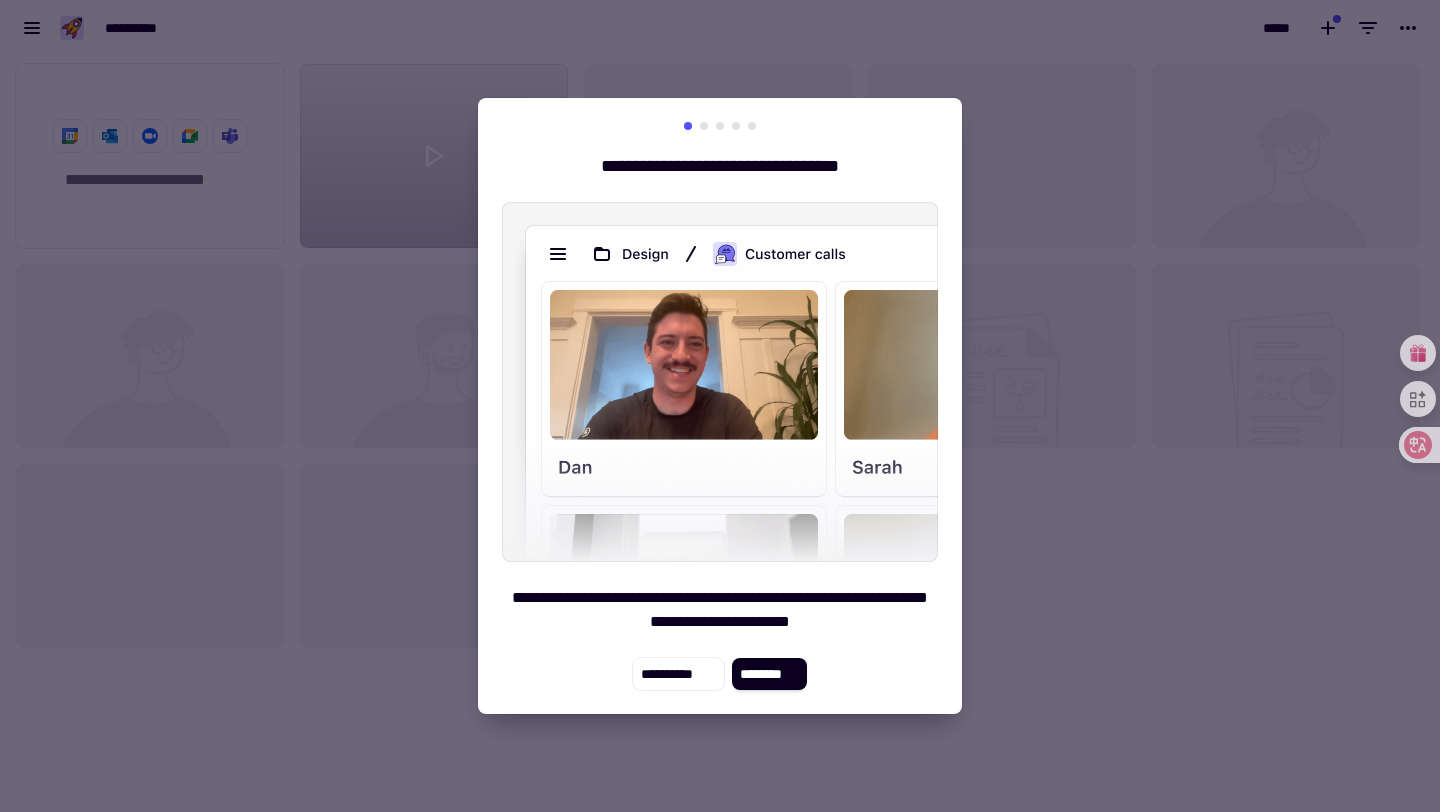 scroll, scrollTop: 756, scrollLeft: 1440, axis: both 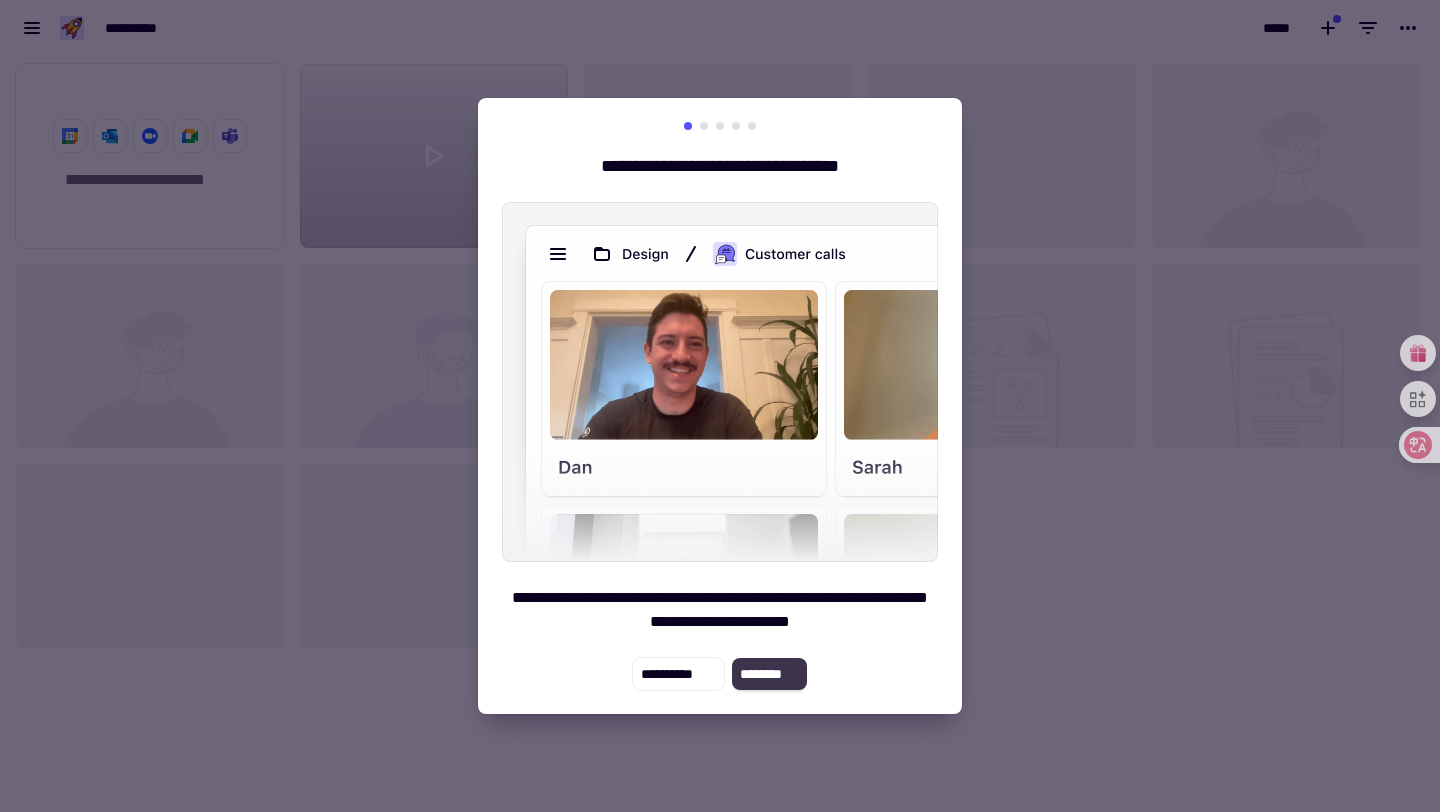 click on "********" 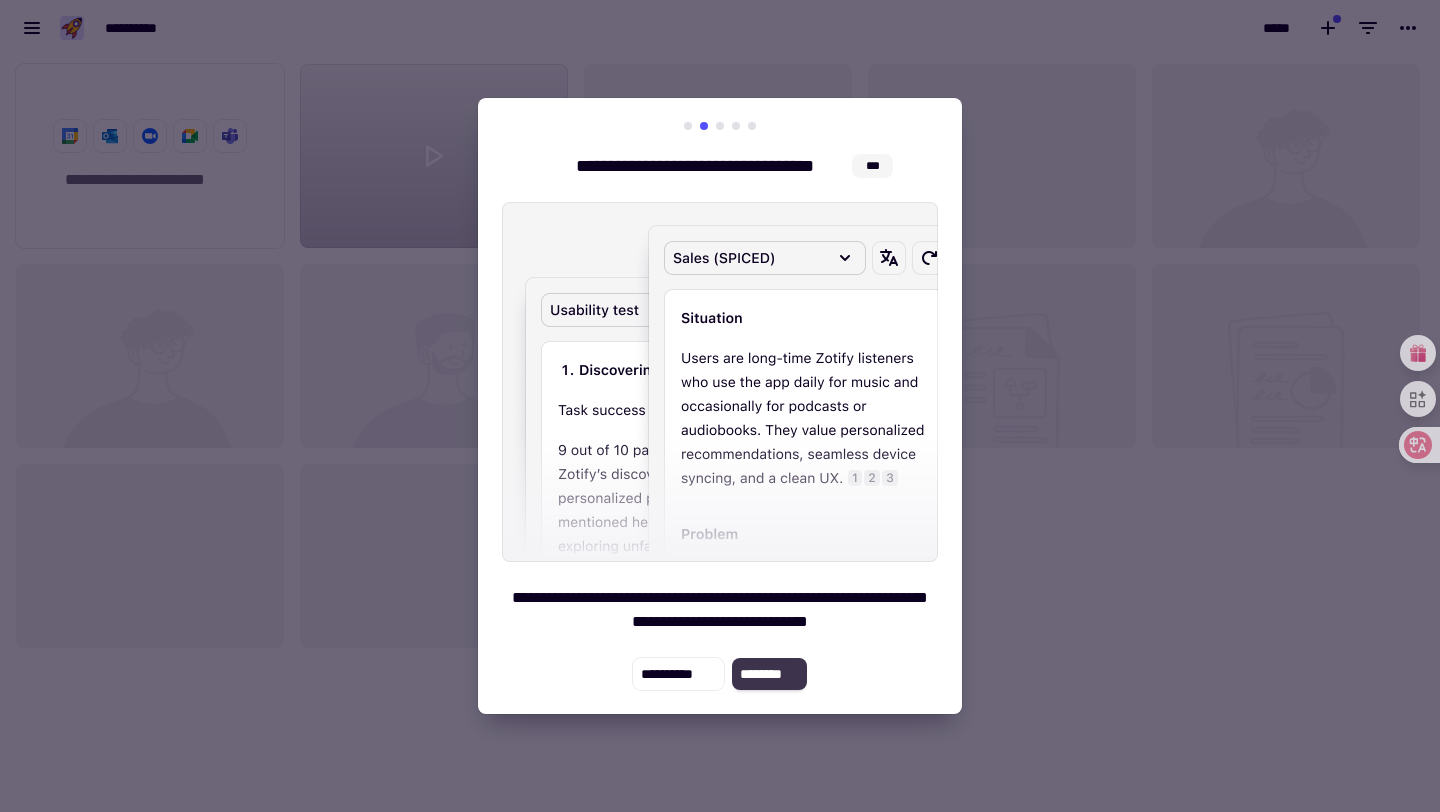 click on "********" 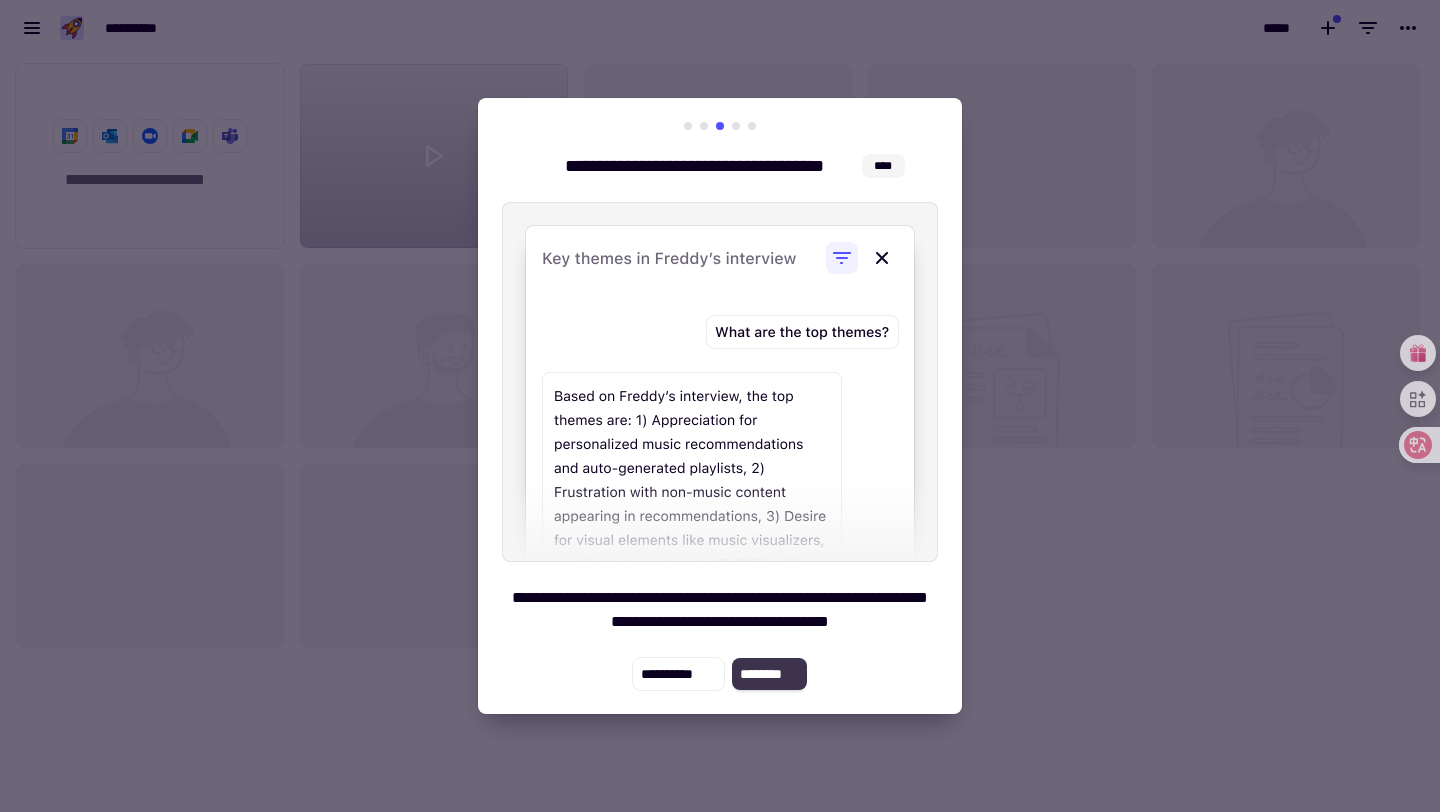 click on "********" 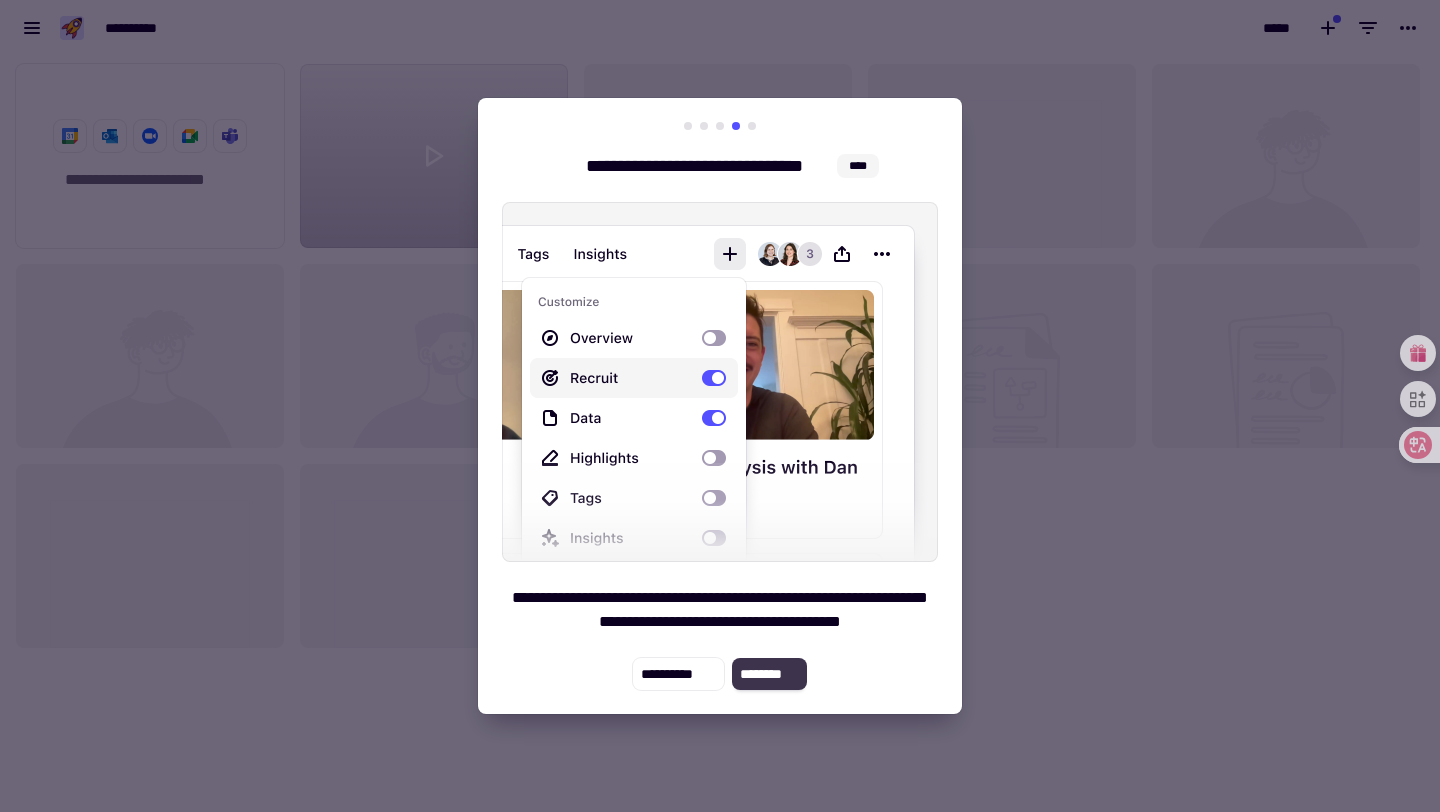 click on "********" 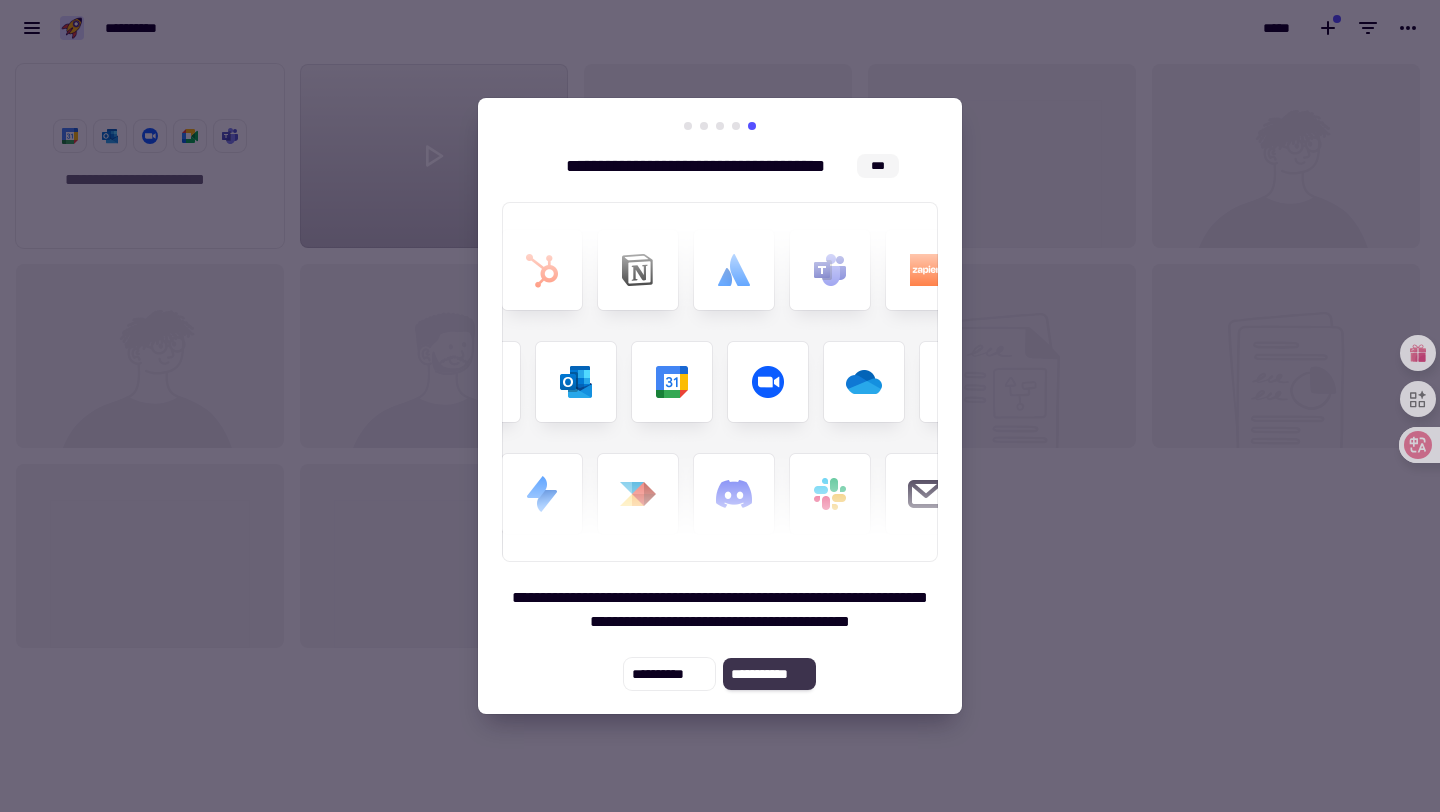 click on "**********" 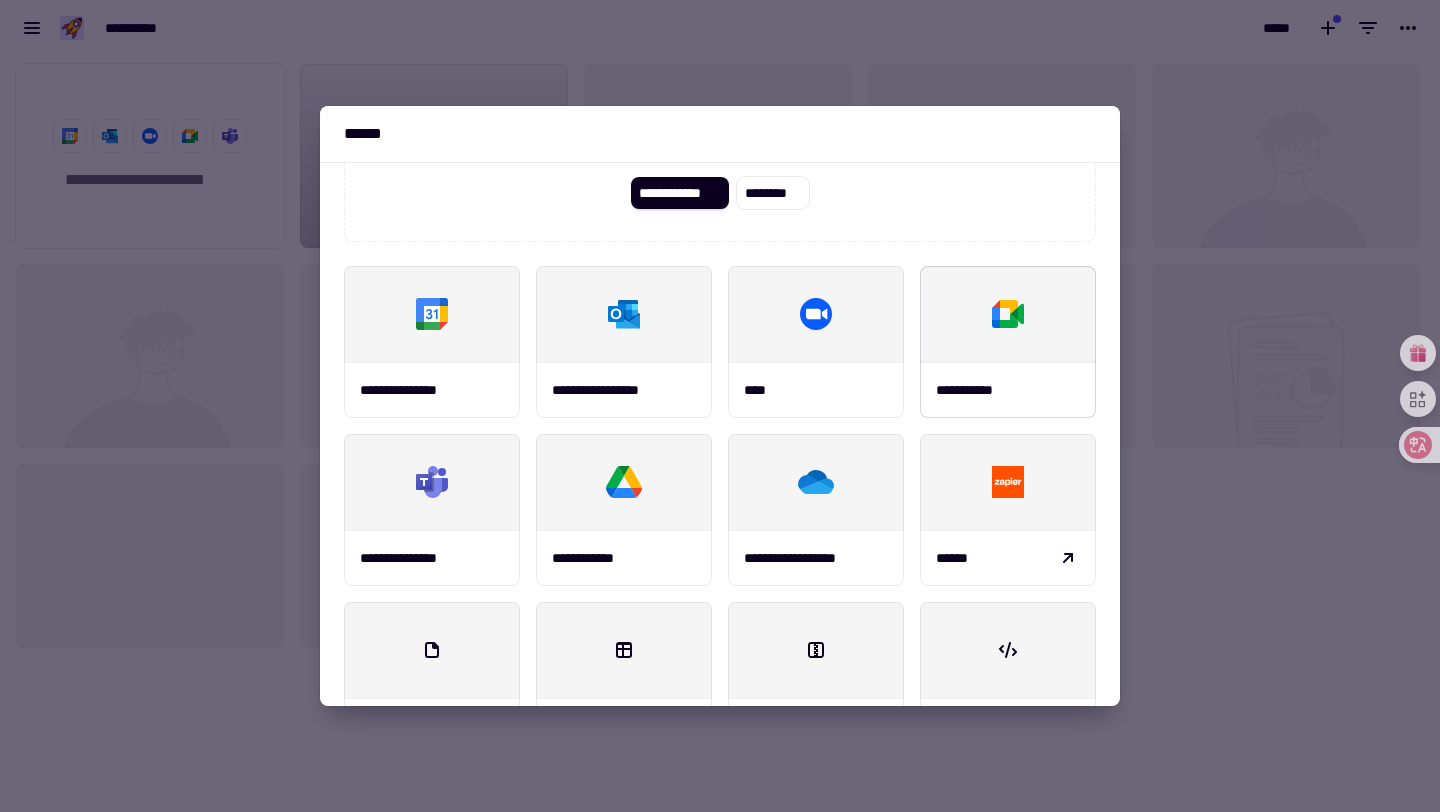 scroll, scrollTop: 258, scrollLeft: 0, axis: vertical 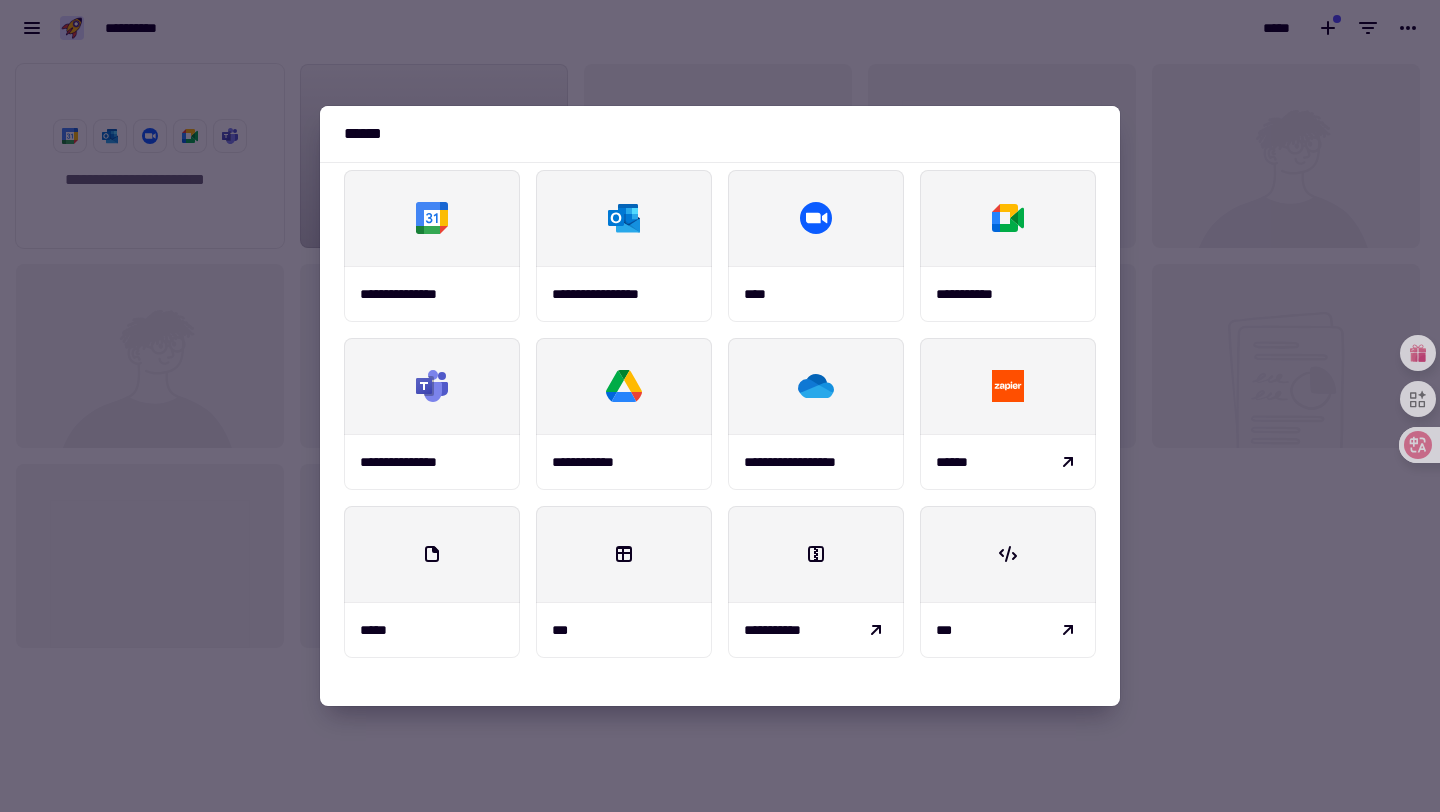 click at bounding box center [720, 406] 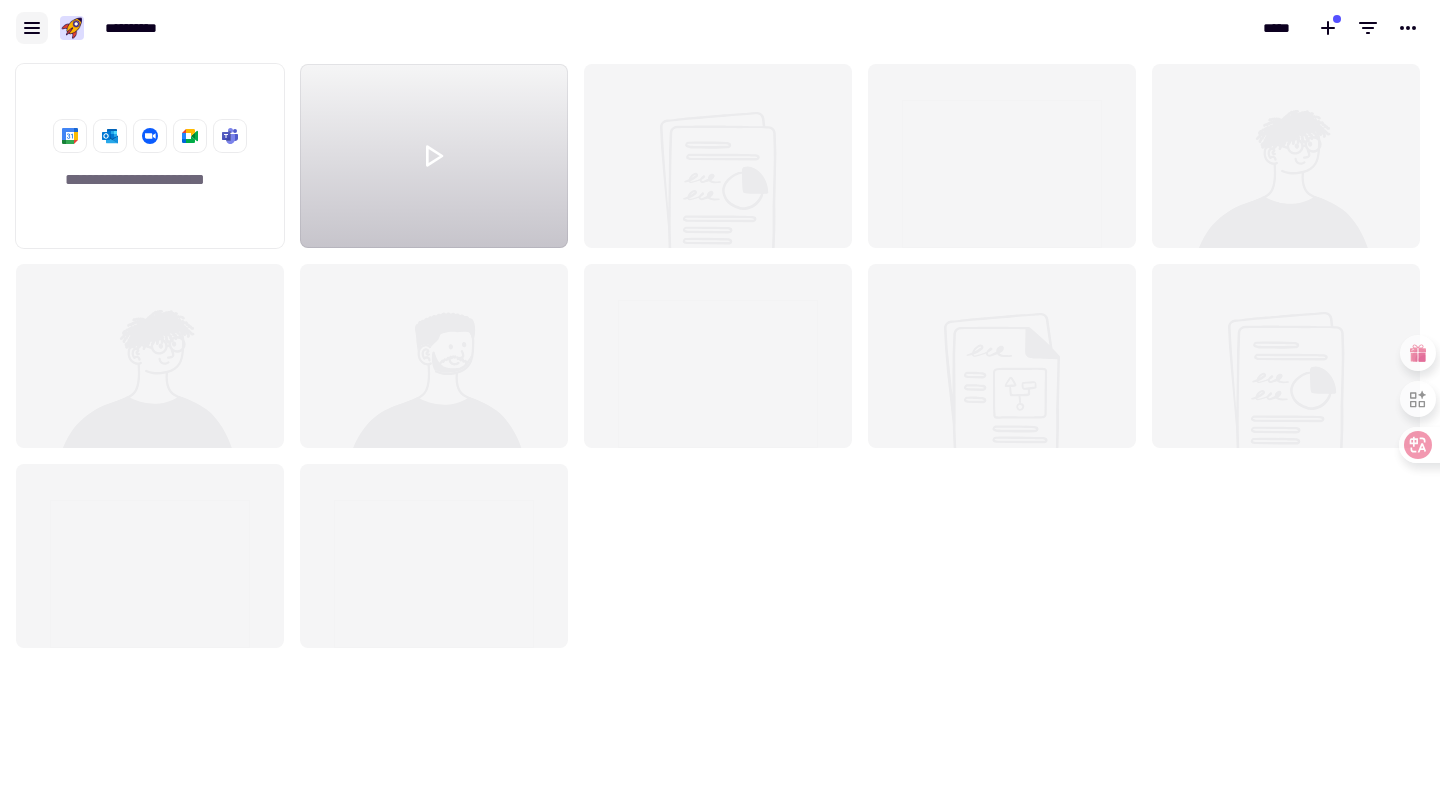click 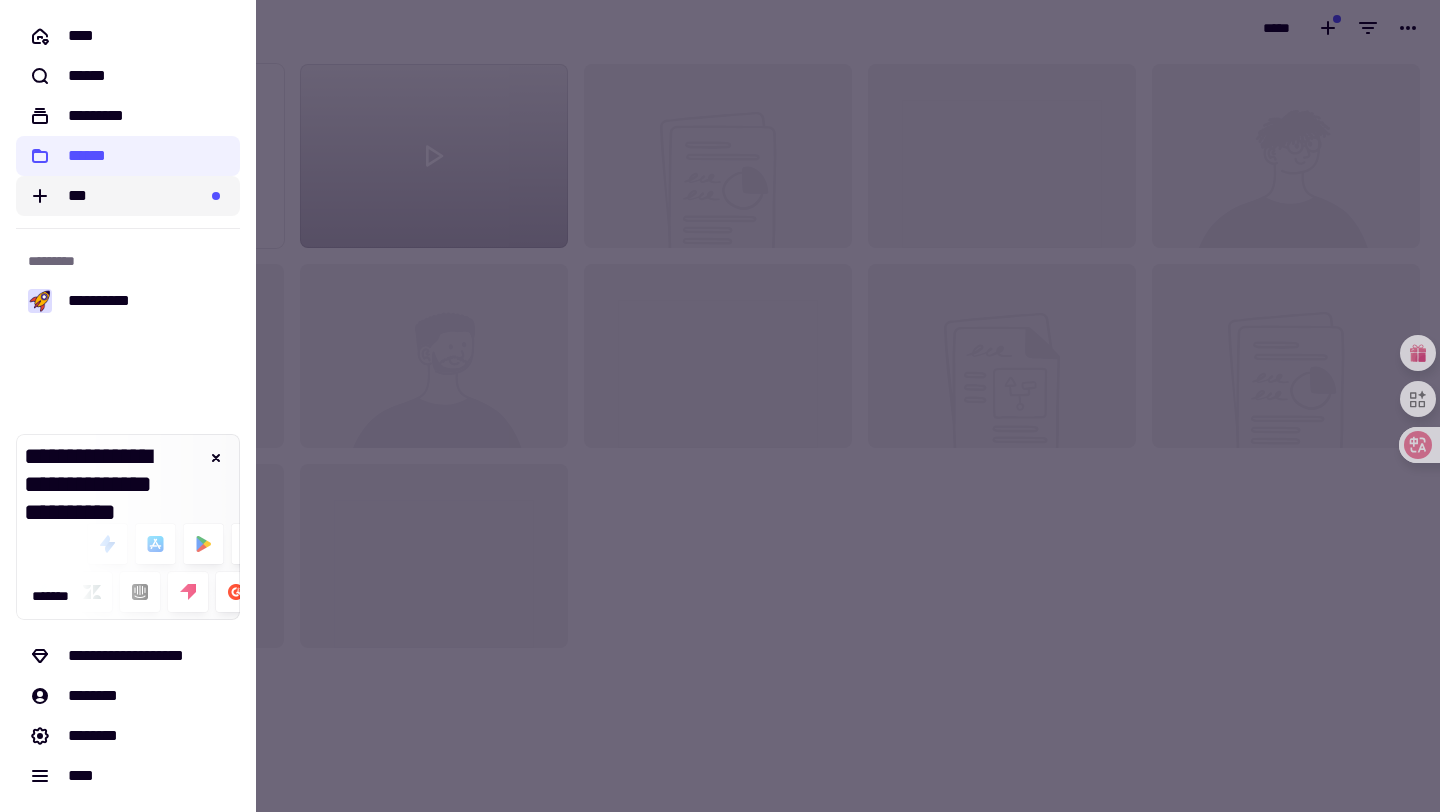 click on "***" 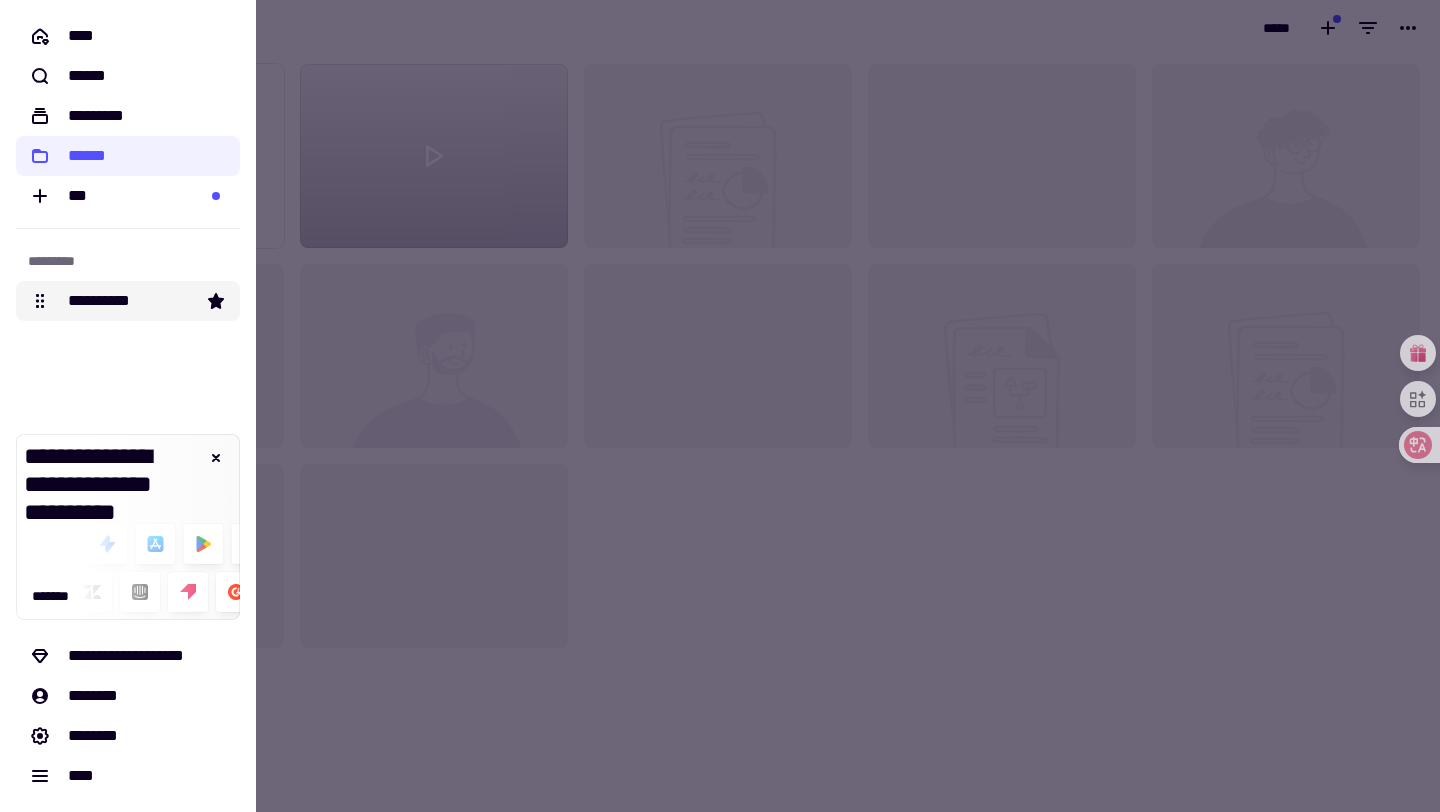 click on "**********" 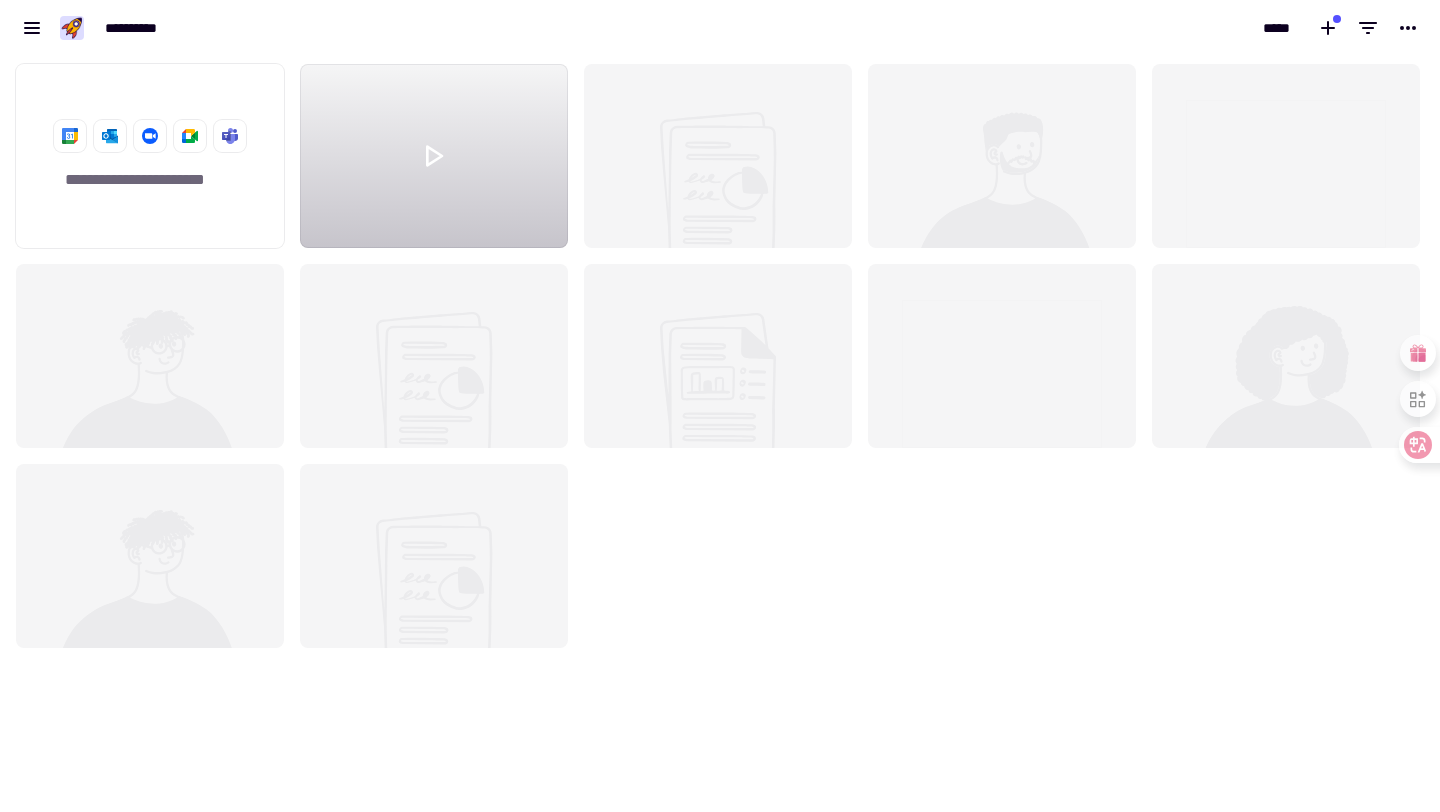 scroll, scrollTop: 1, scrollLeft: 1, axis: both 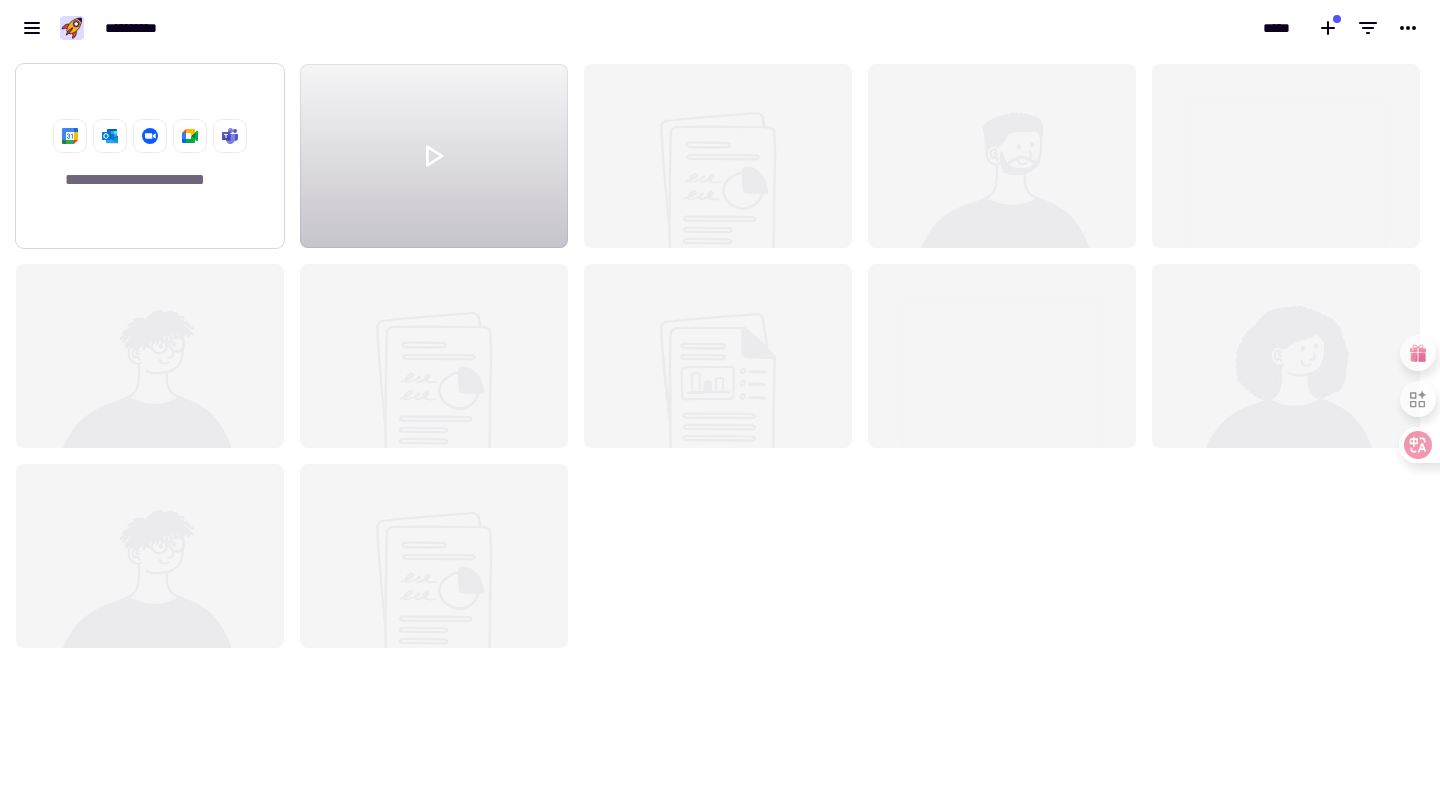 click on "**********" 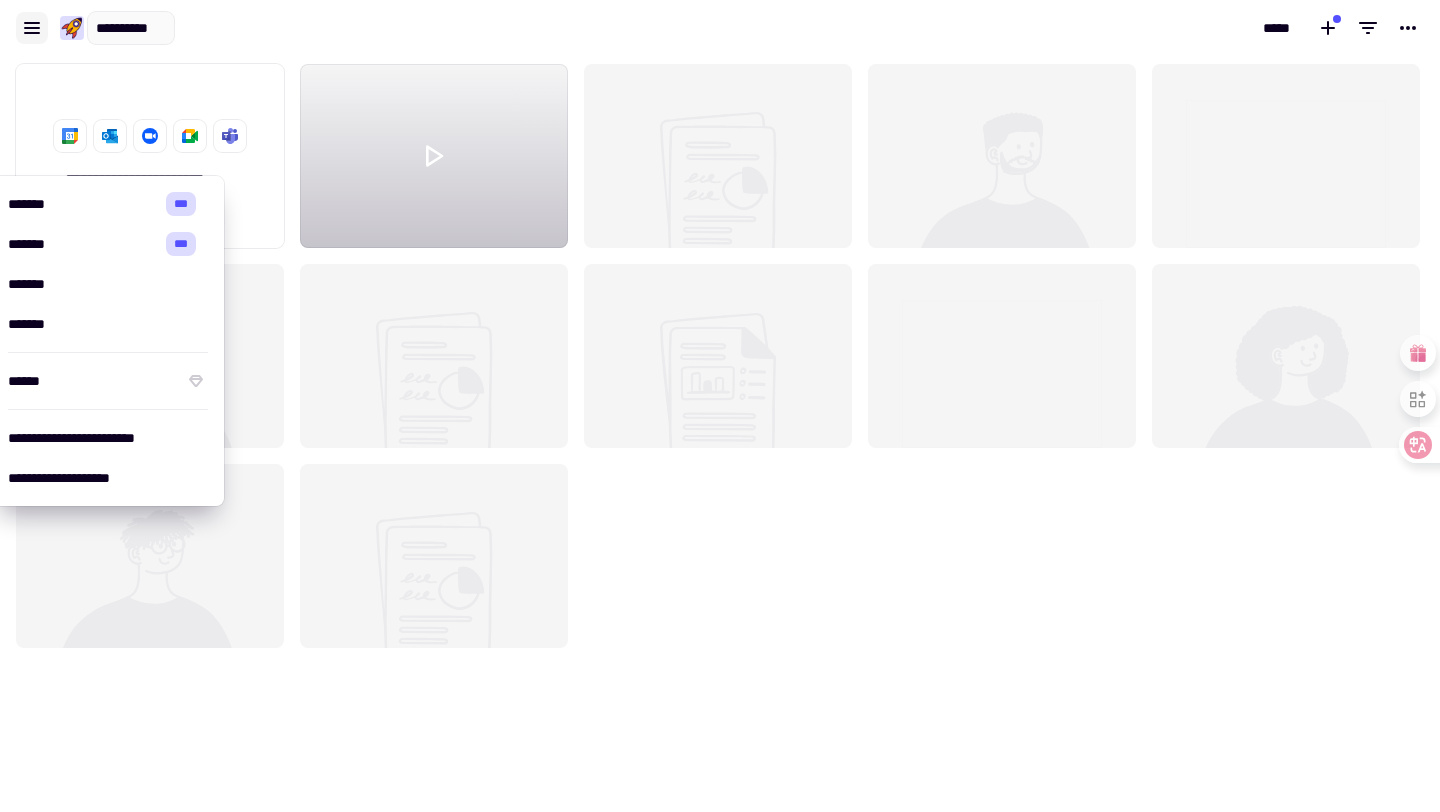 click 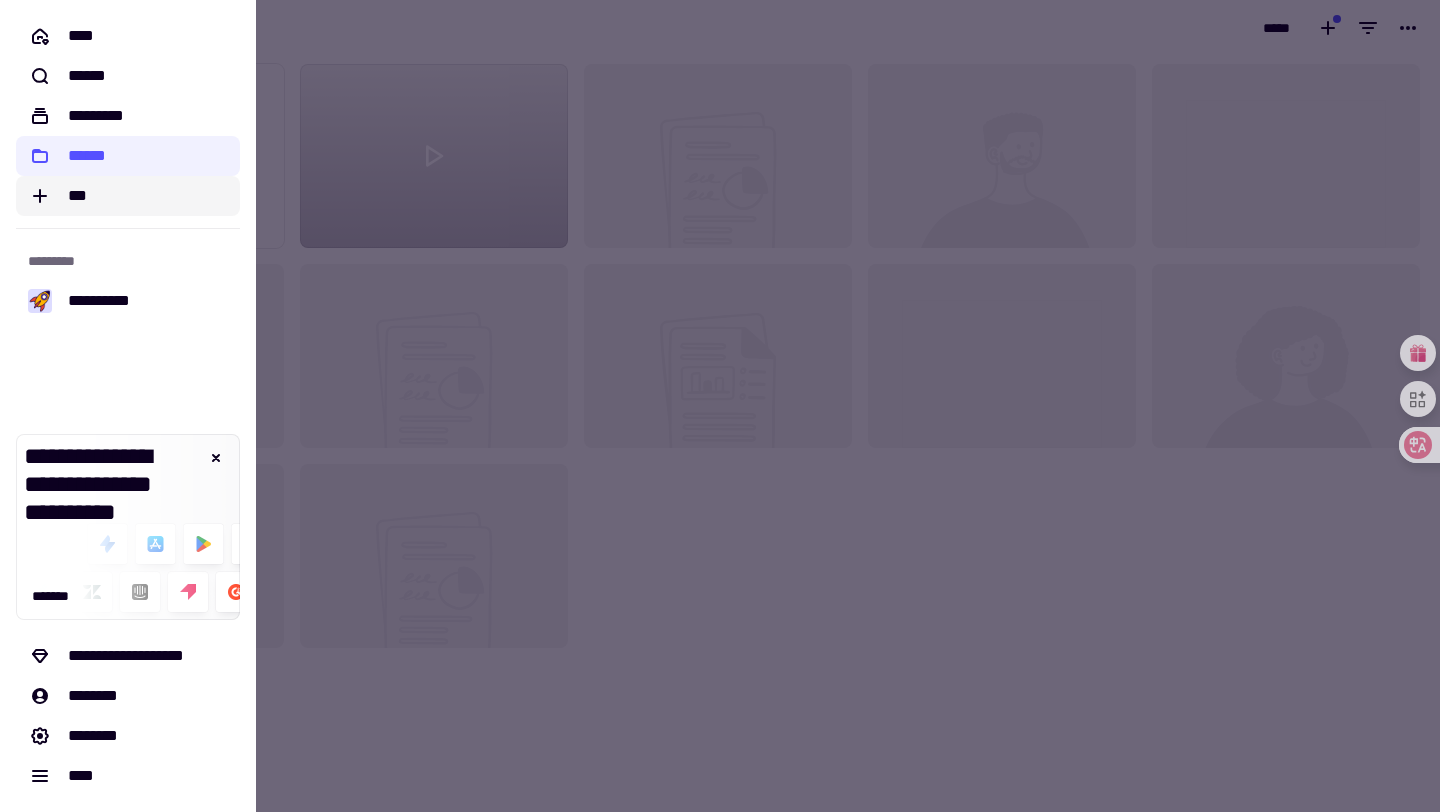 click on "***" 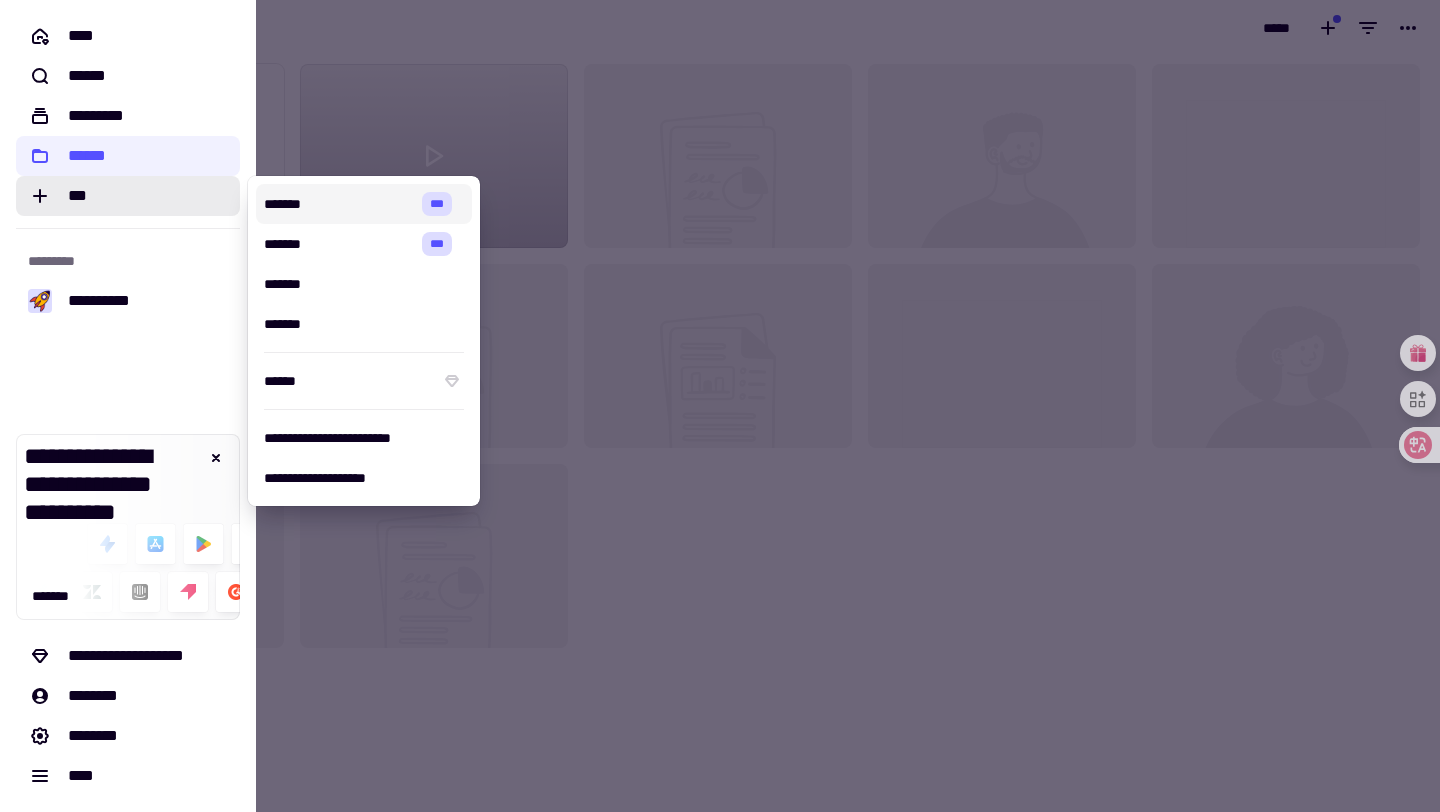 click on "*******" at bounding box center (339, 204) 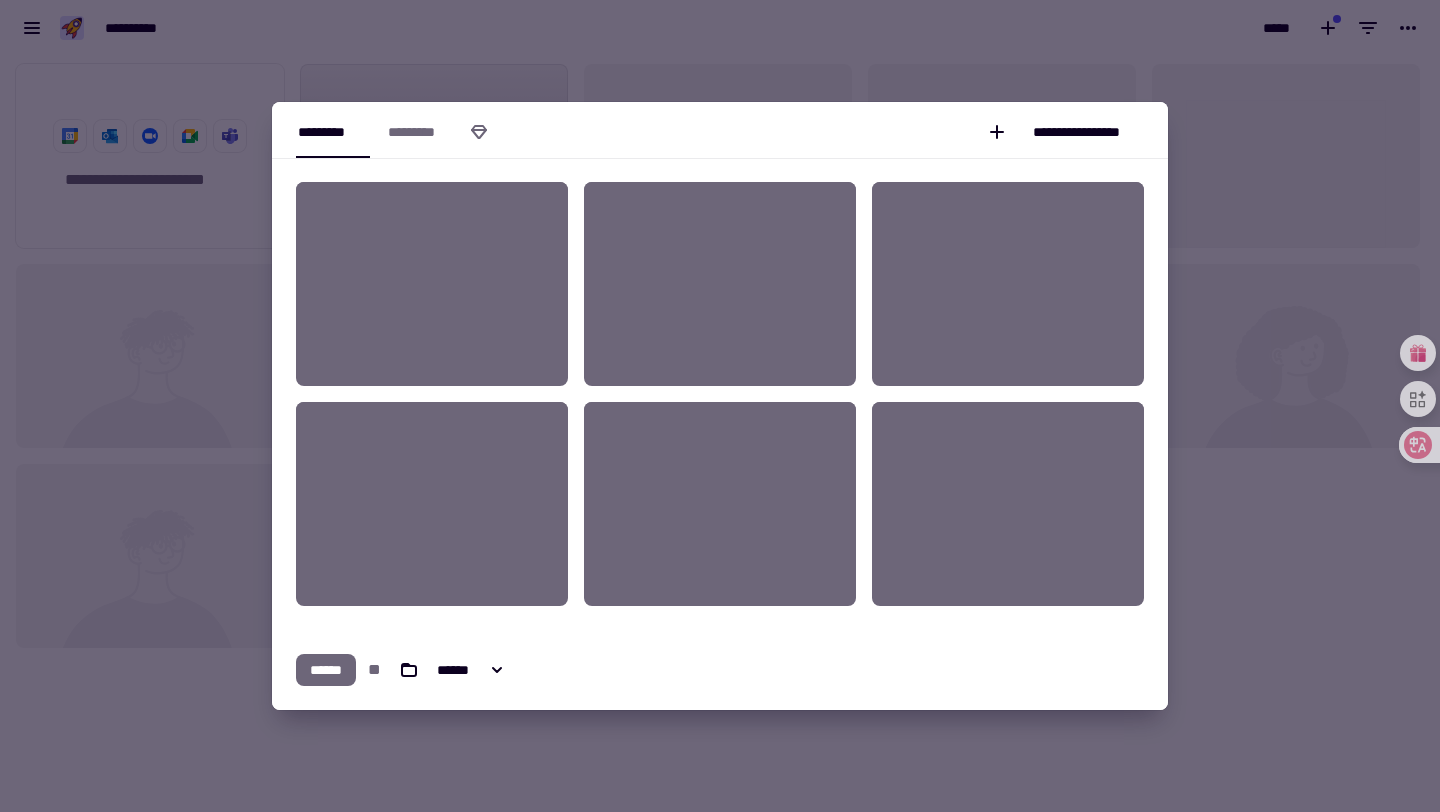 click at bounding box center [720, 406] 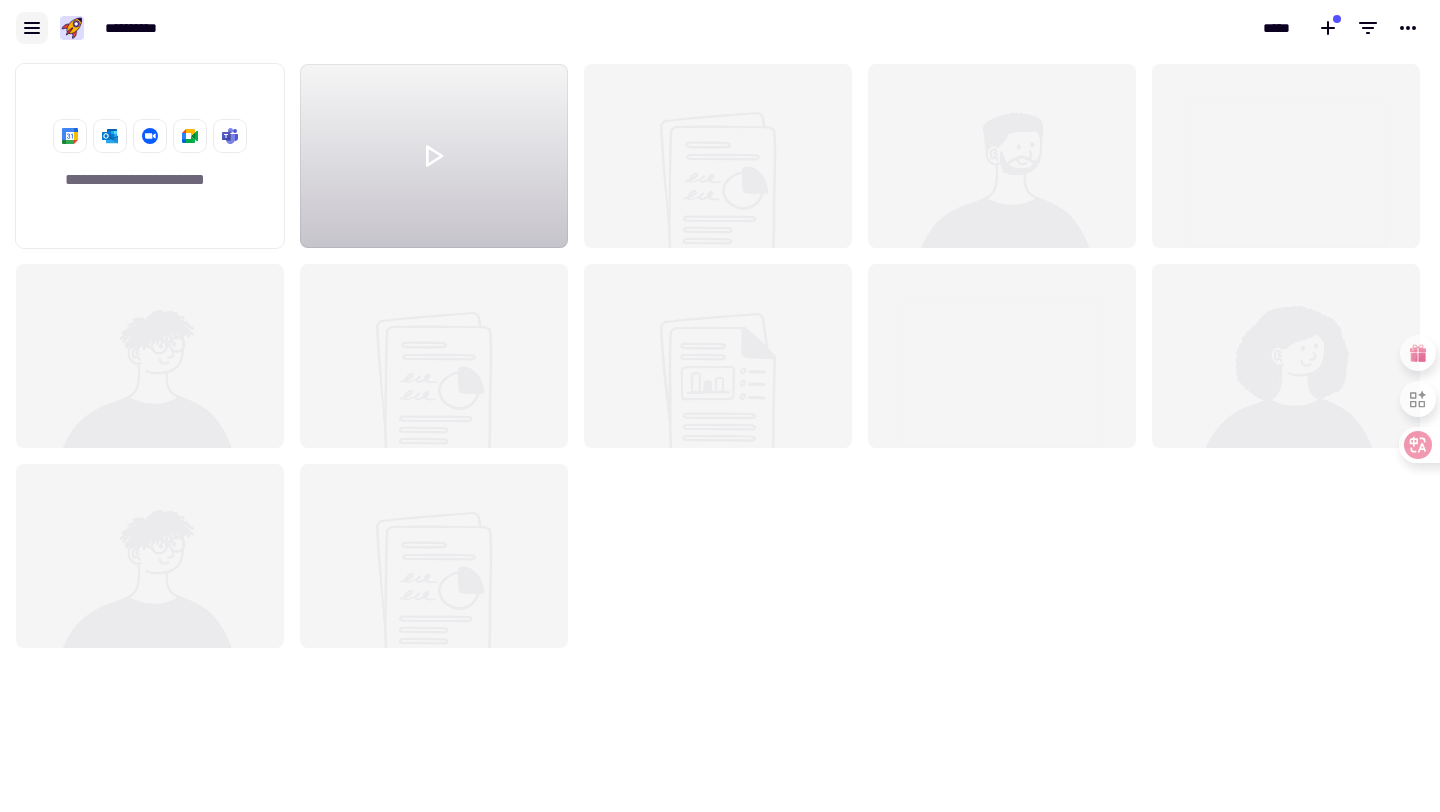 click 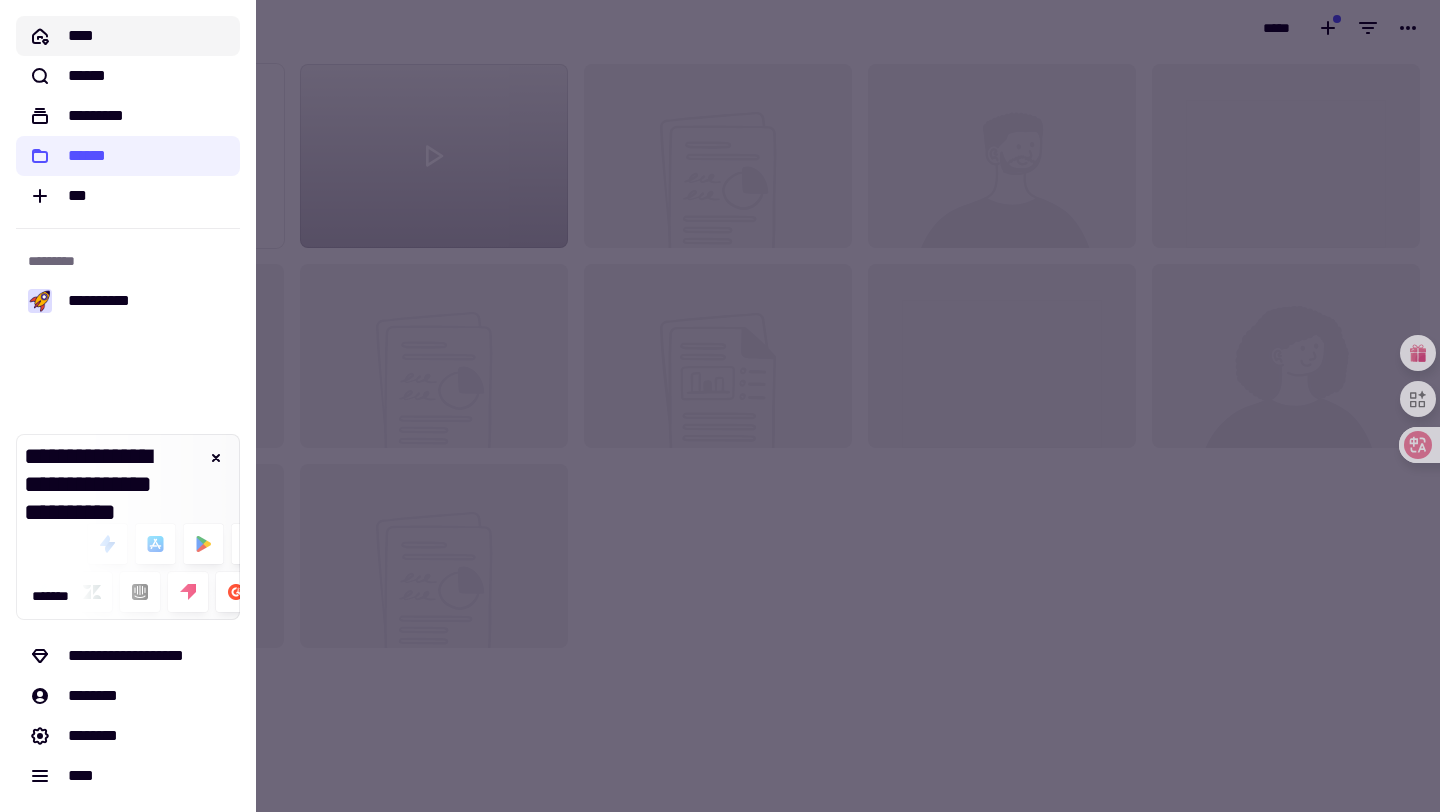 click on "****" 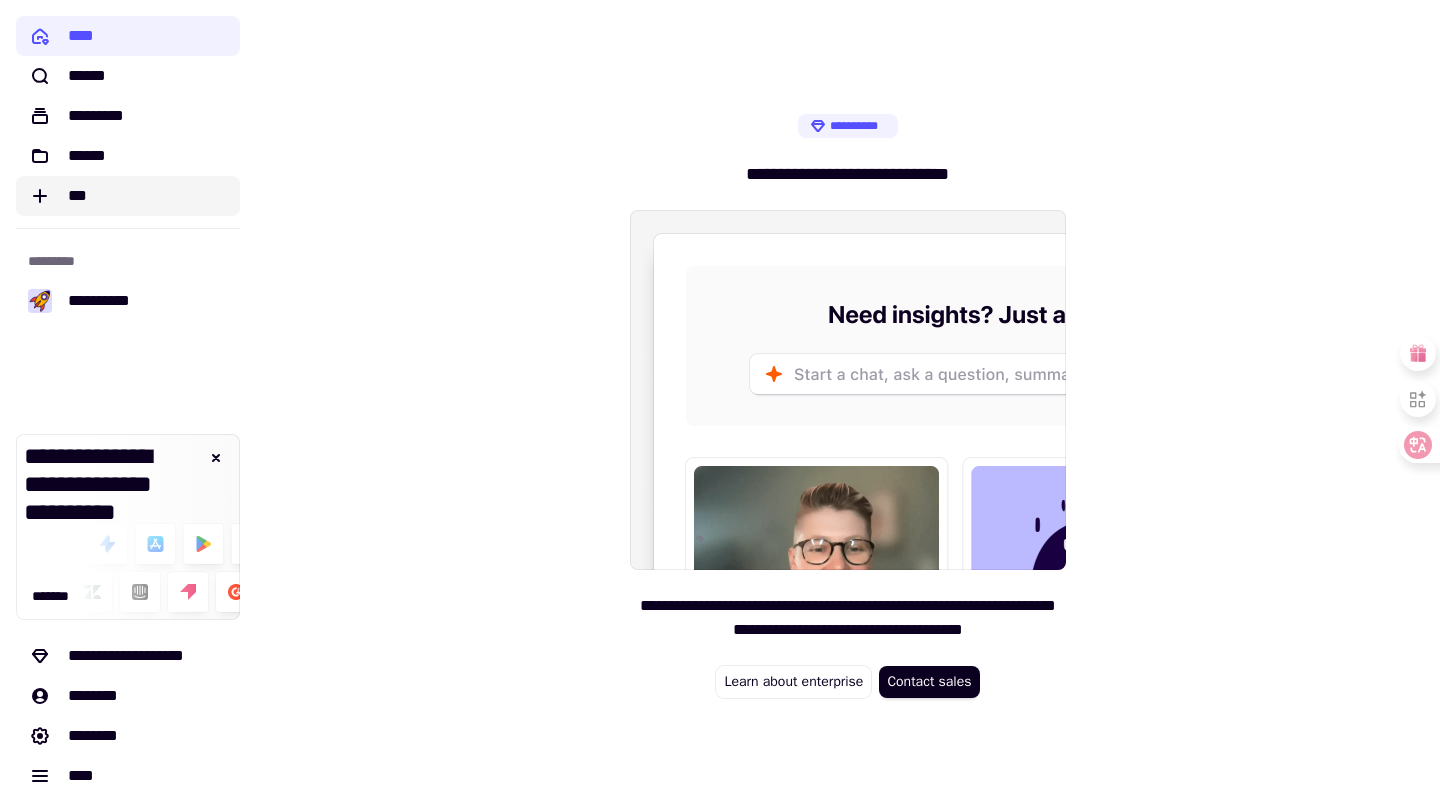 click on "***" 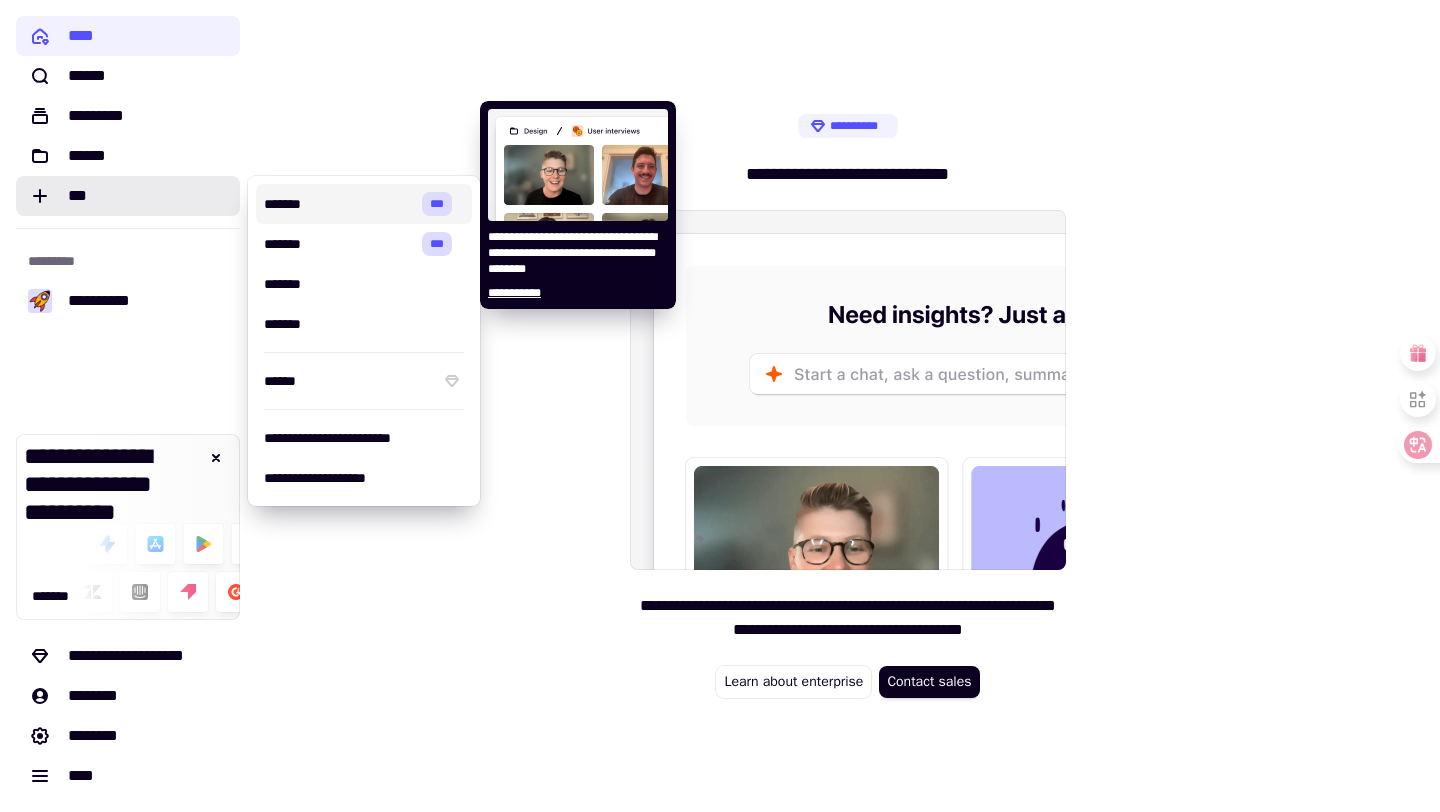click on "*******" at bounding box center [339, 204] 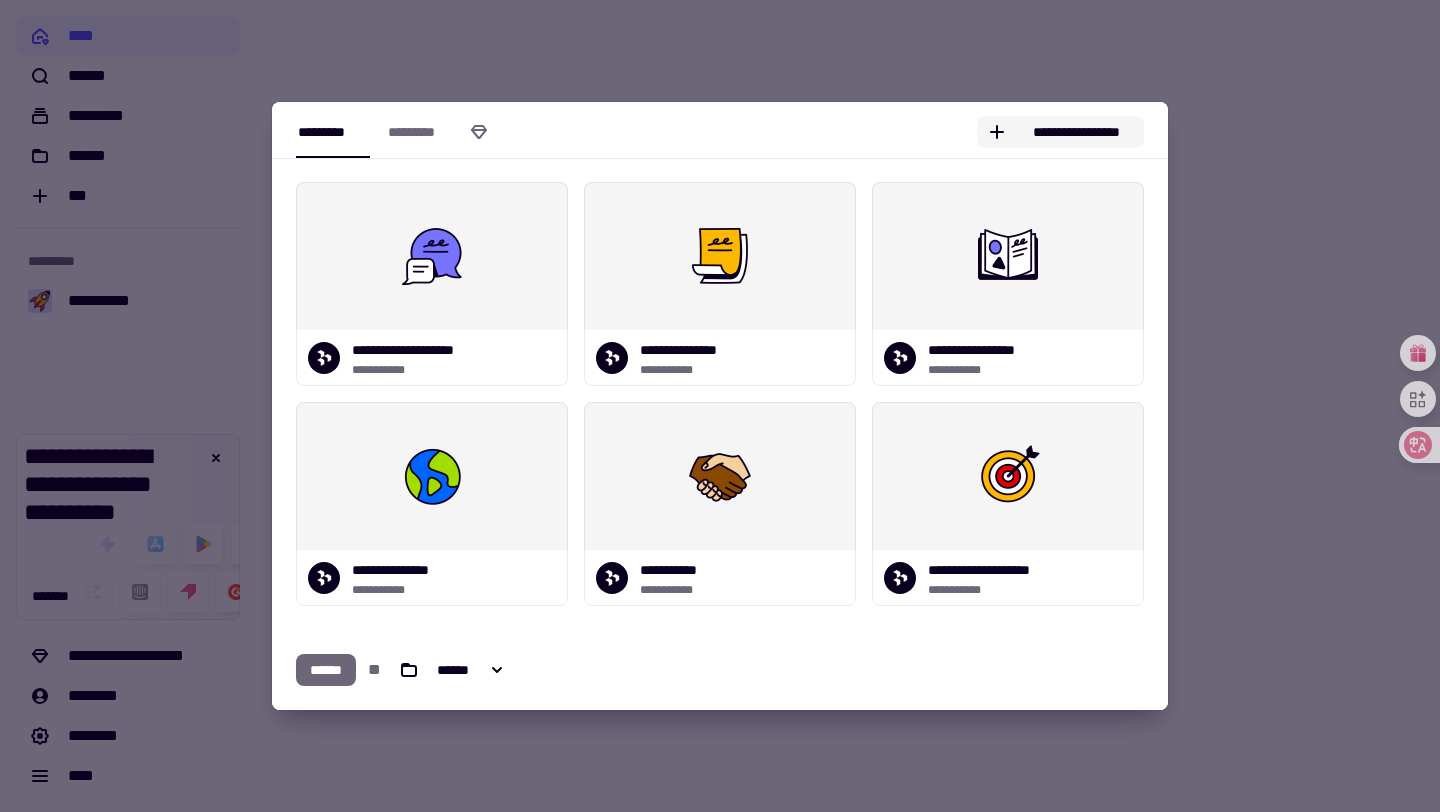 click on "**********" 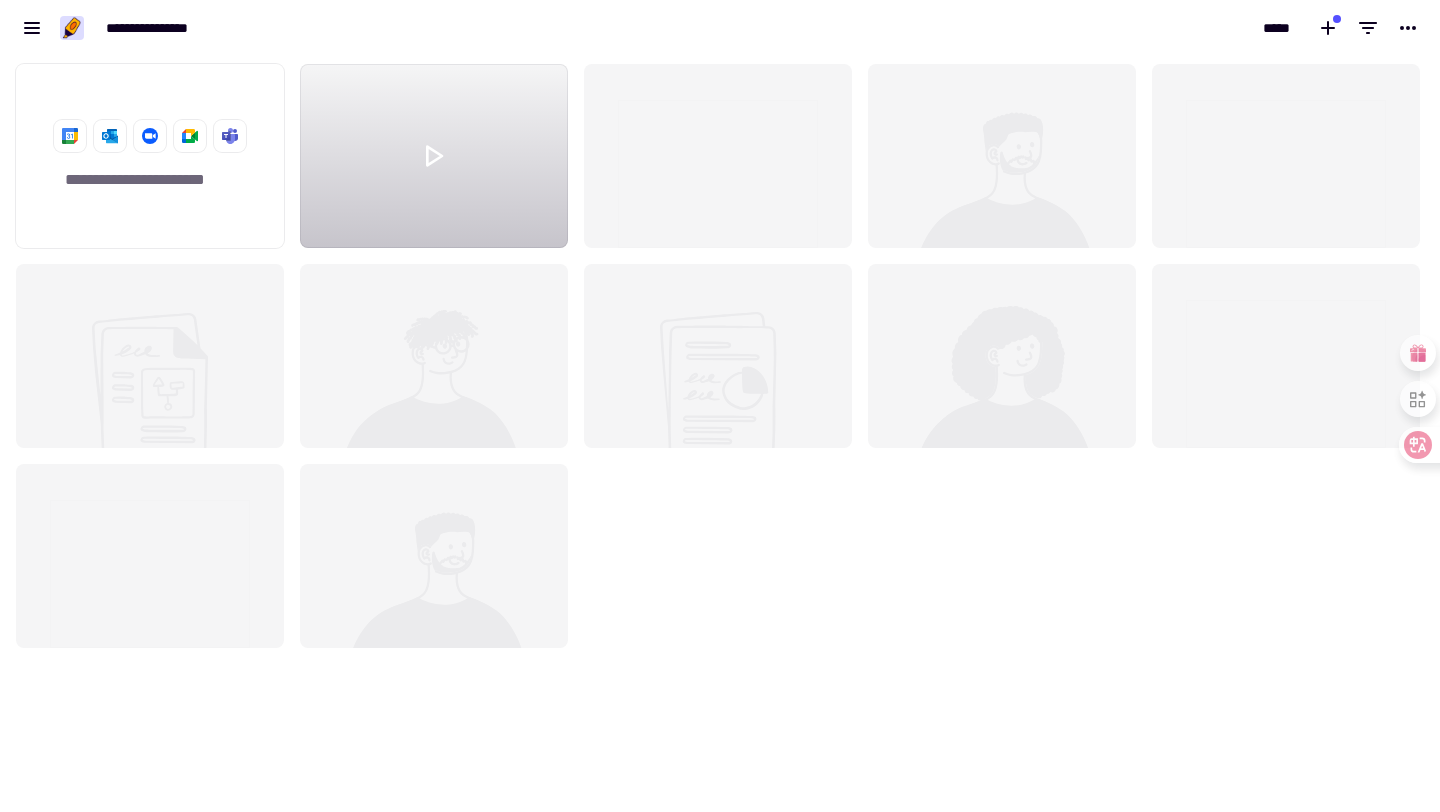 scroll, scrollTop: 1, scrollLeft: 1, axis: both 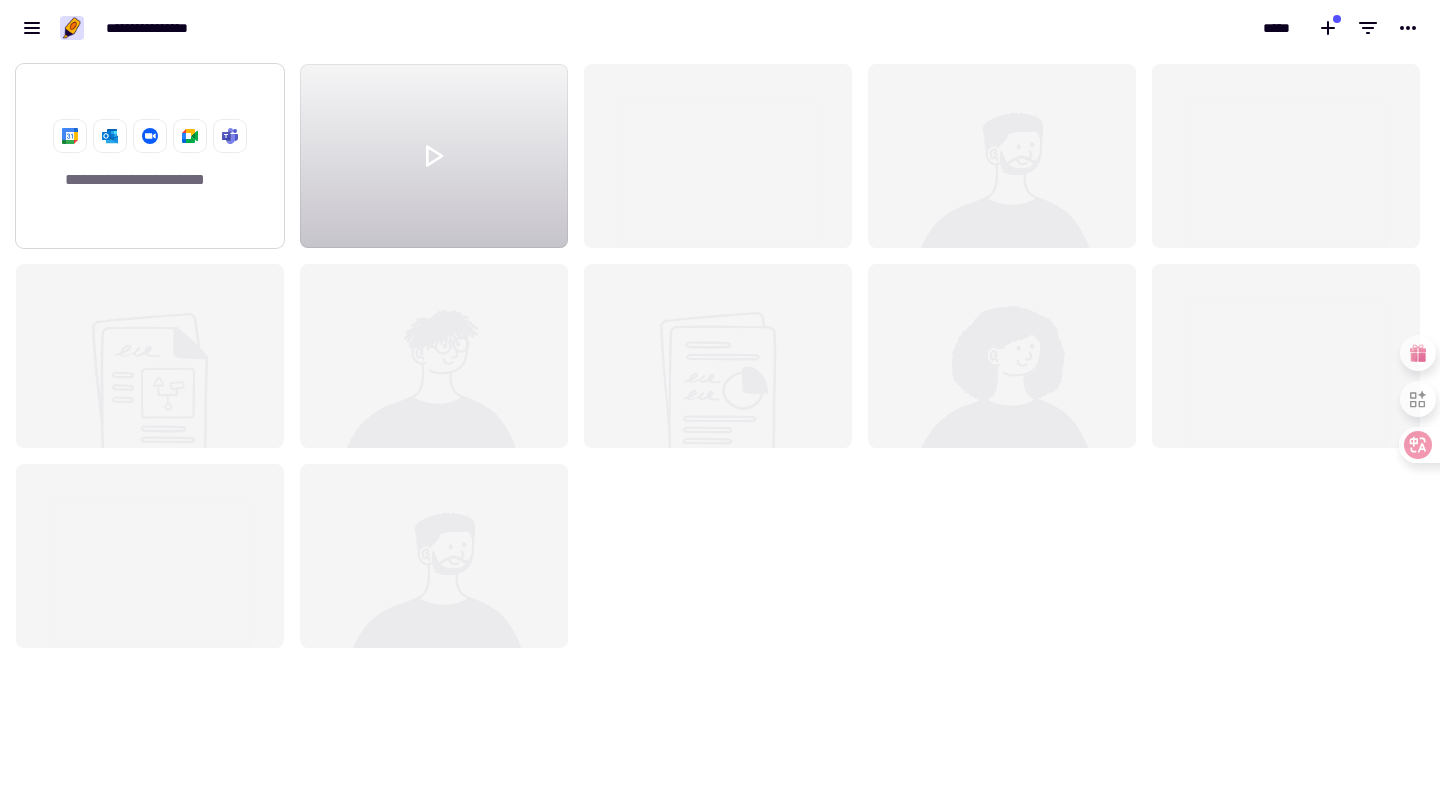 click on "**********" 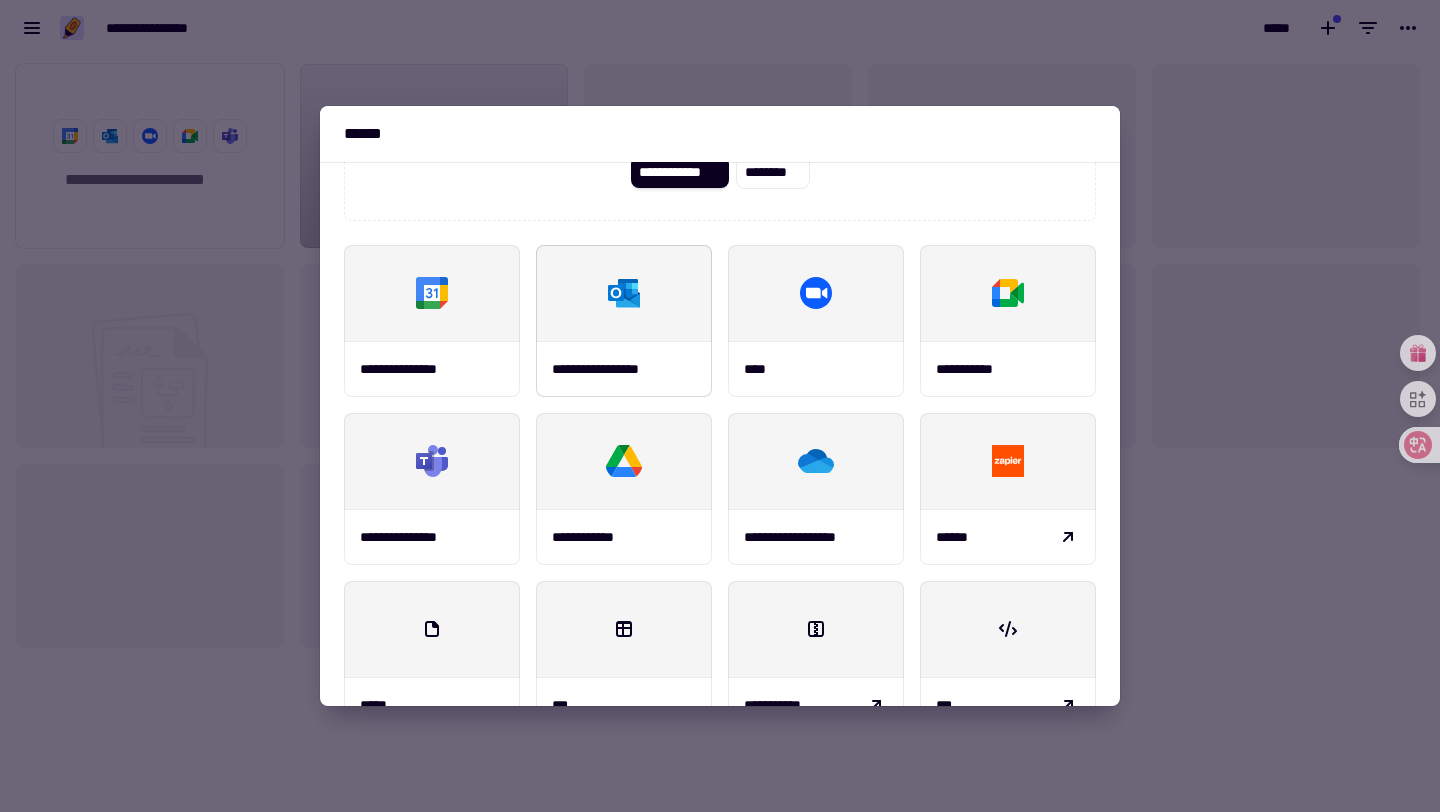 scroll, scrollTop: 258, scrollLeft: 0, axis: vertical 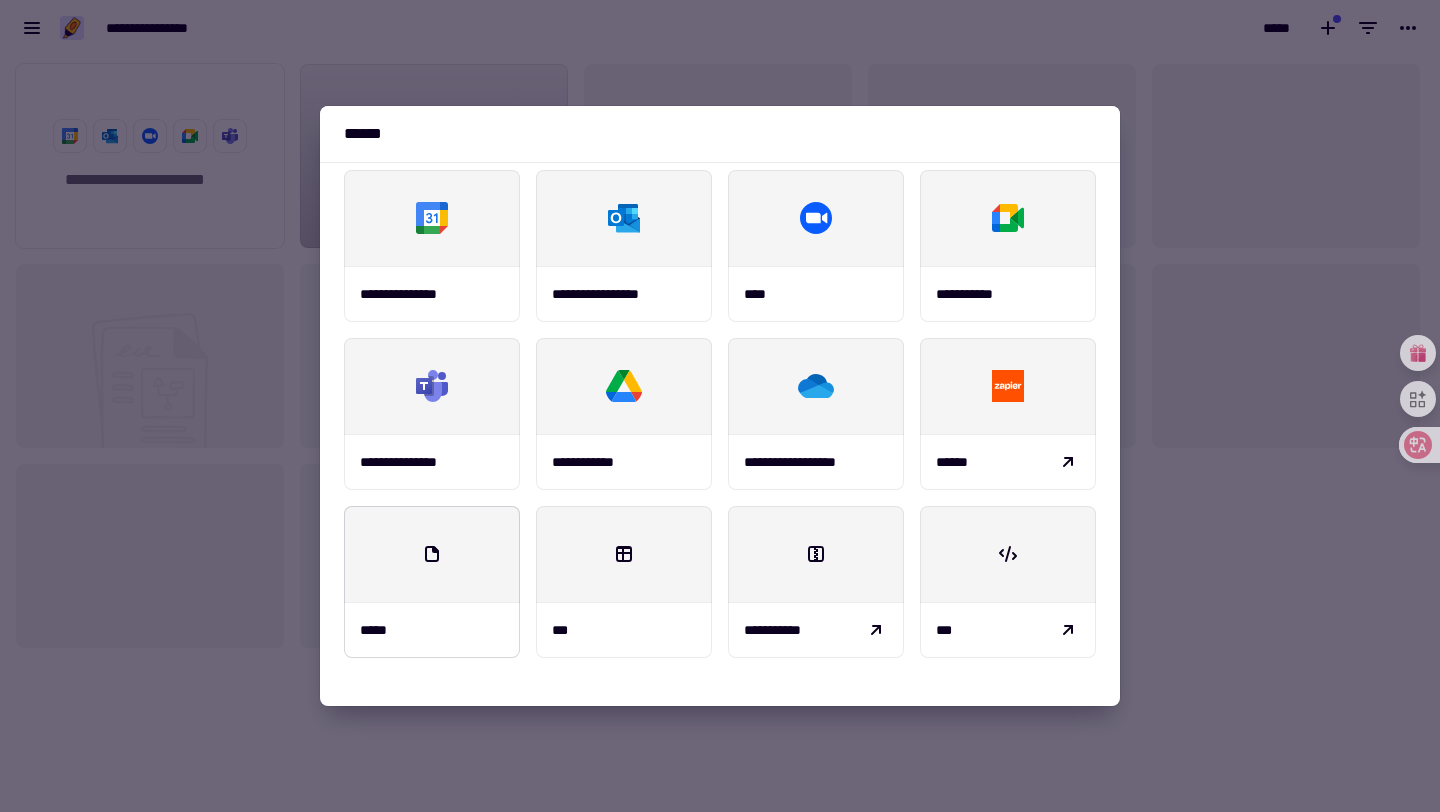 click at bounding box center [432, 554] 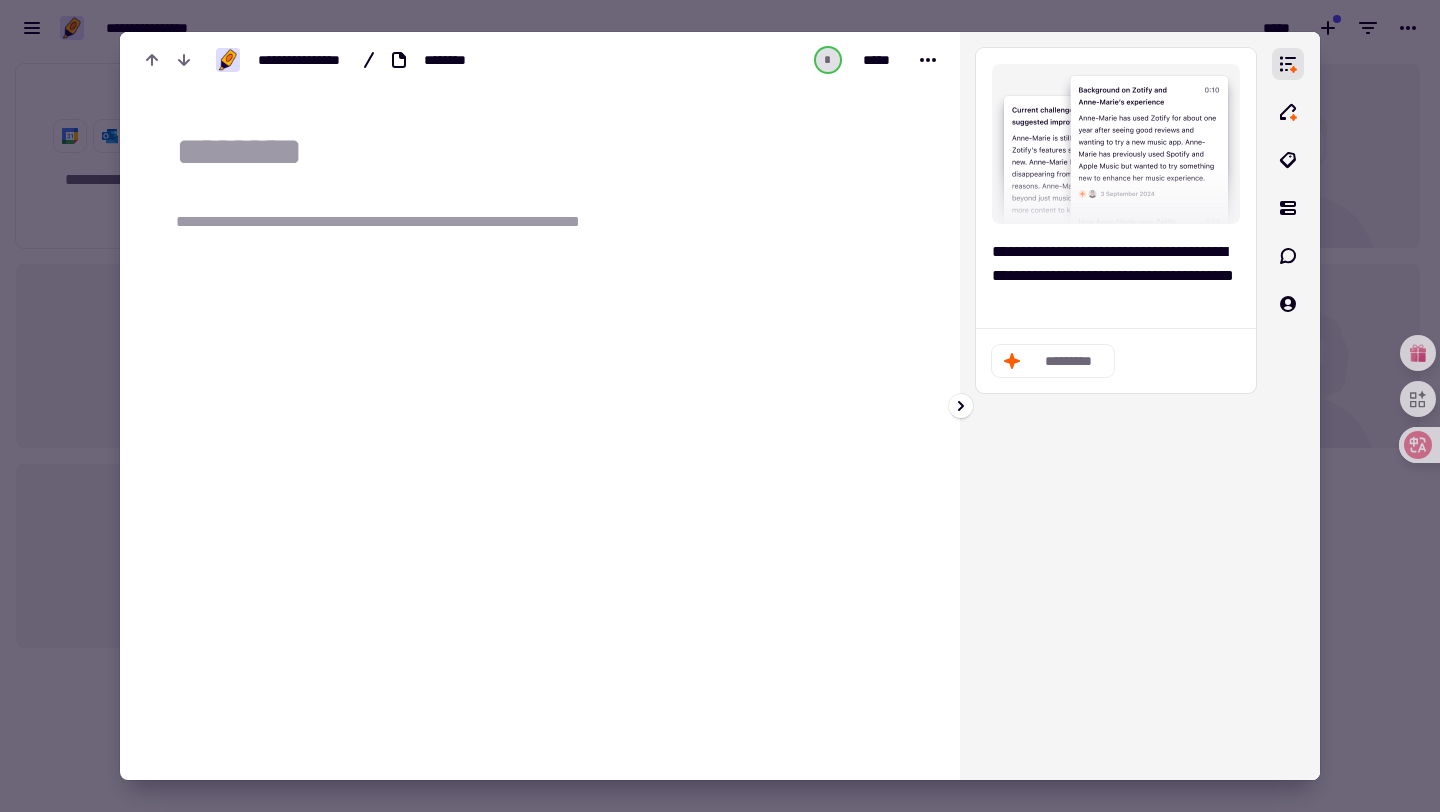 click at bounding box center [1288, 406] 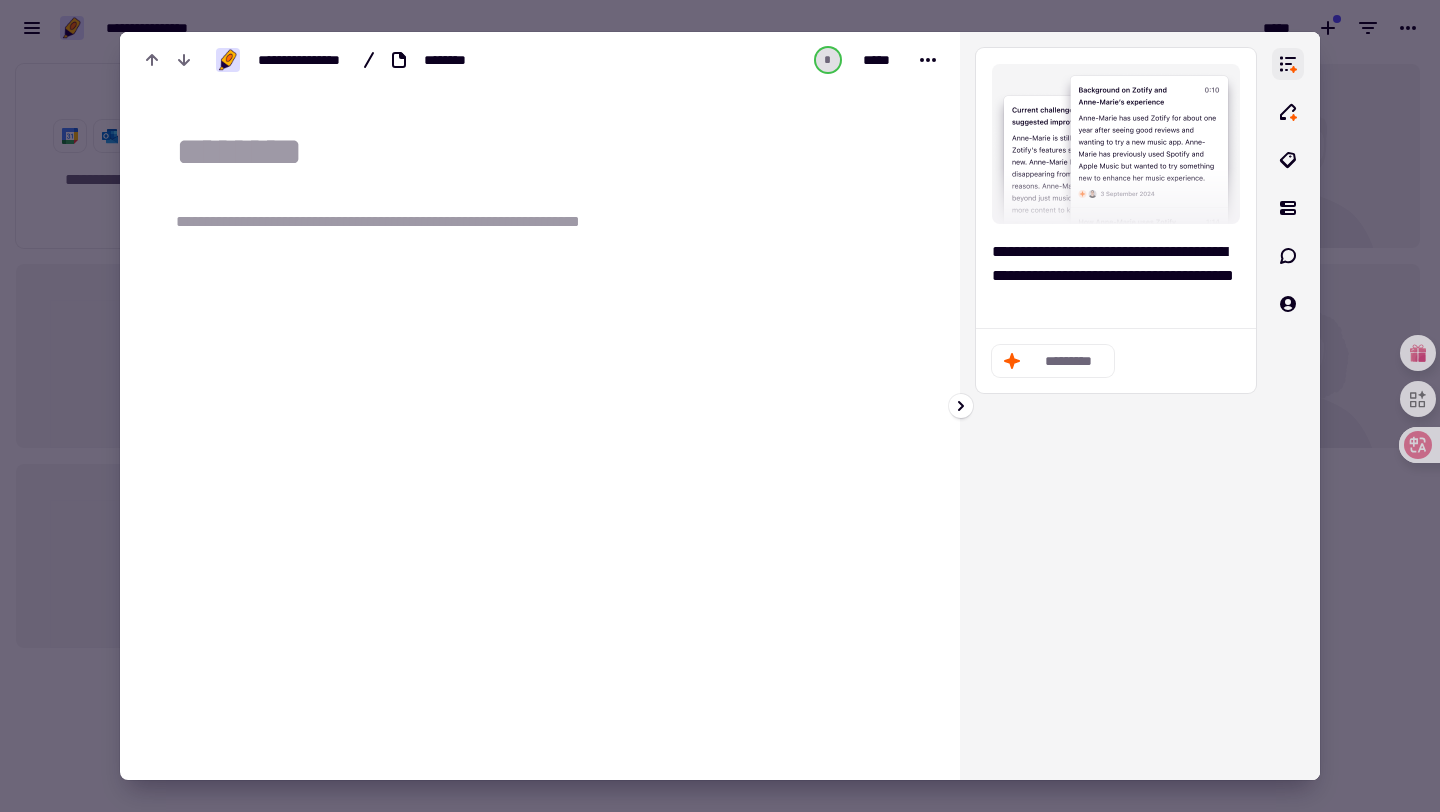 click 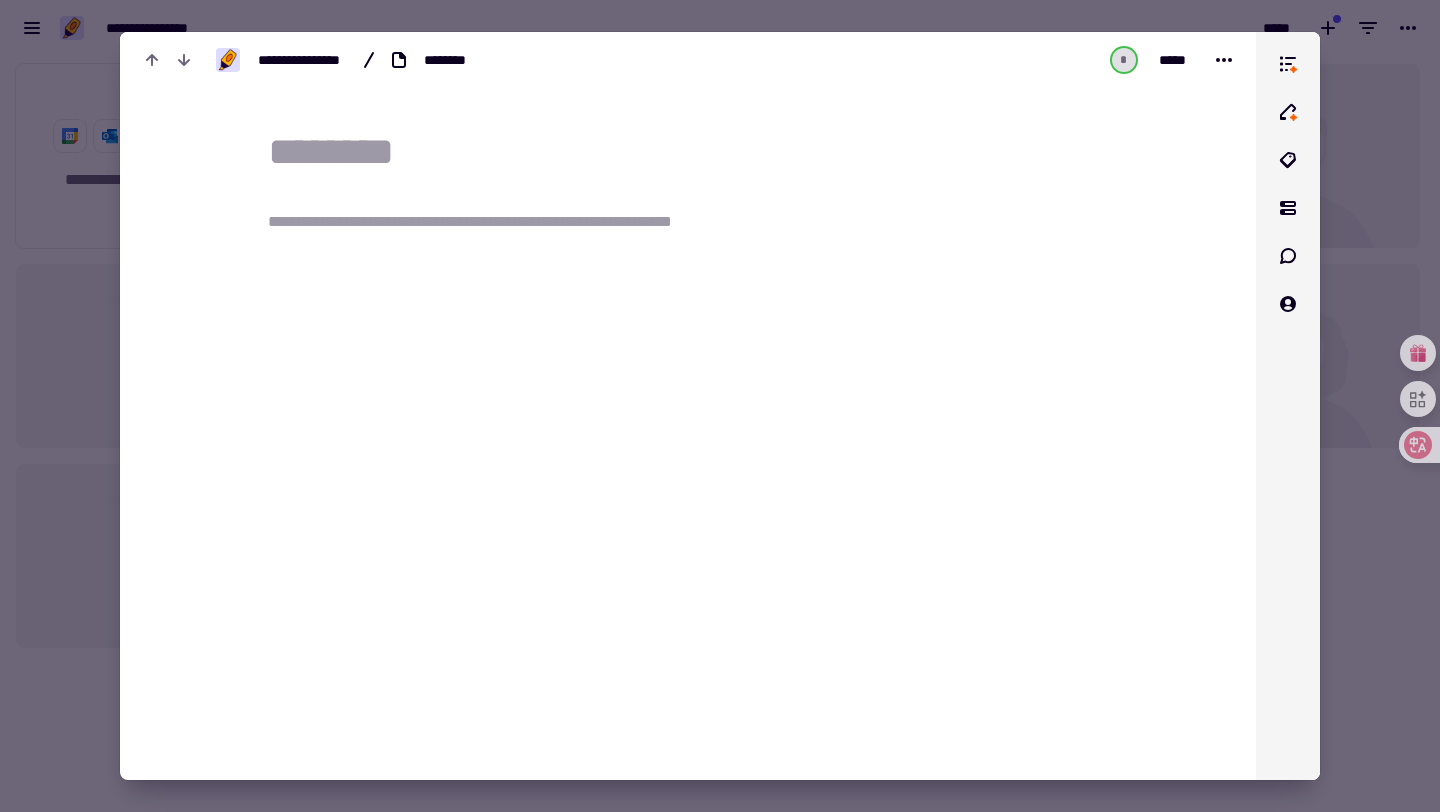 drag, startPoint x: 1256, startPoint y: 398, endPoint x: 1237, endPoint y: 400, distance: 19.104973 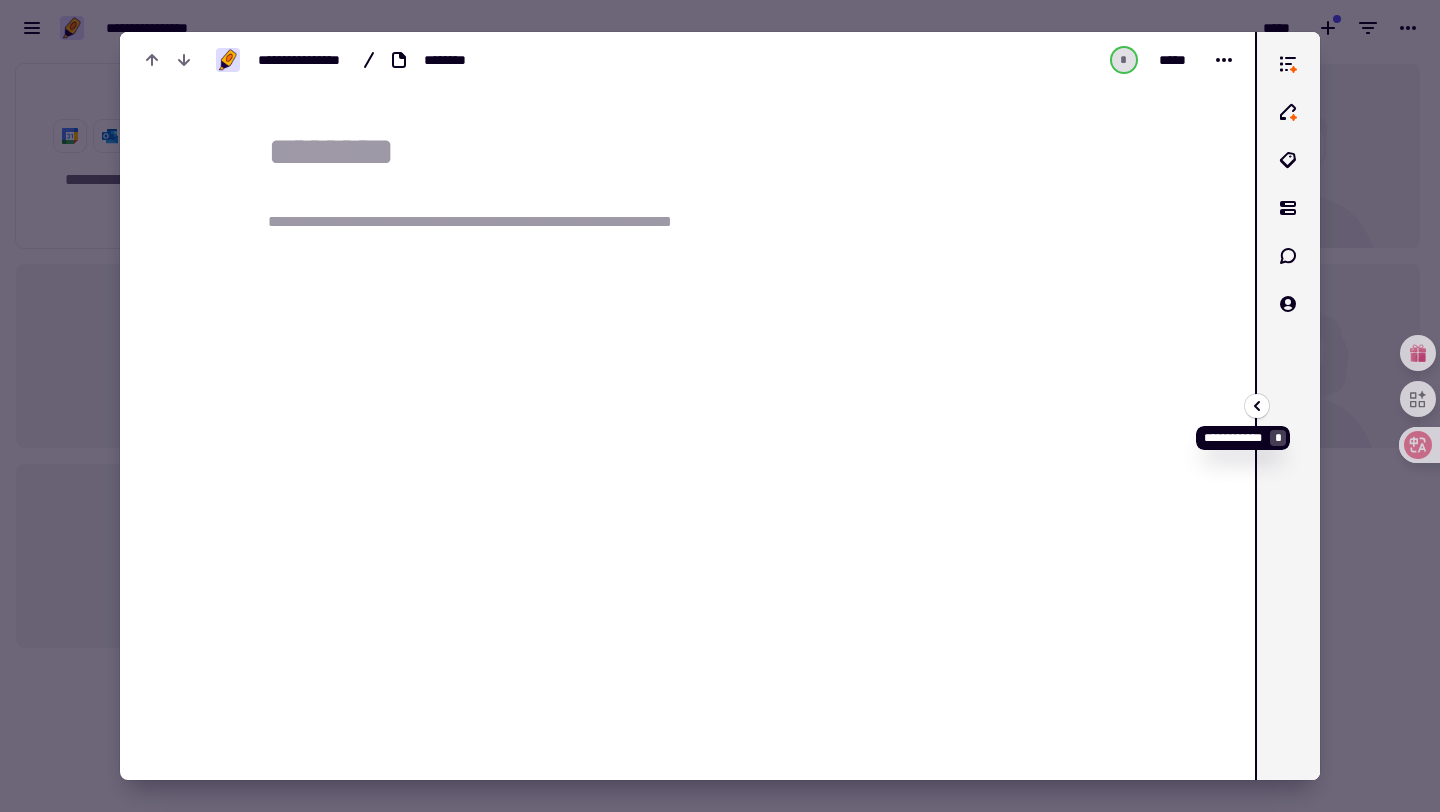 click 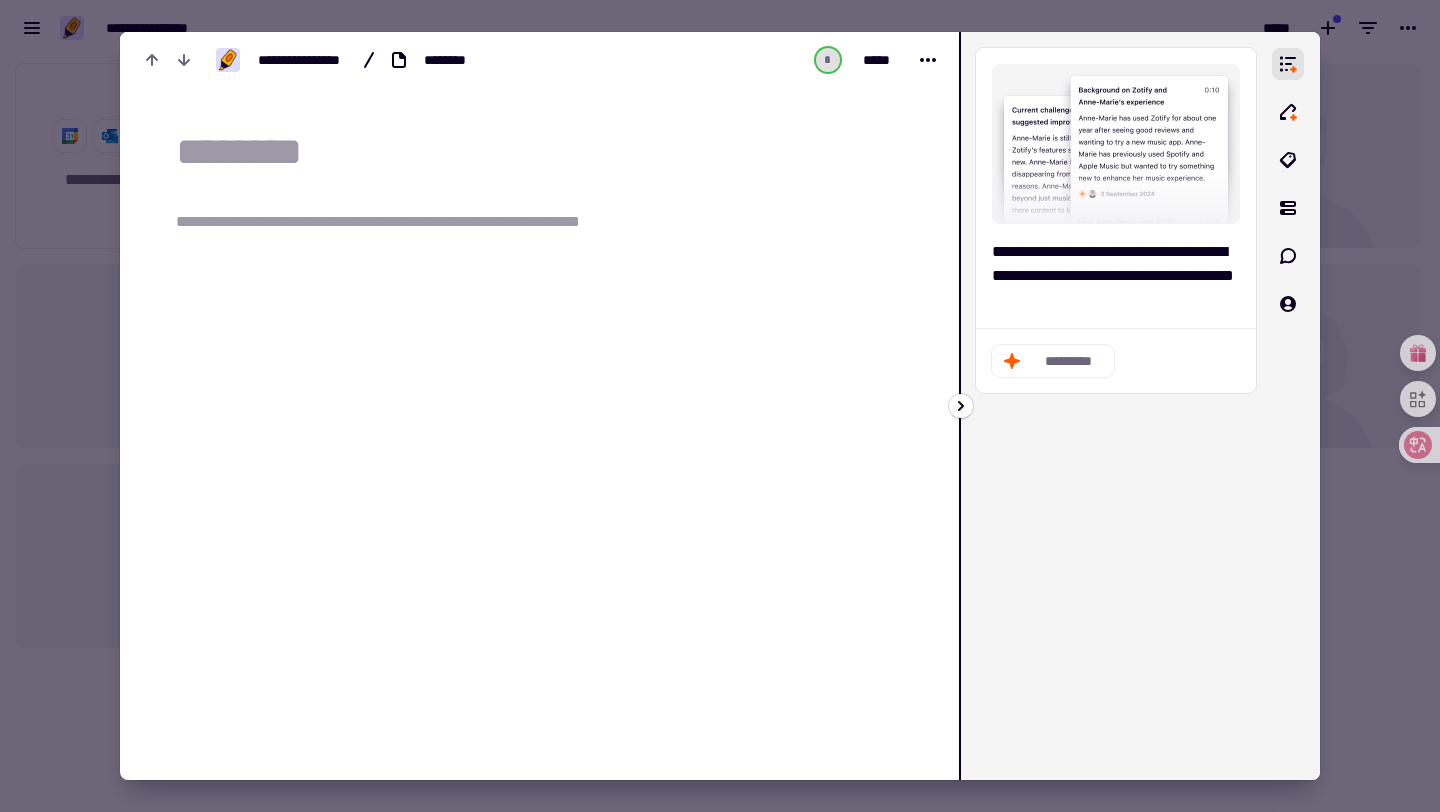 click 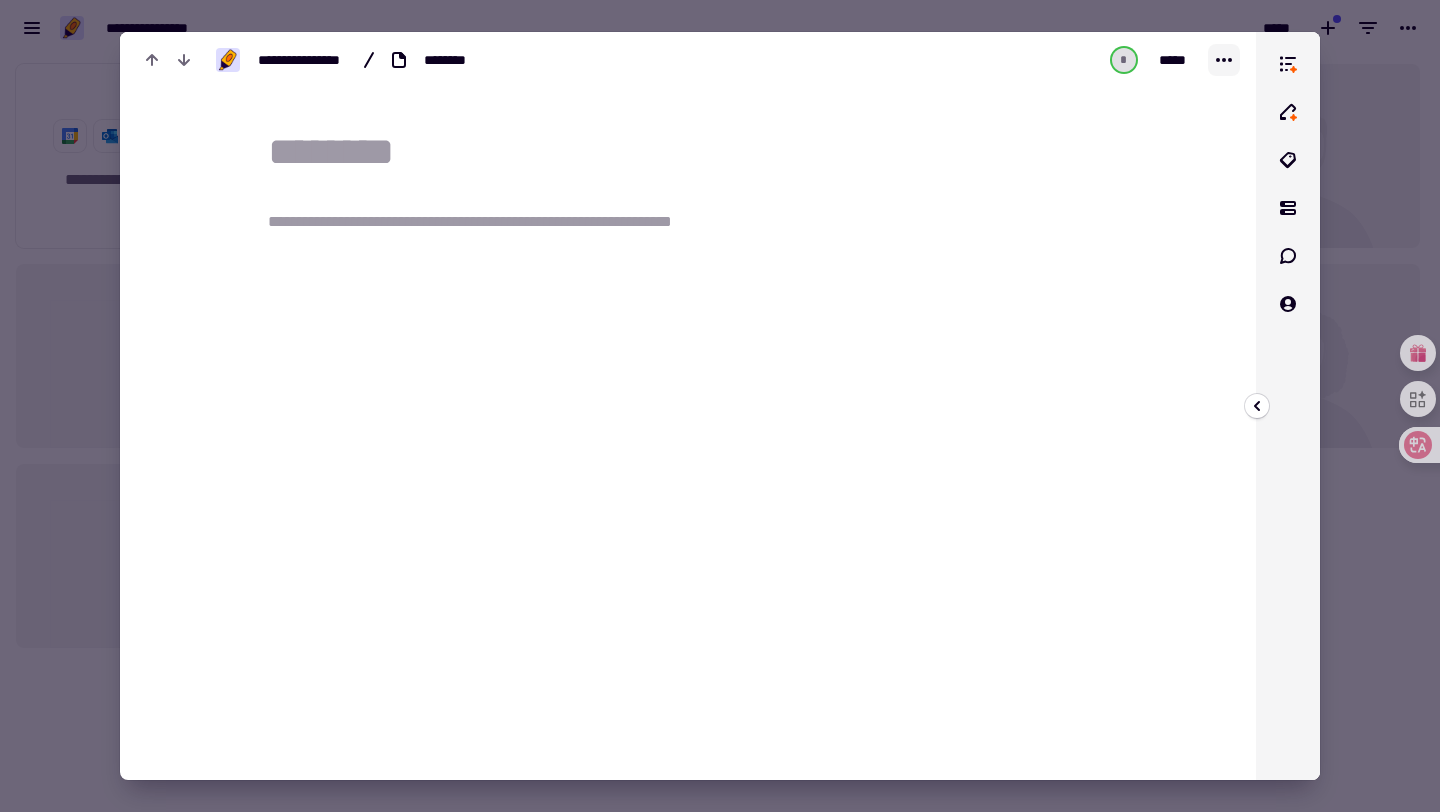 click 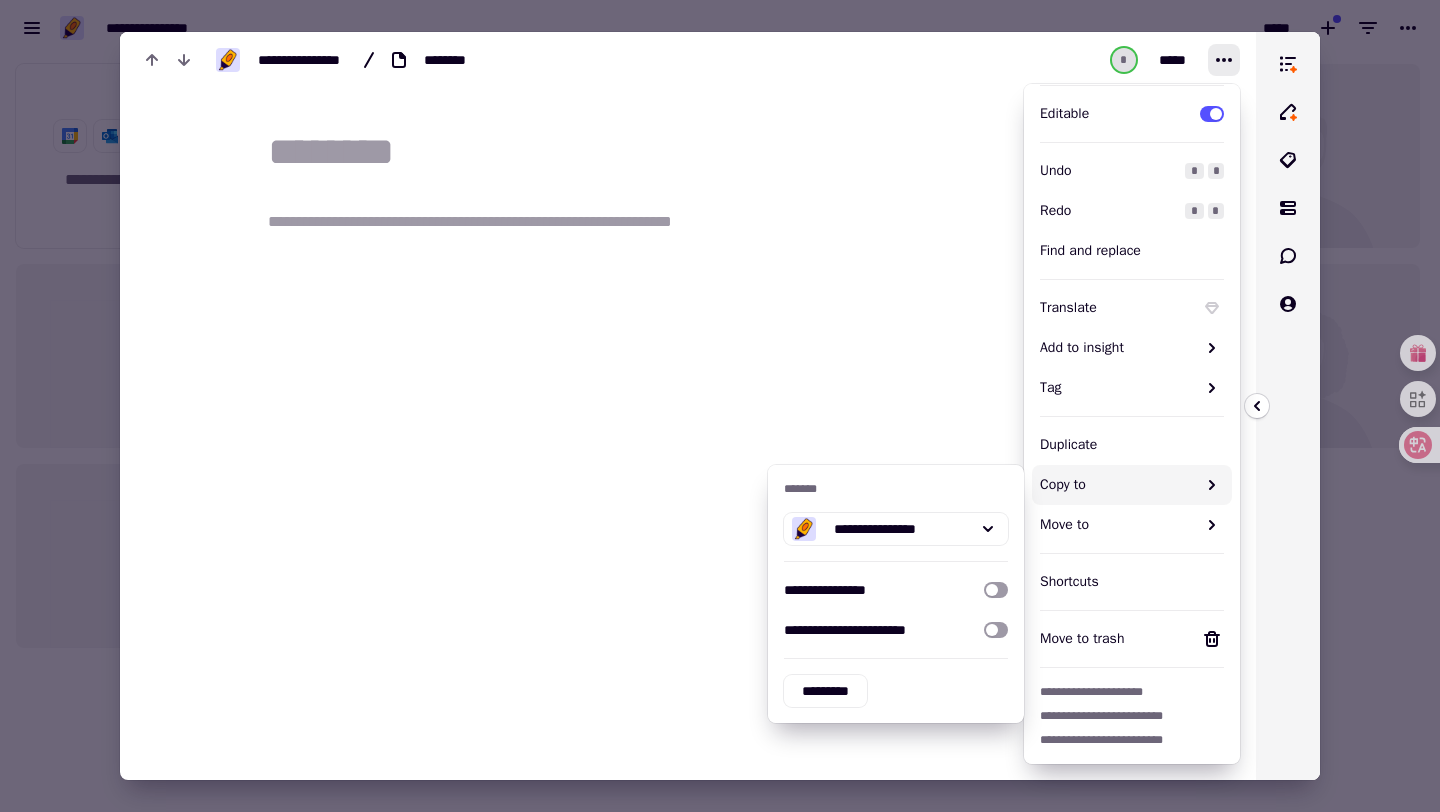scroll, scrollTop: 0, scrollLeft: 0, axis: both 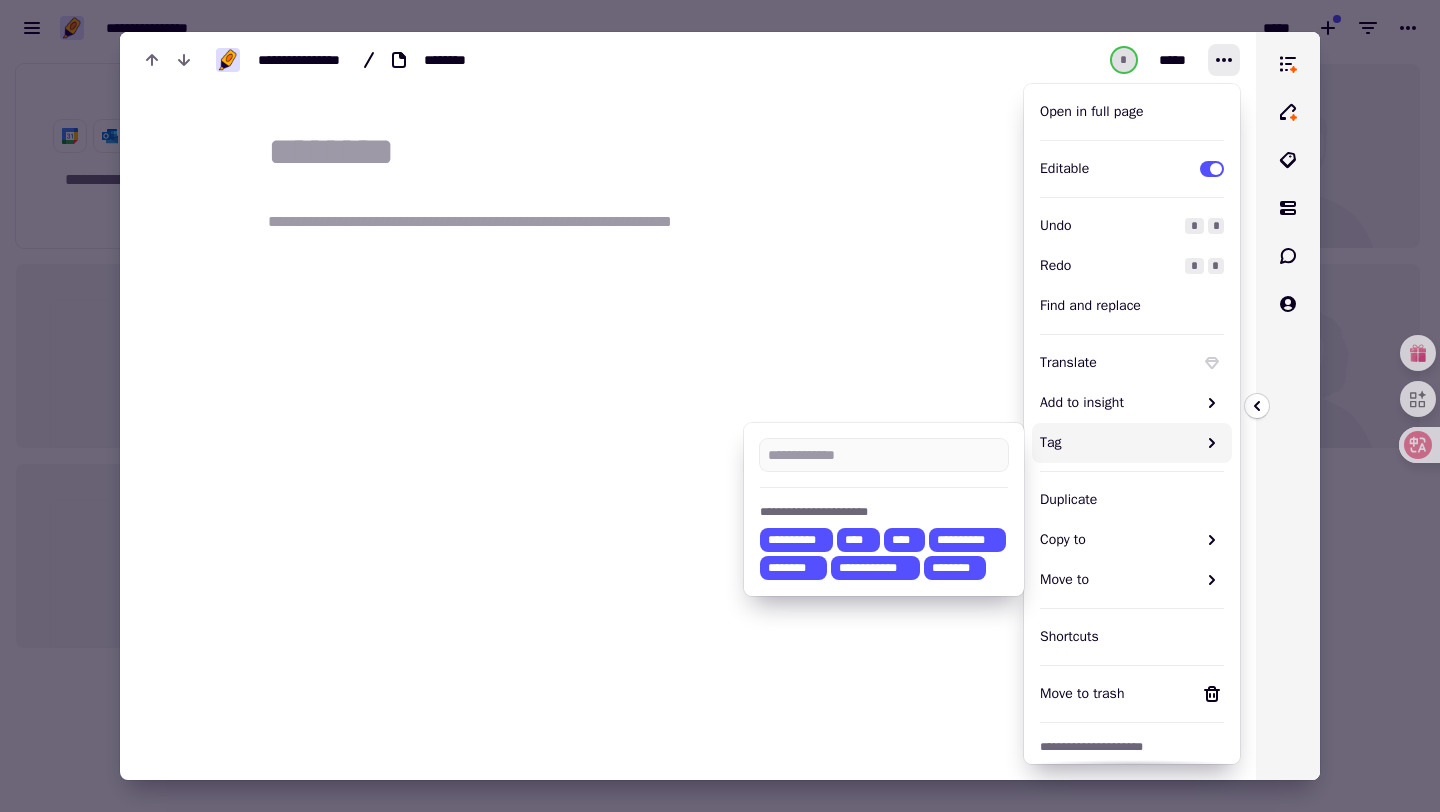 click at bounding box center (700, 152) 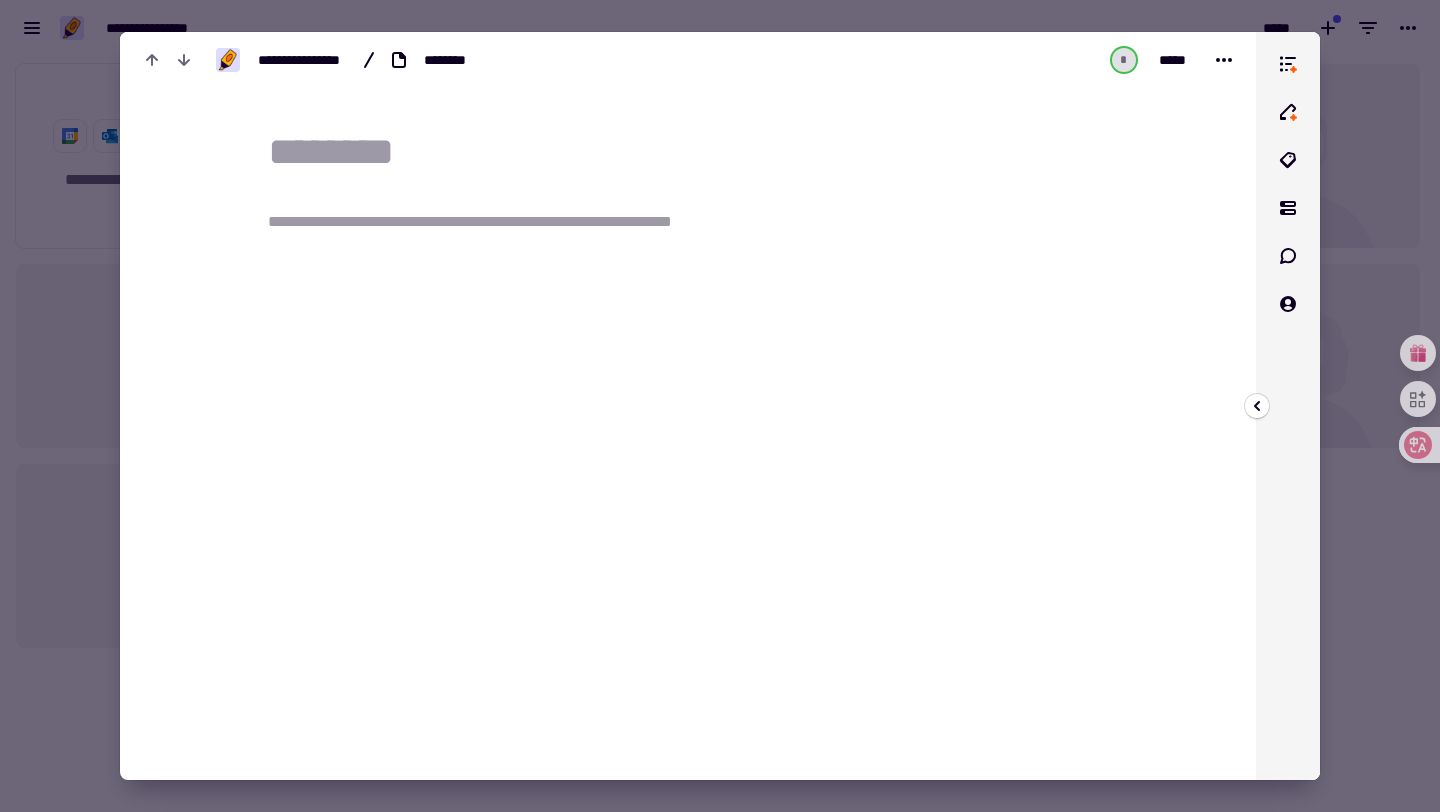 click on "**********" at bounding box center [508, 222] 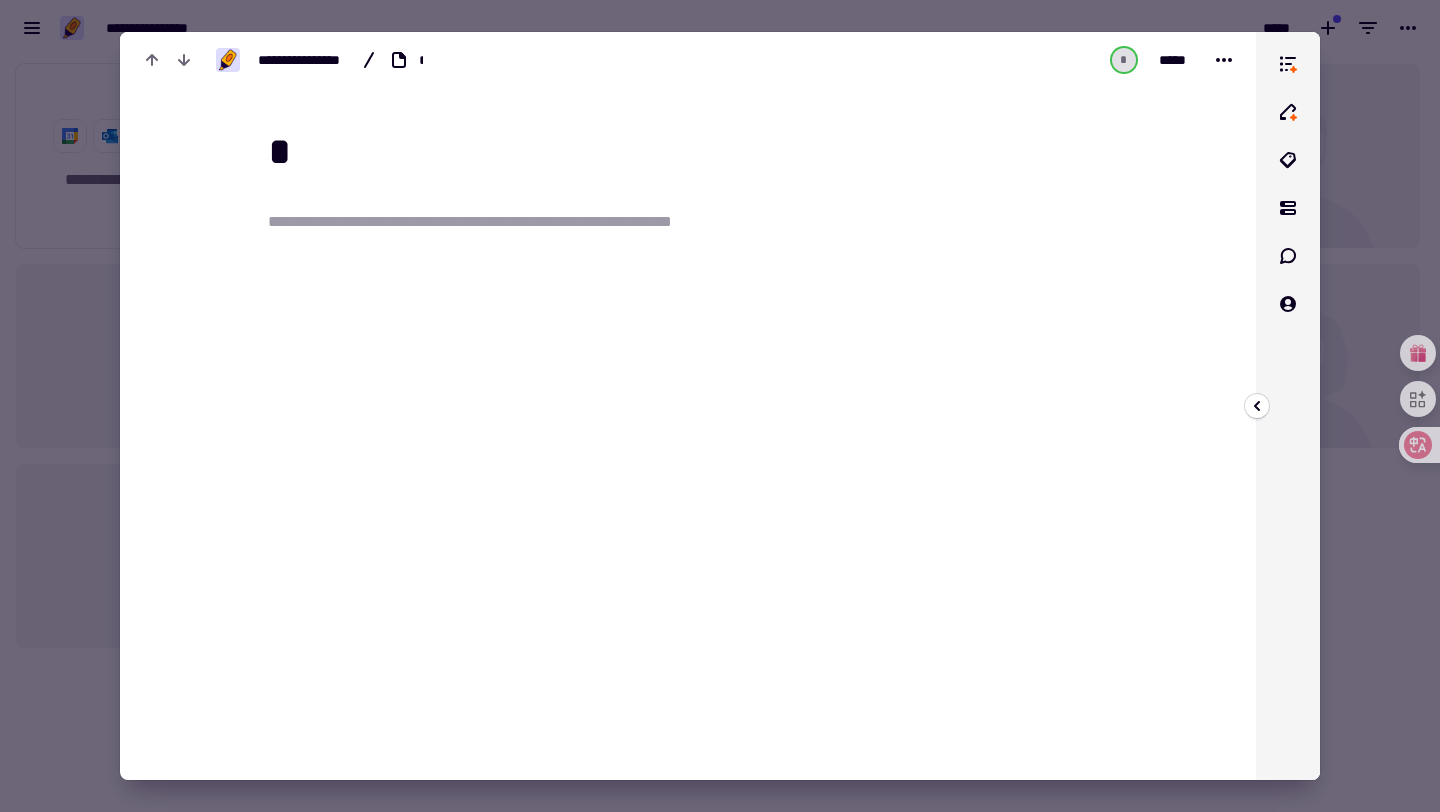 type 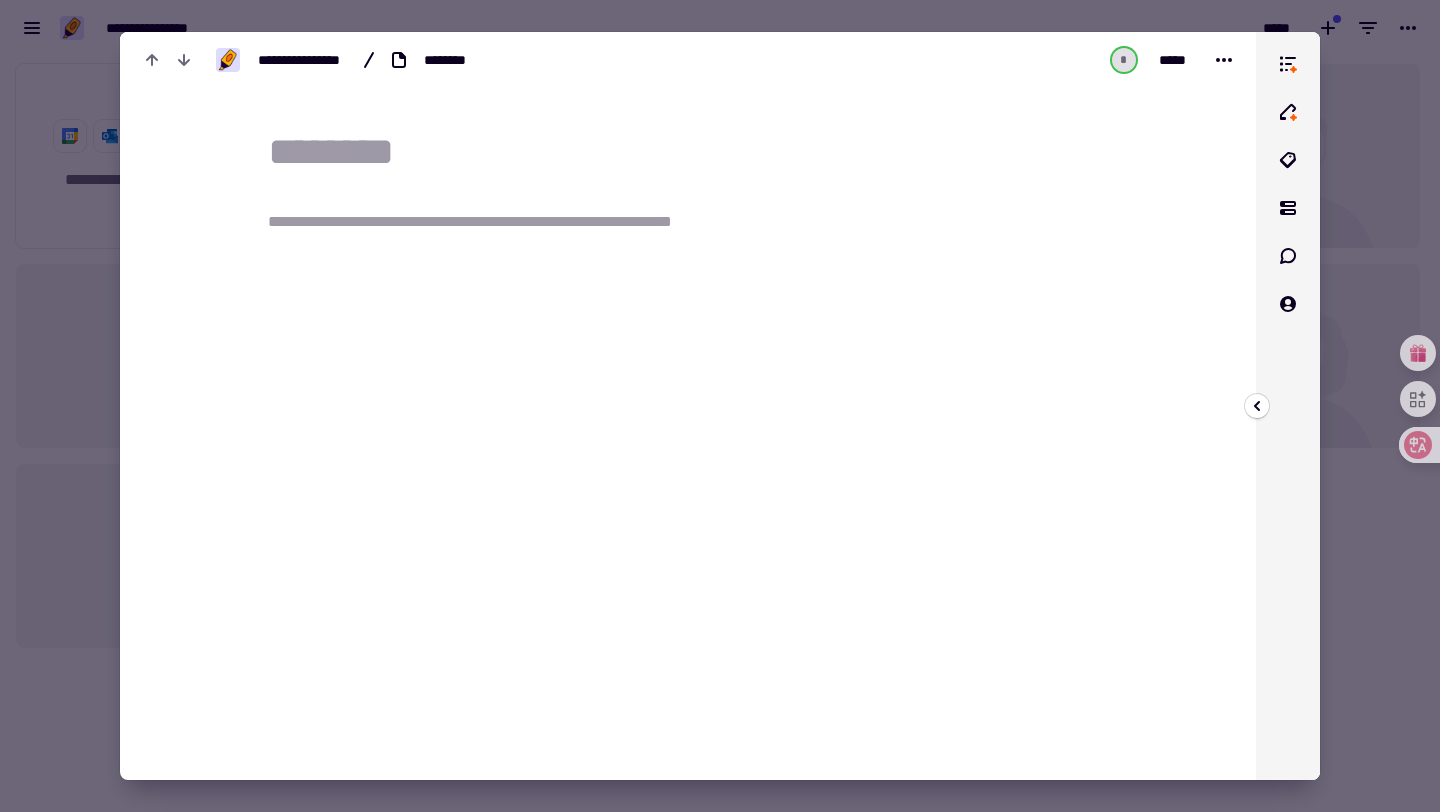 click on "**********" at bounding box center (508, 222) 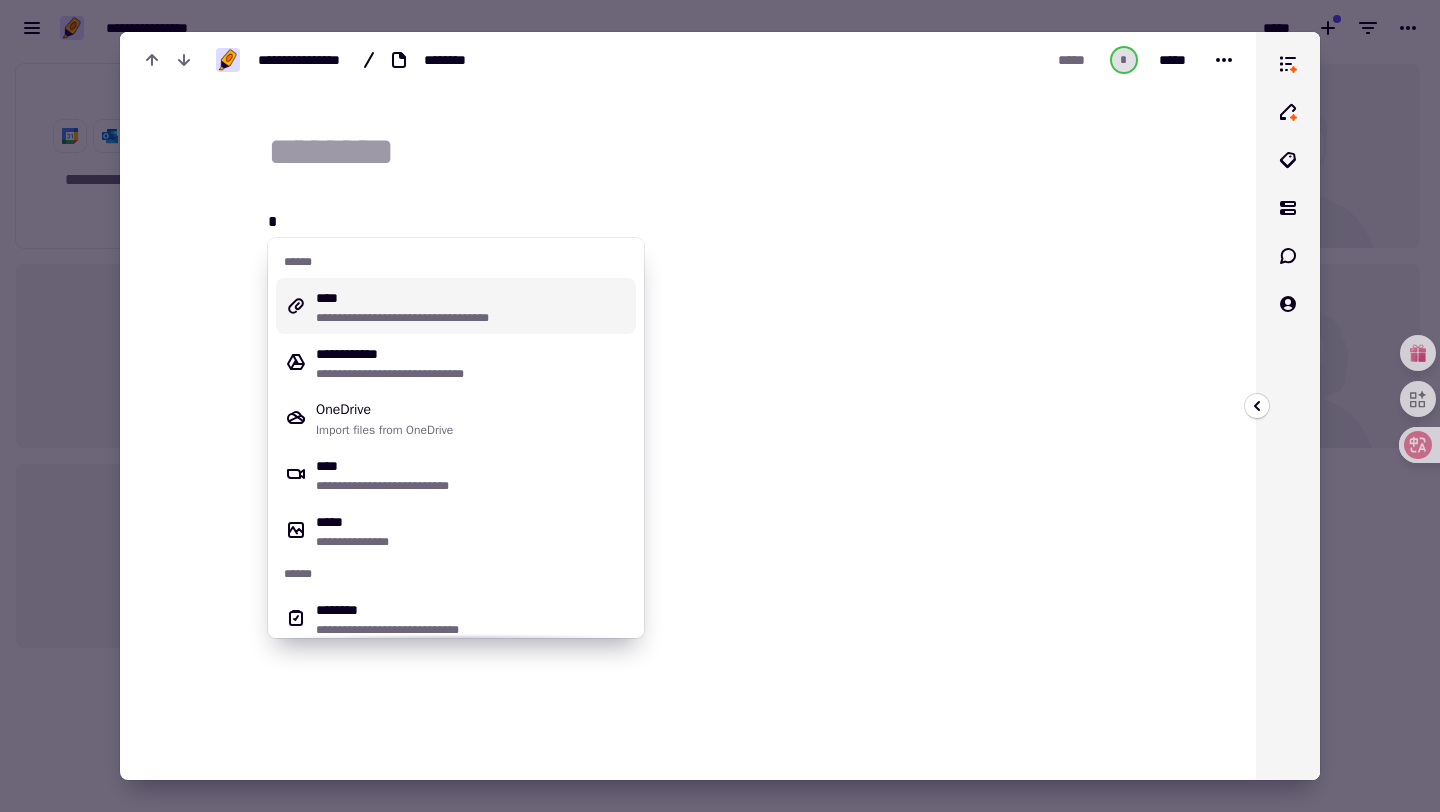 click at bounding box center (700, 152) 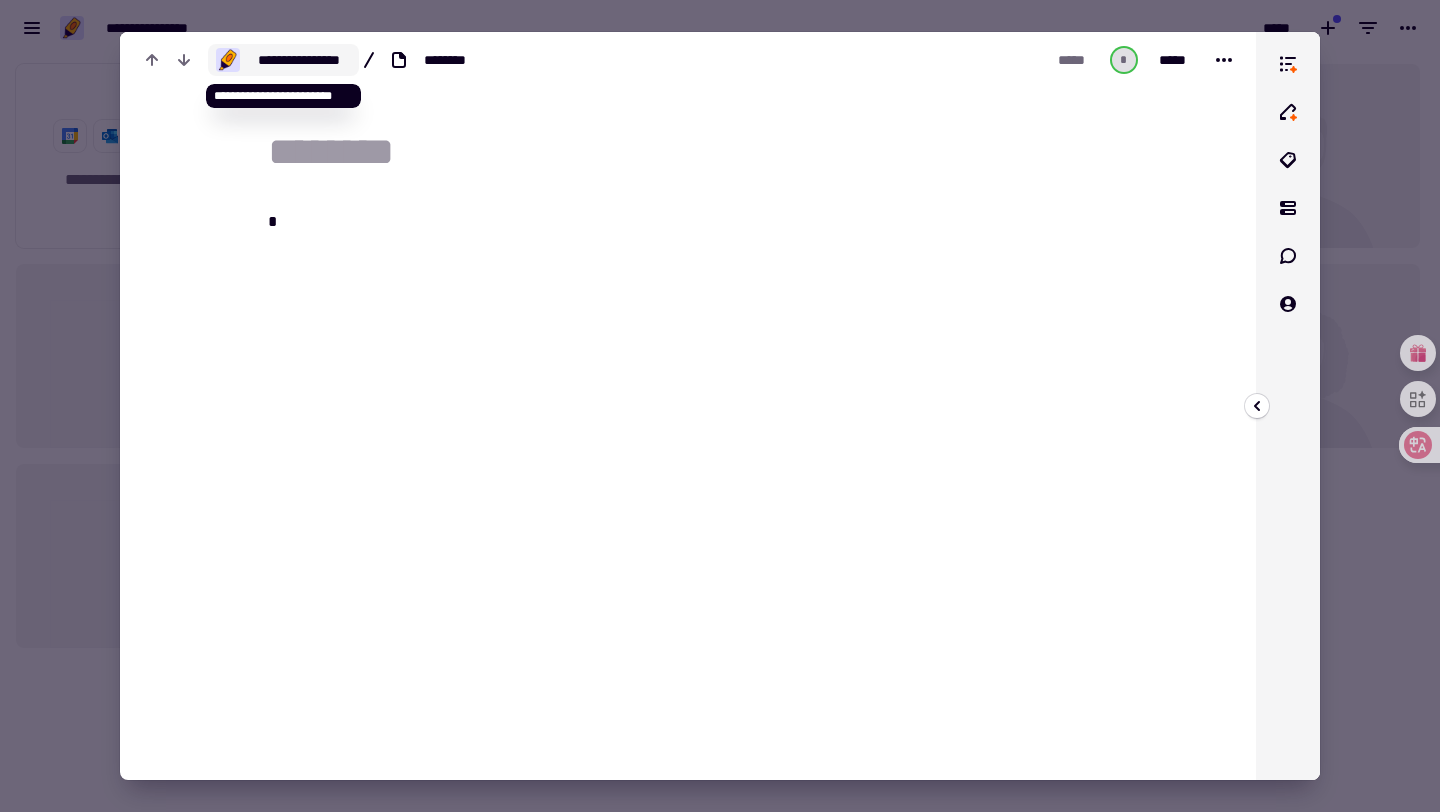 click on "**********" 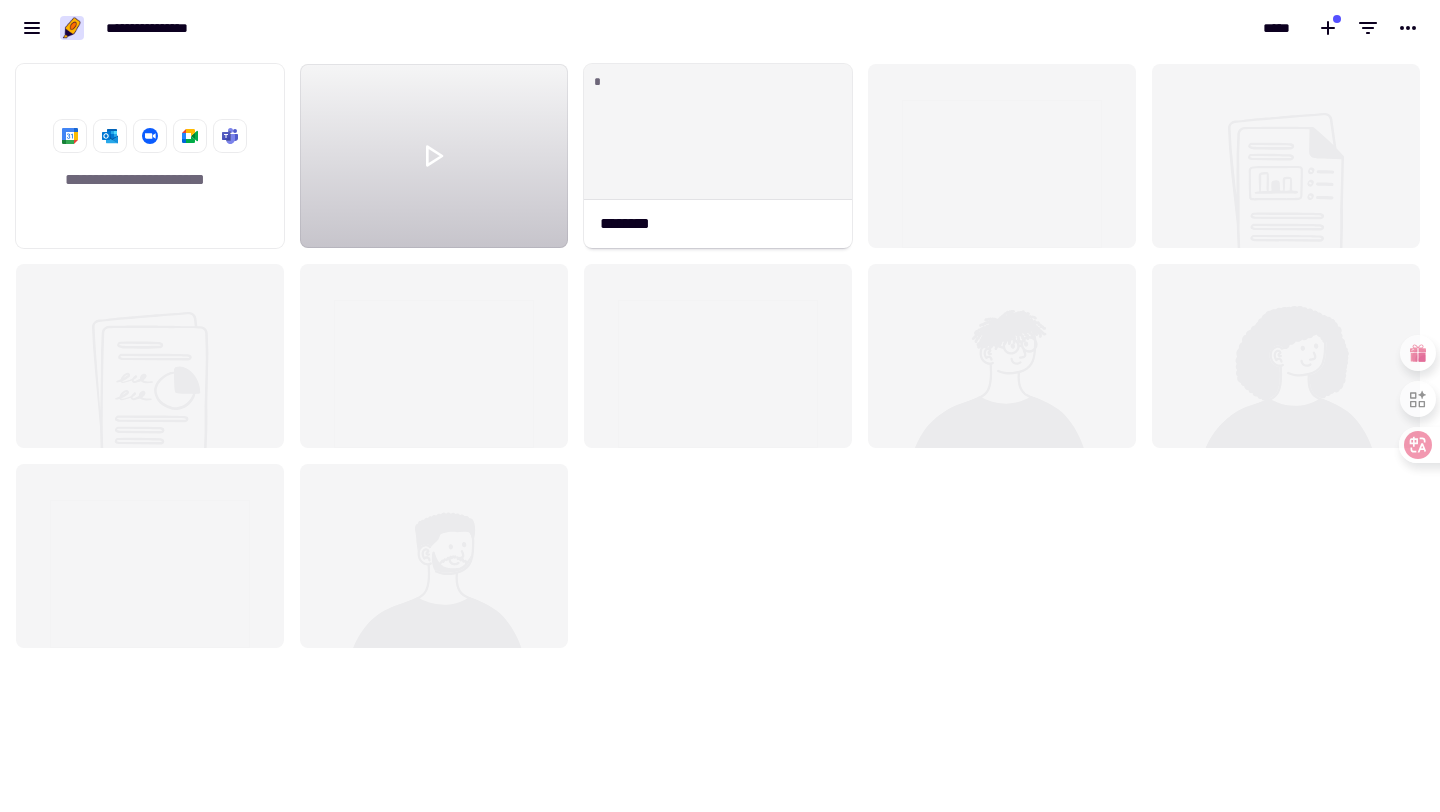 scroll, scrollTop: 1, scrollLeft: 1, axis: both 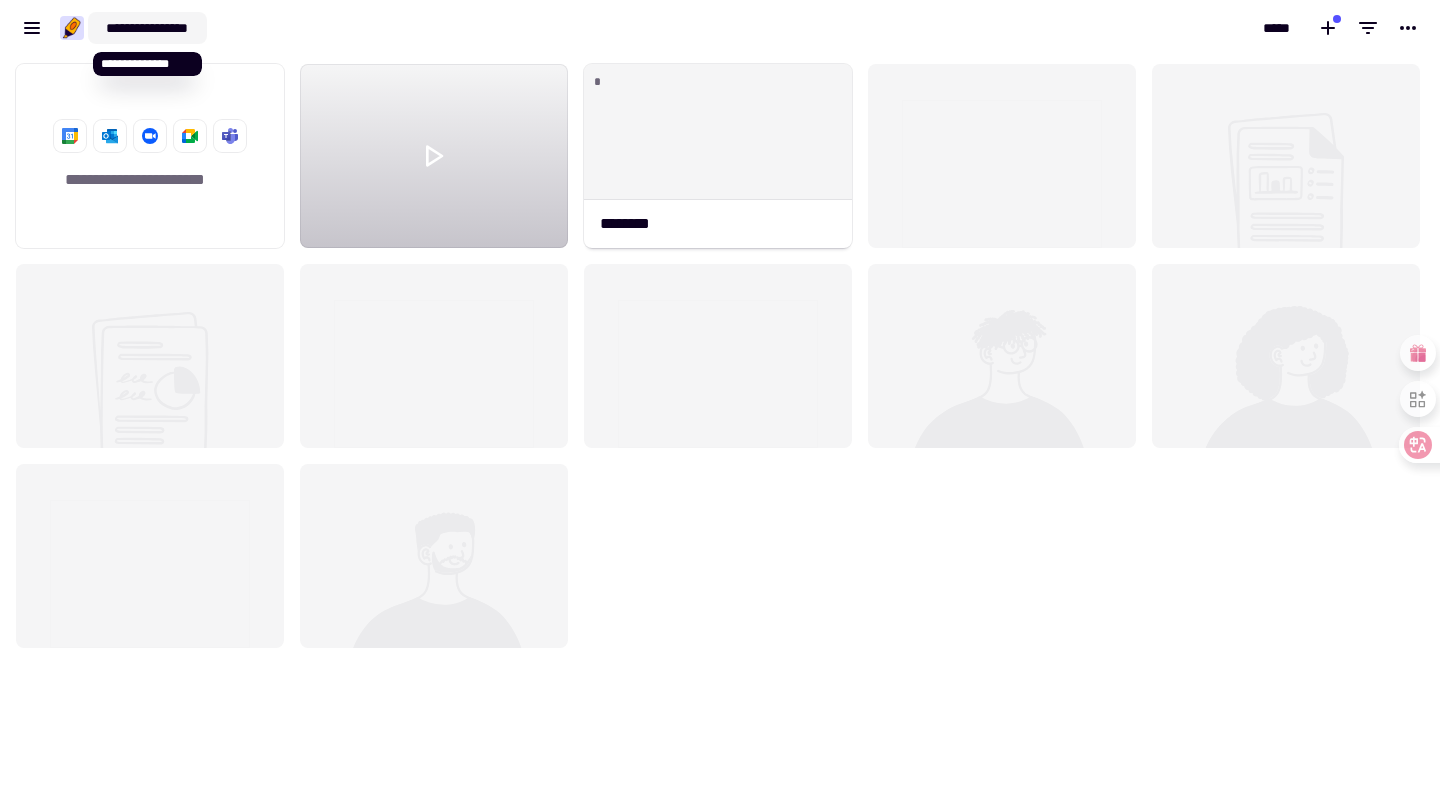click on "**********" at bounding box center [147, 28] 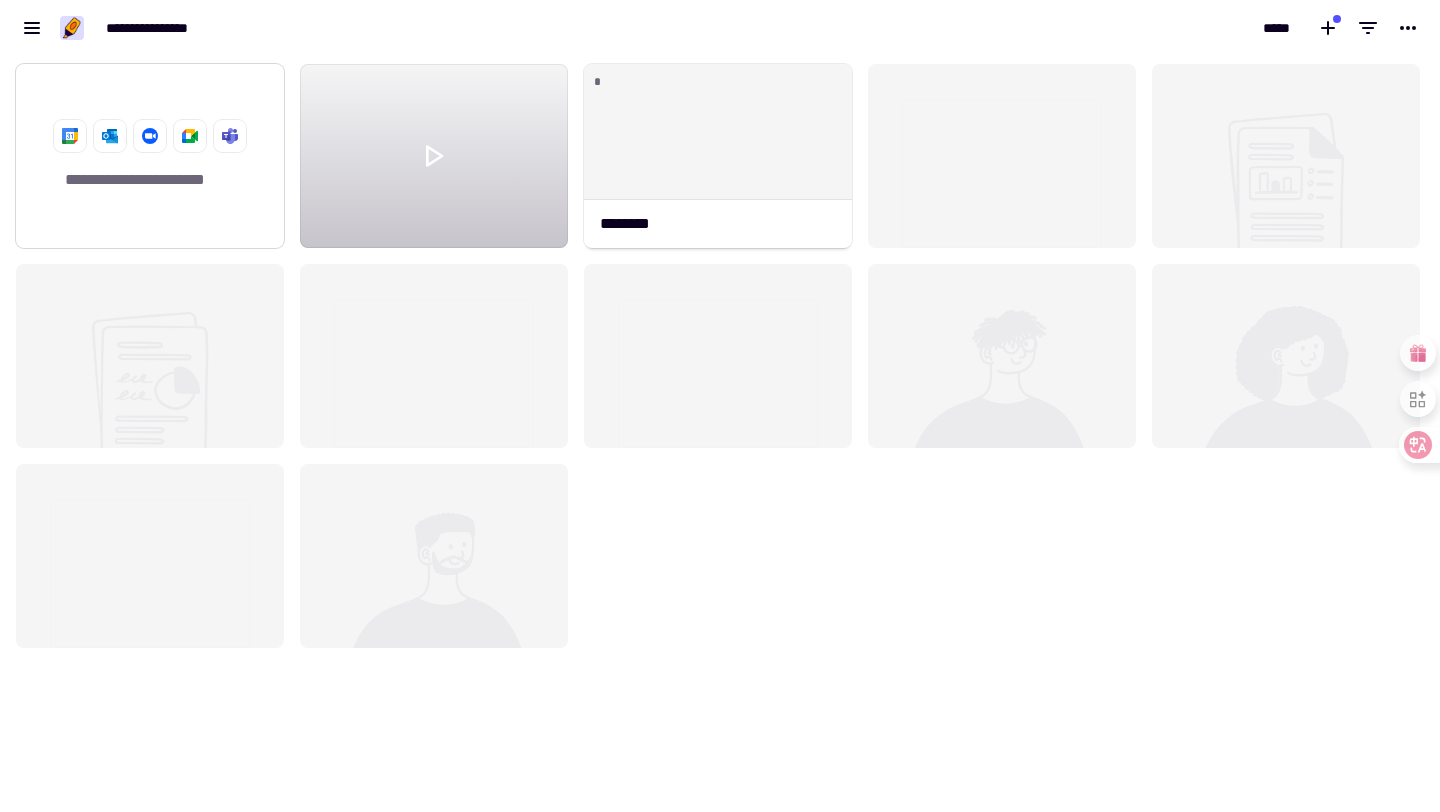 click on "**********" 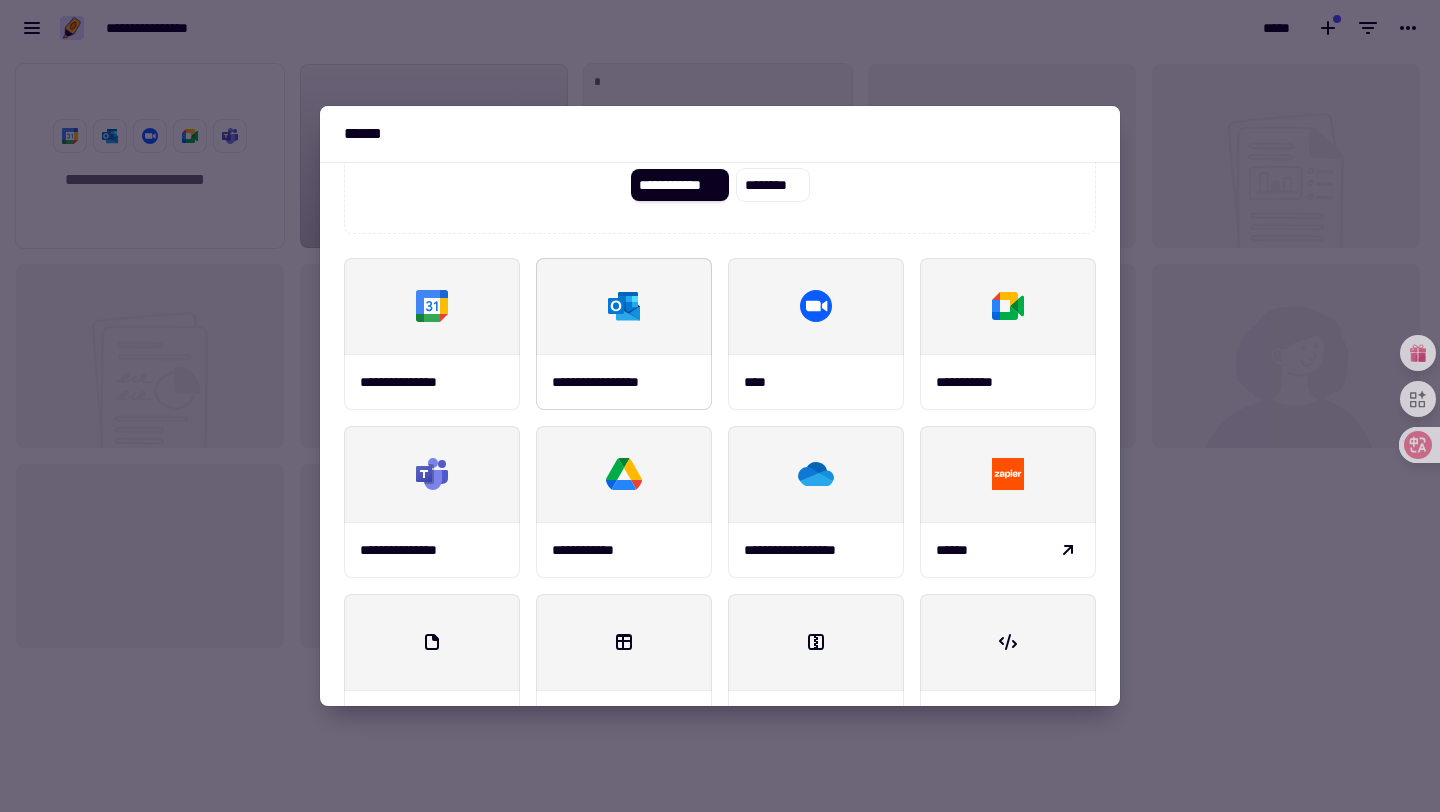scroll, scrollTop: 258, scrollLeft: 0, axis: vertical 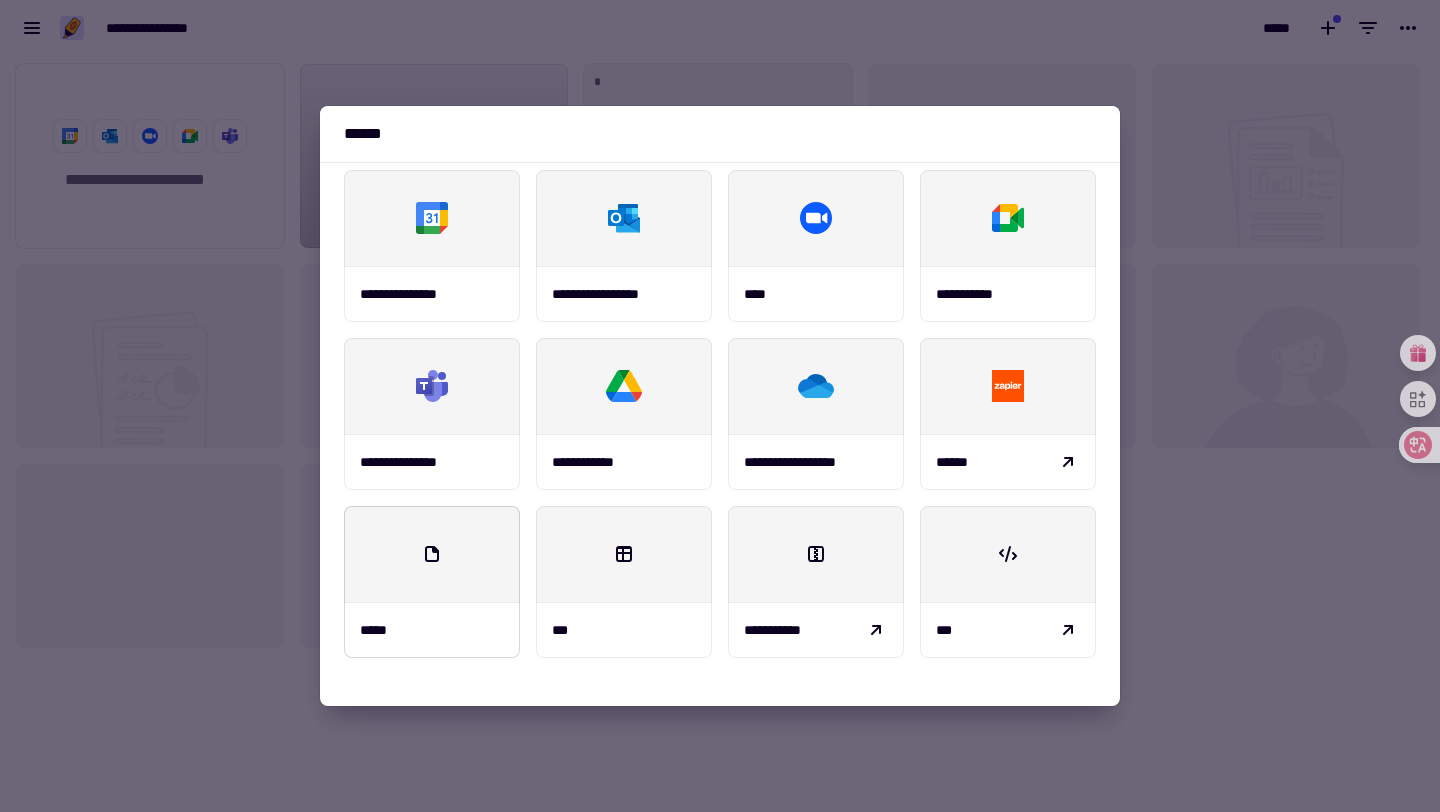 click 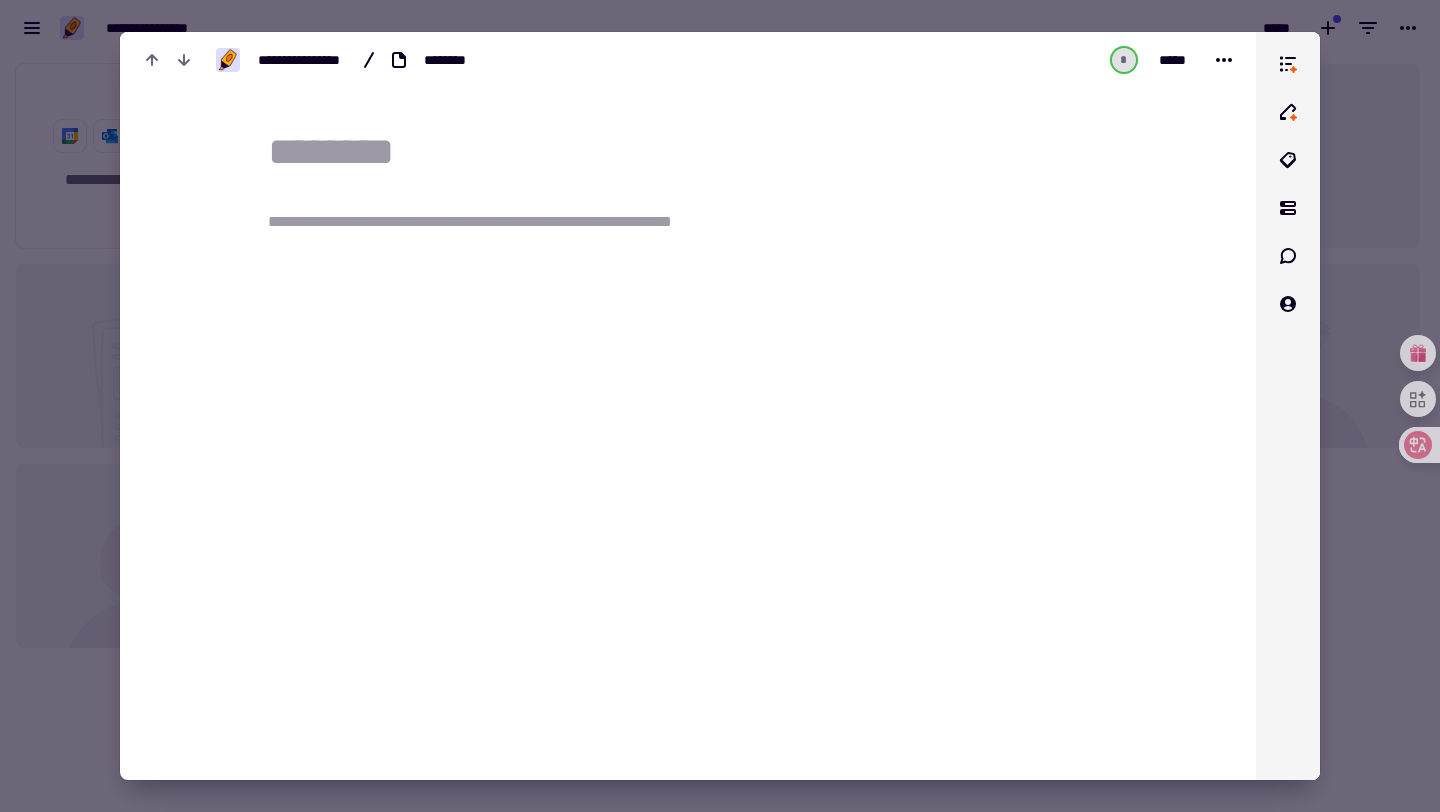 click at bounding box center [700, 152] 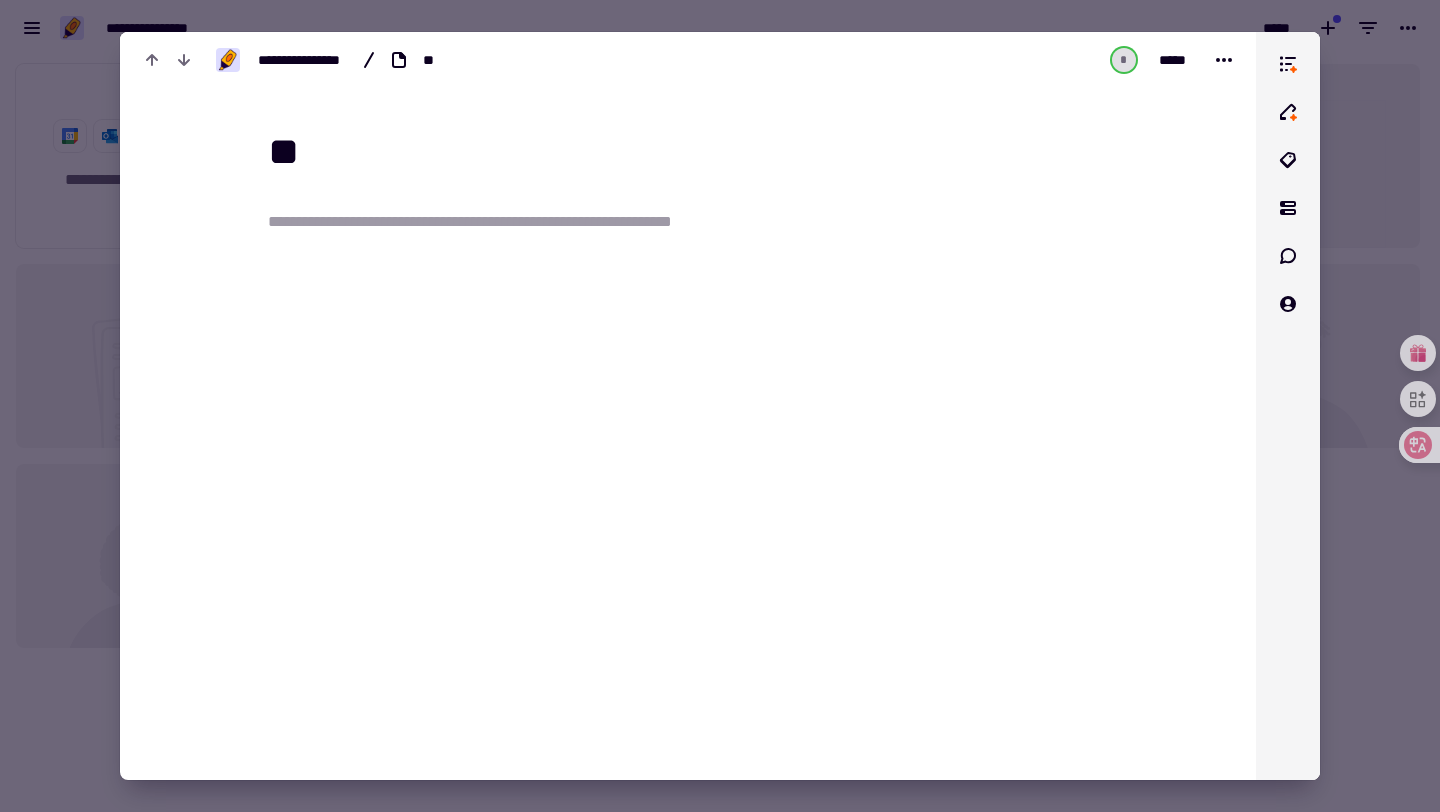 drag, startPoint x: 329, startPoint y: 152, endPoint x: 280, endPoint y: 153, distance: 49.010204 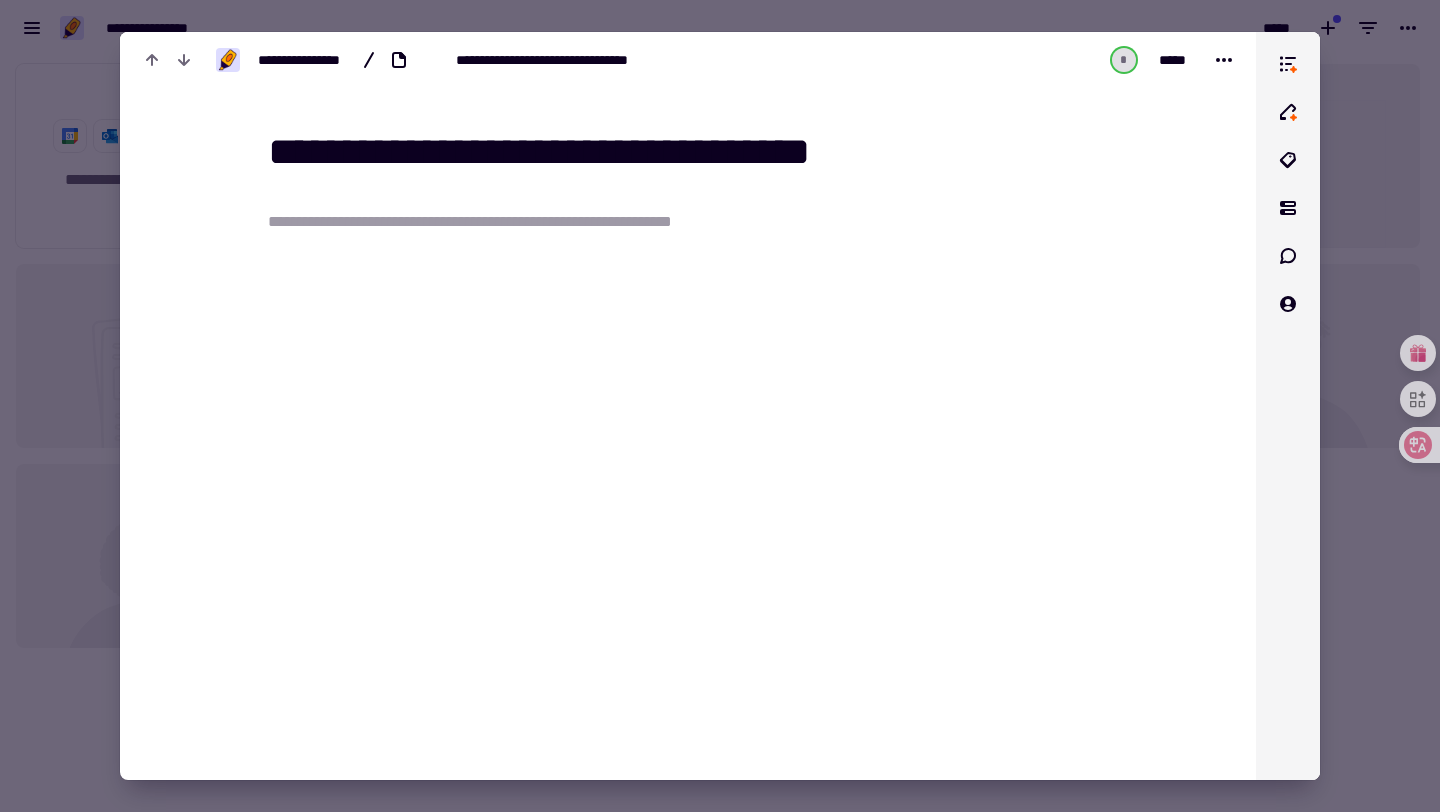 click on "**********" at bounding box center [508, 222] 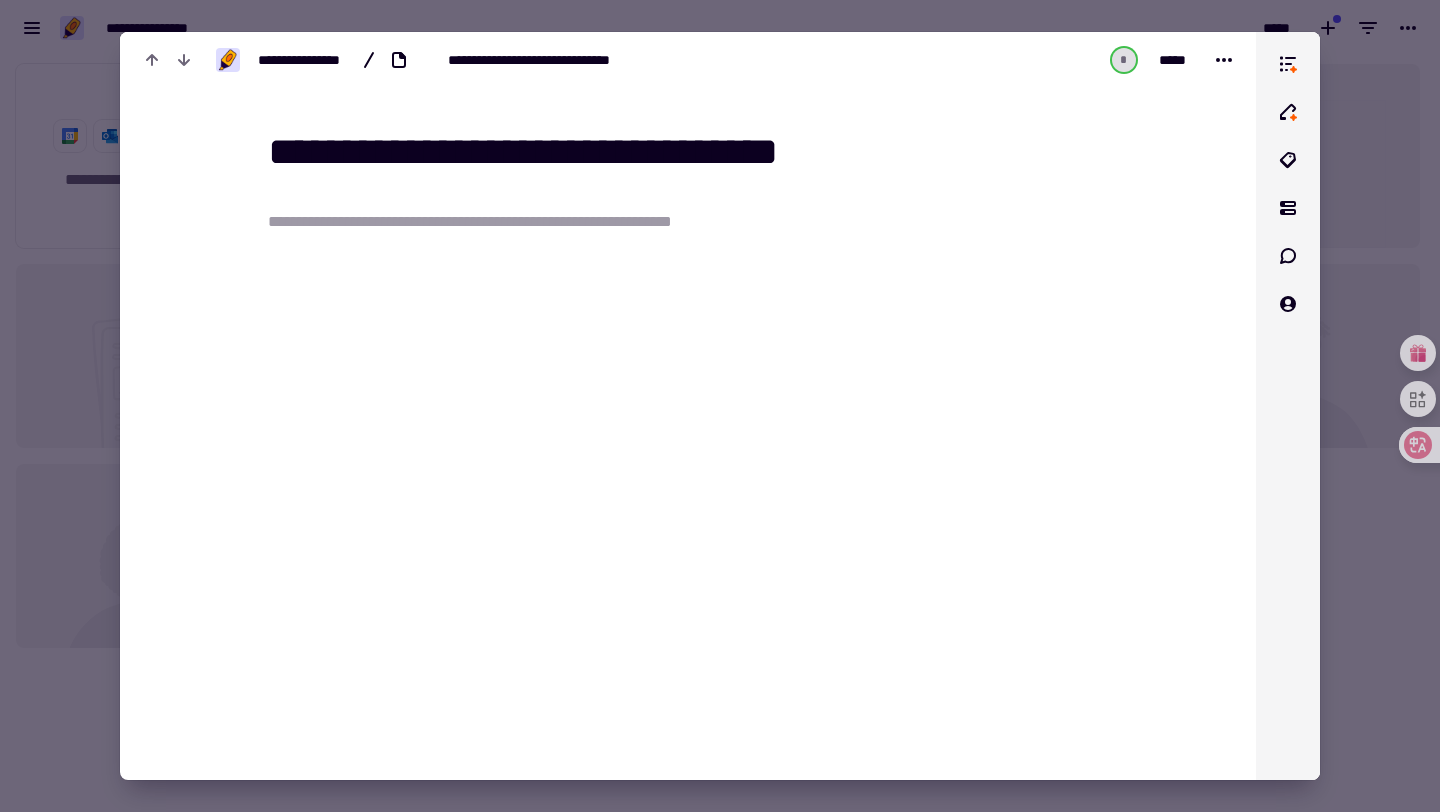 click on "**********" at bounding box center (508, 222) 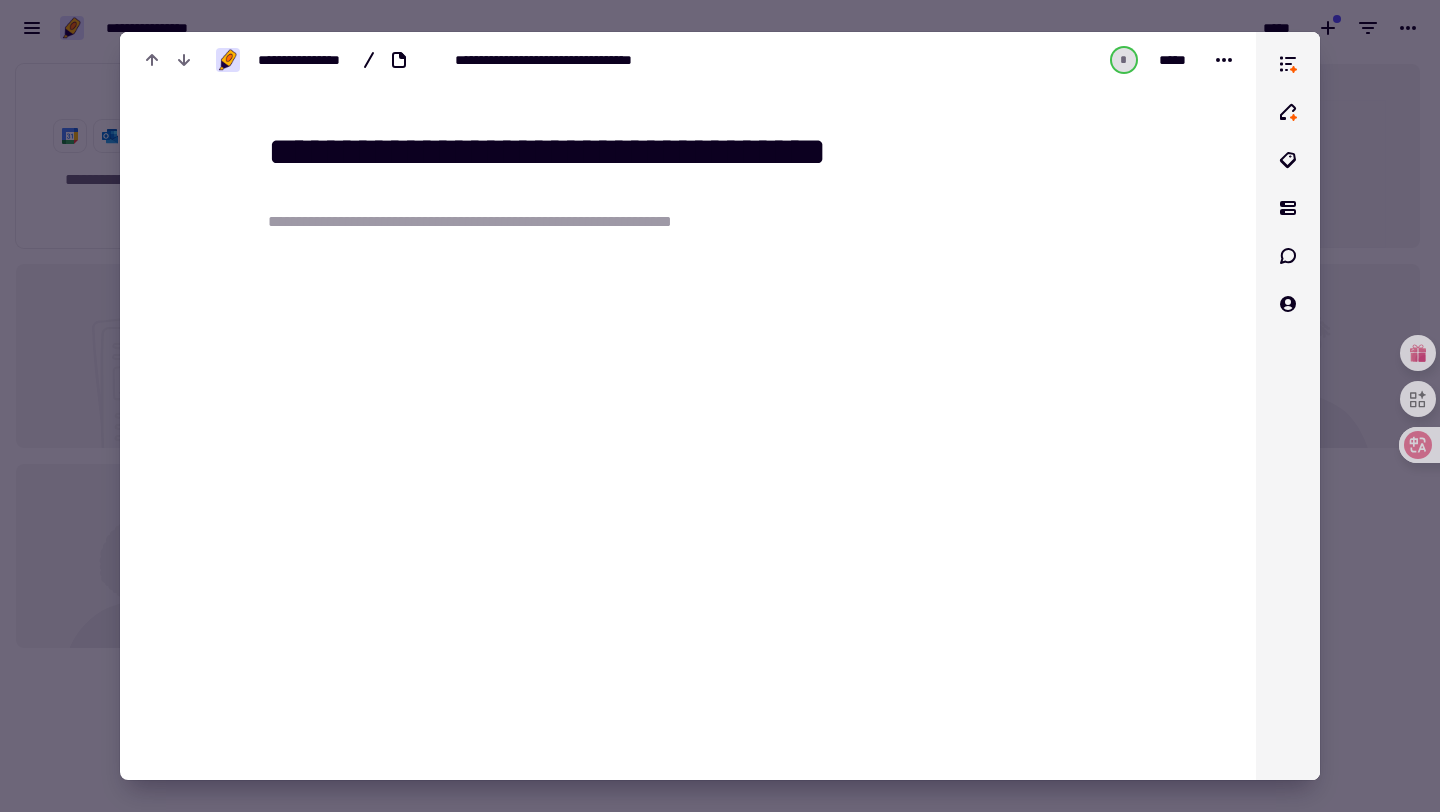 type on "**********" 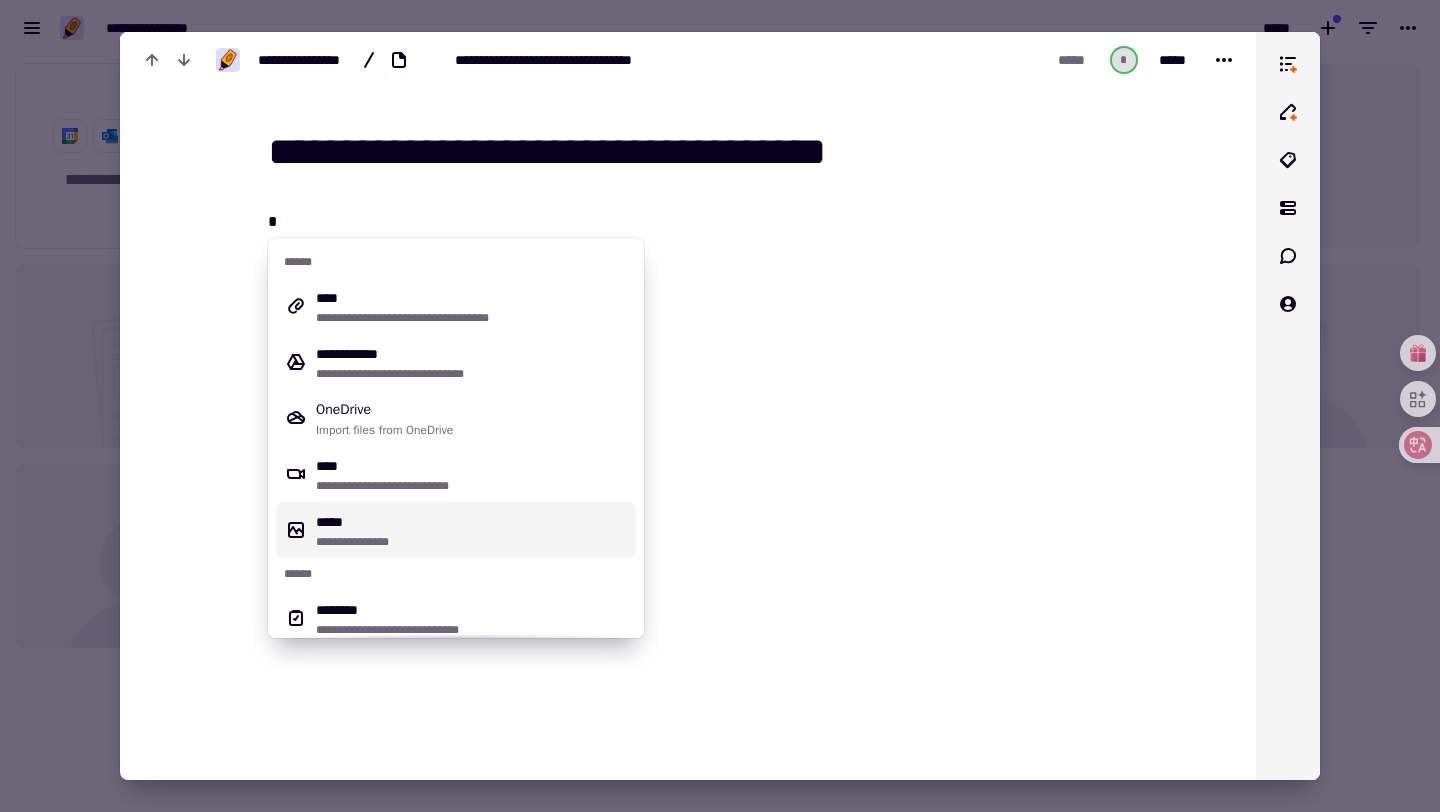 click on "**********" at bounding box center [472, 542] 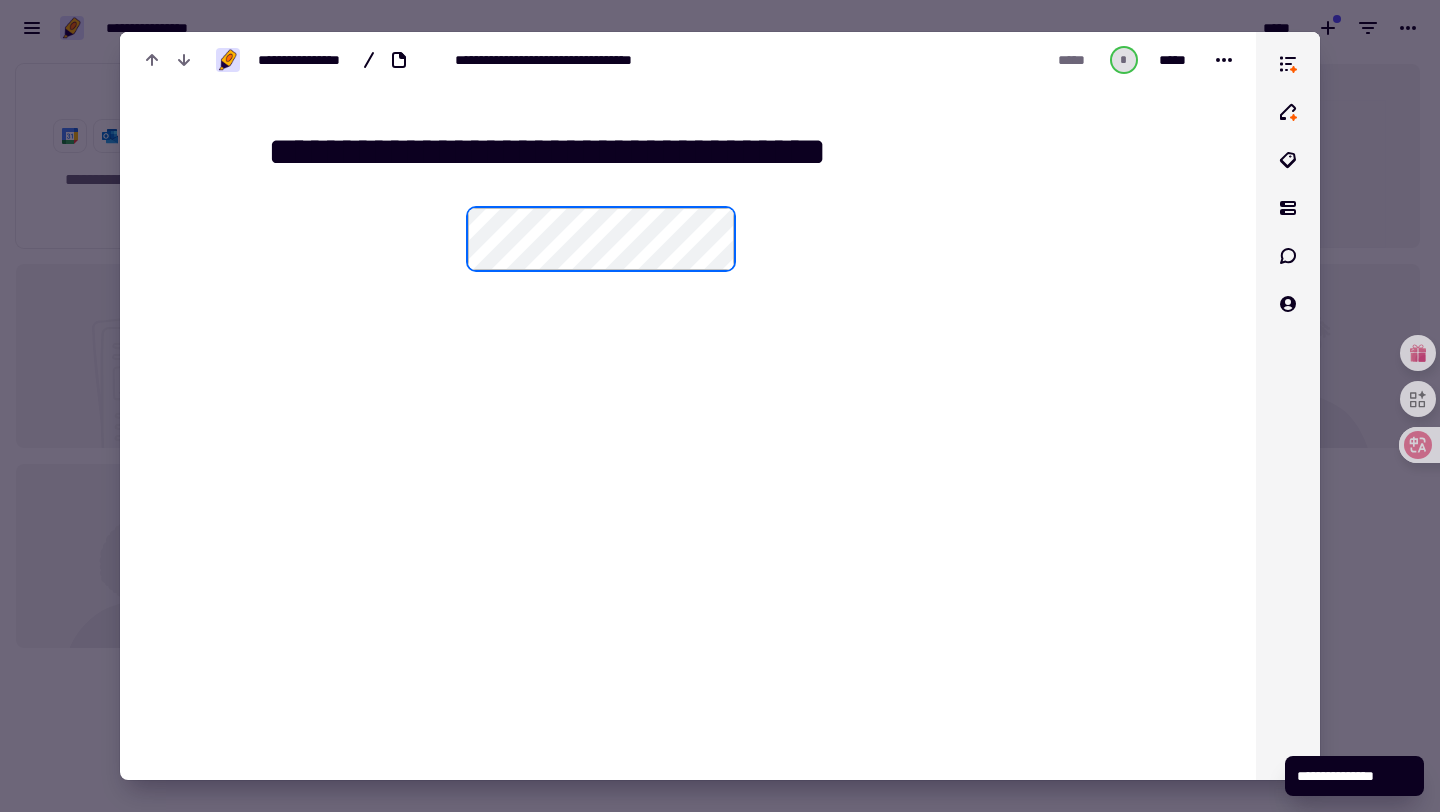 drag, startPoint x: 273, startPoint y: 276, endPoint x: 894, endPoint y: 337, distance: 623.9888 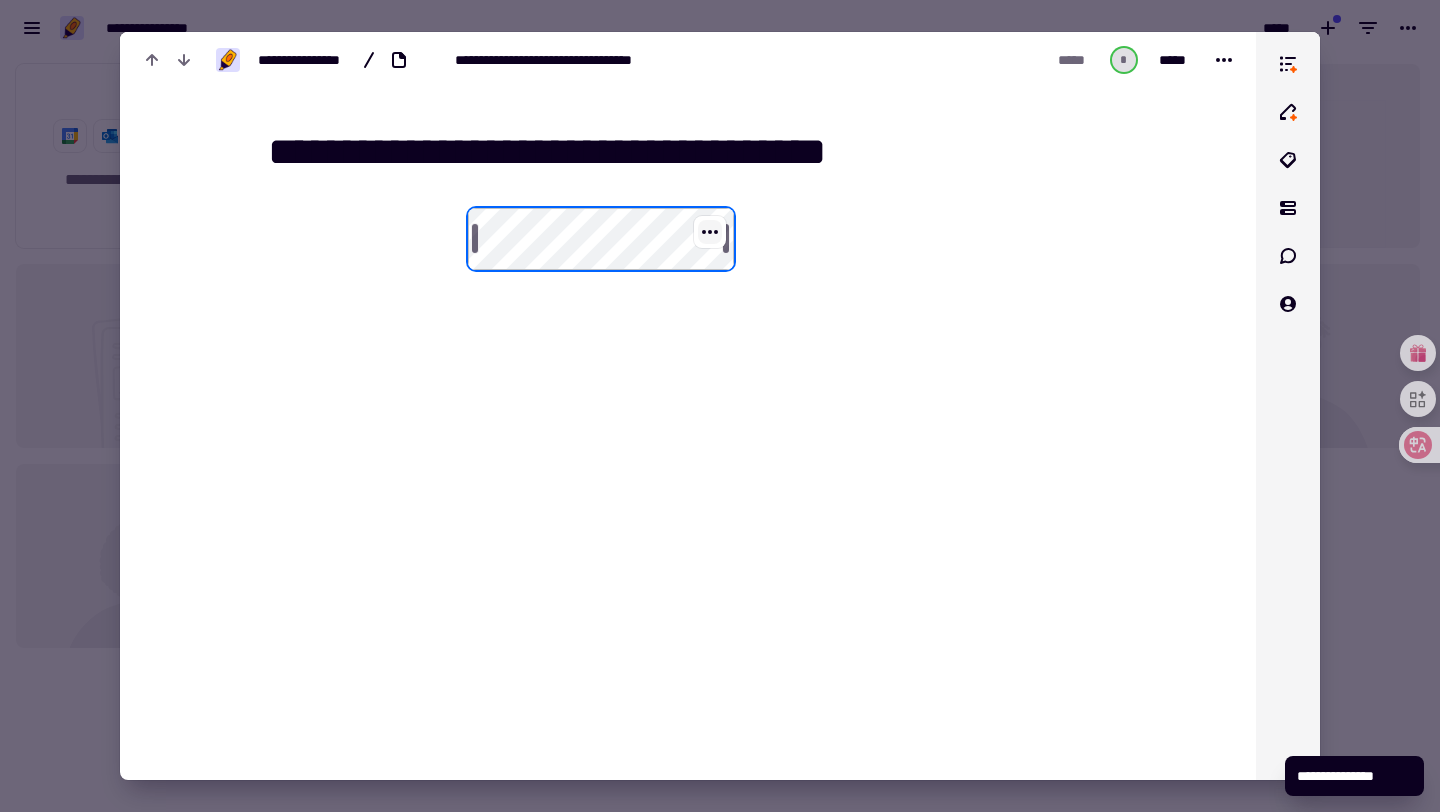 click 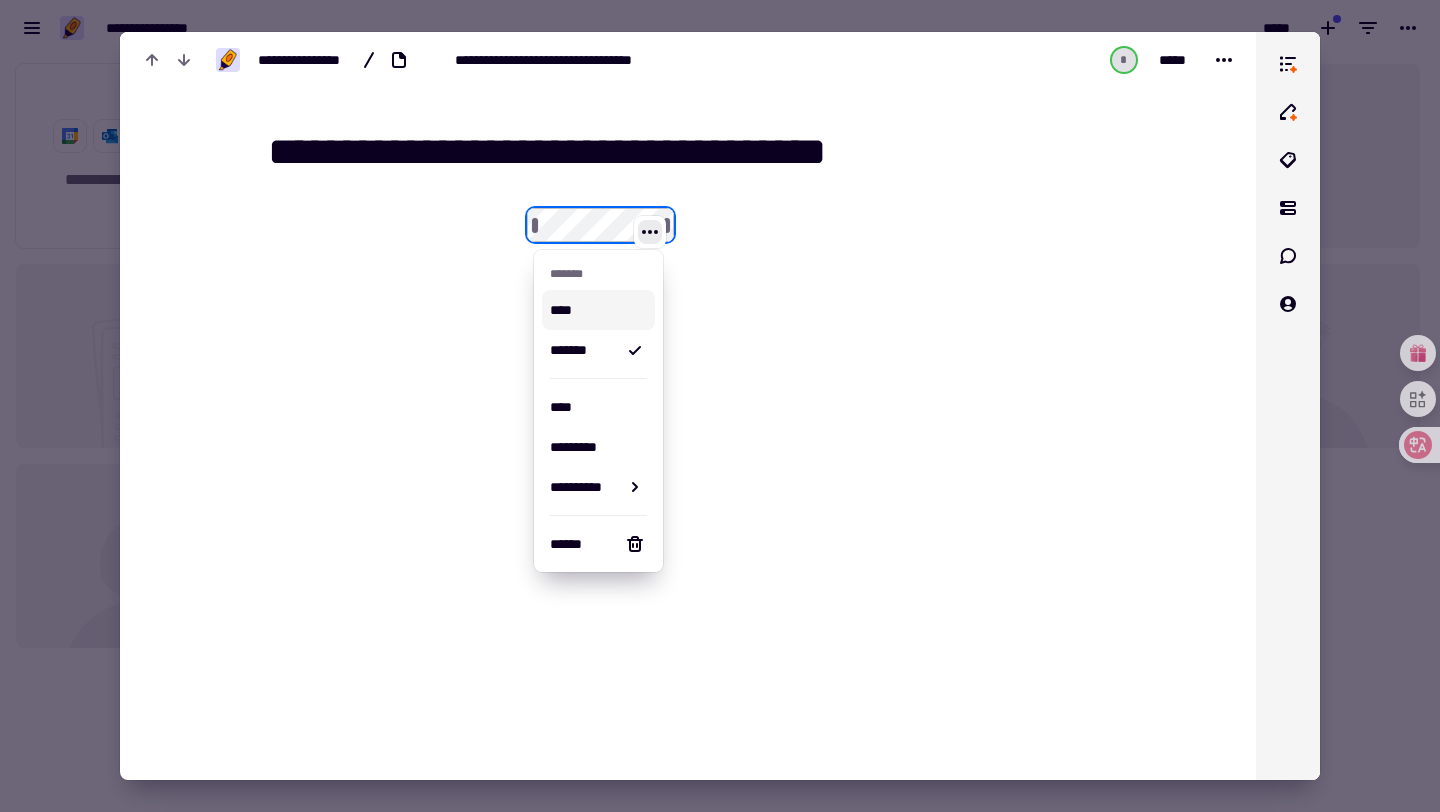 drag, startPoint x: 477, startPoint y: 237, endPoint x: 665, endPoint y: 237, distance: 188 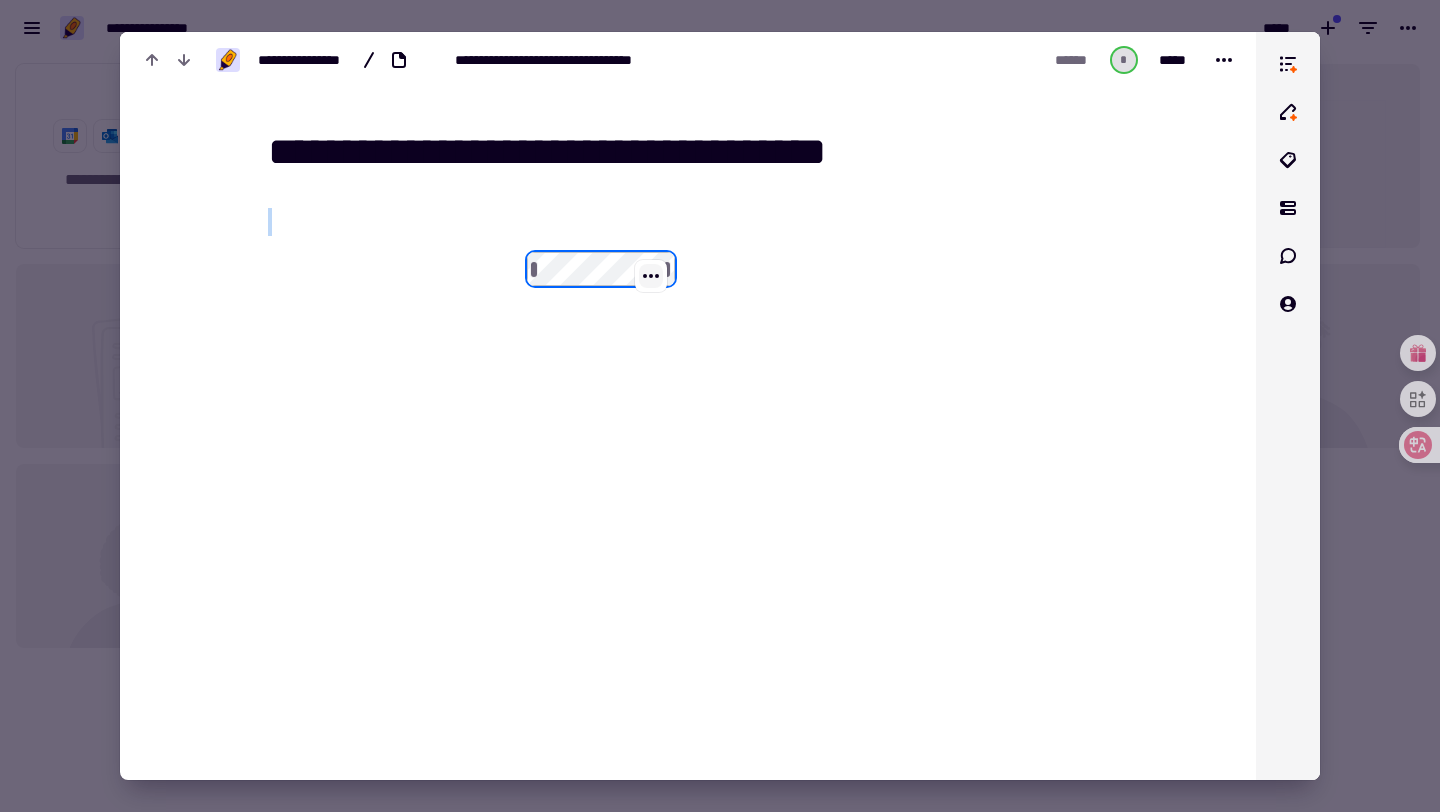 click 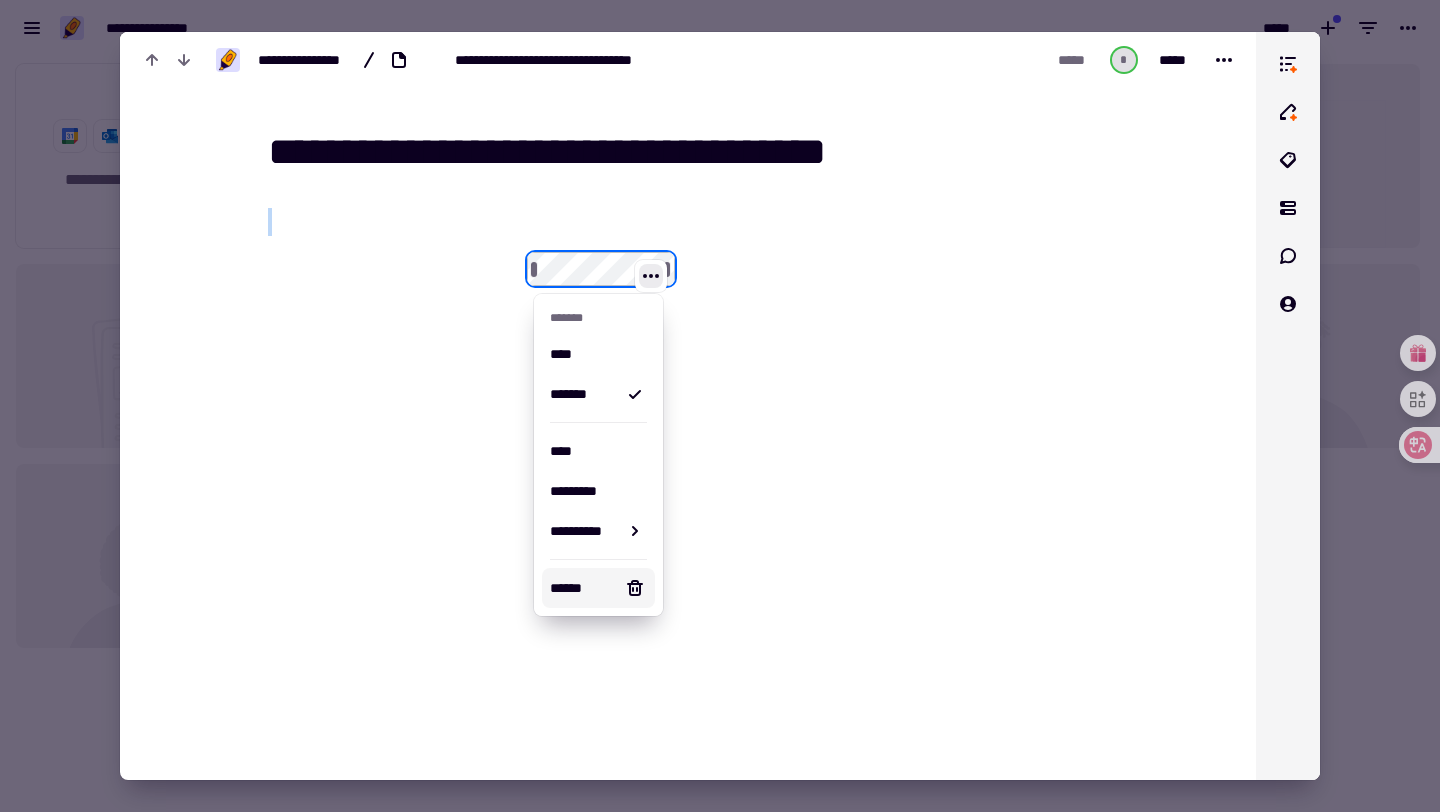 click on "******" at bounding box center [582, 588] 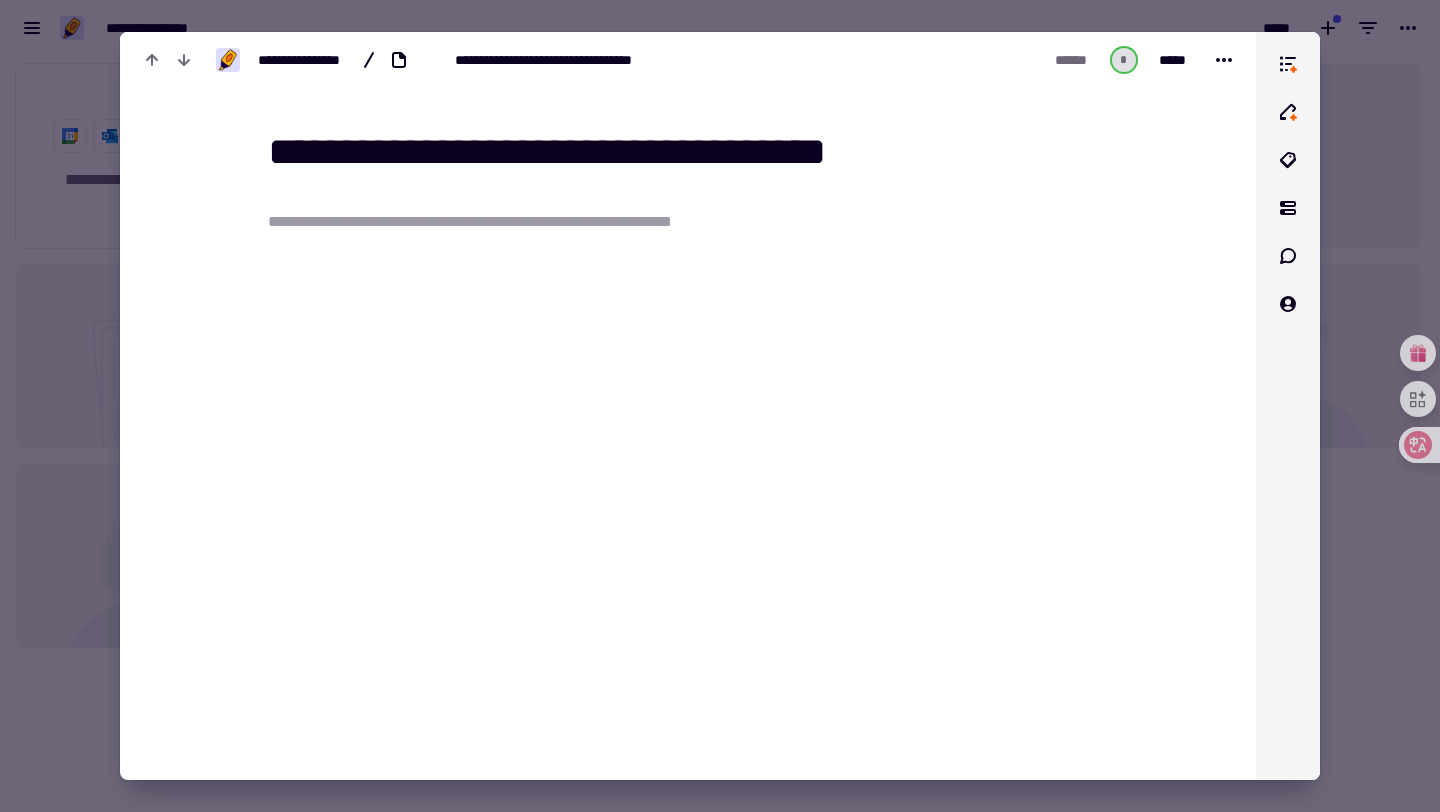 click on "**********" at bounding box center [508, 222] 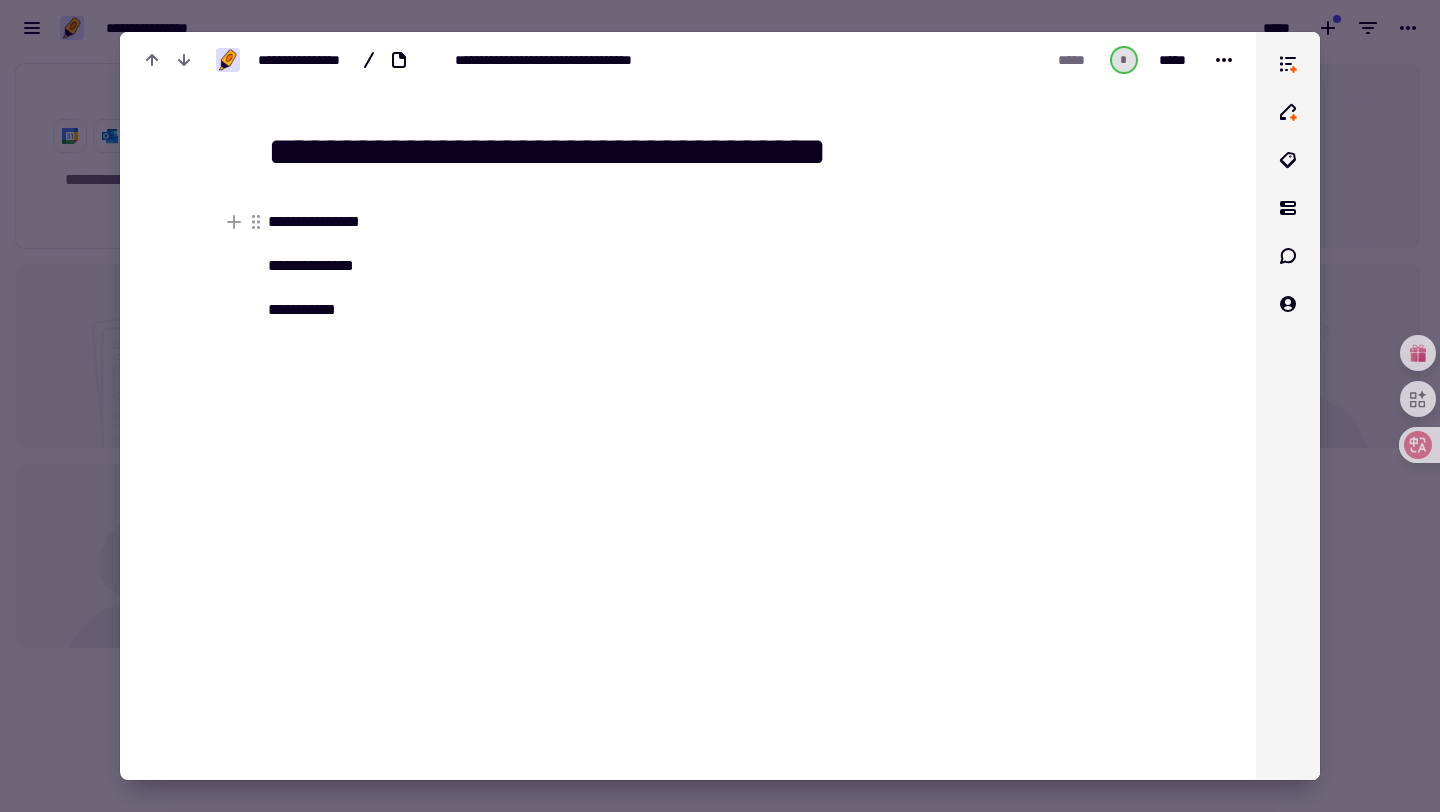 click on "**********" at bounding box center (600, 222) 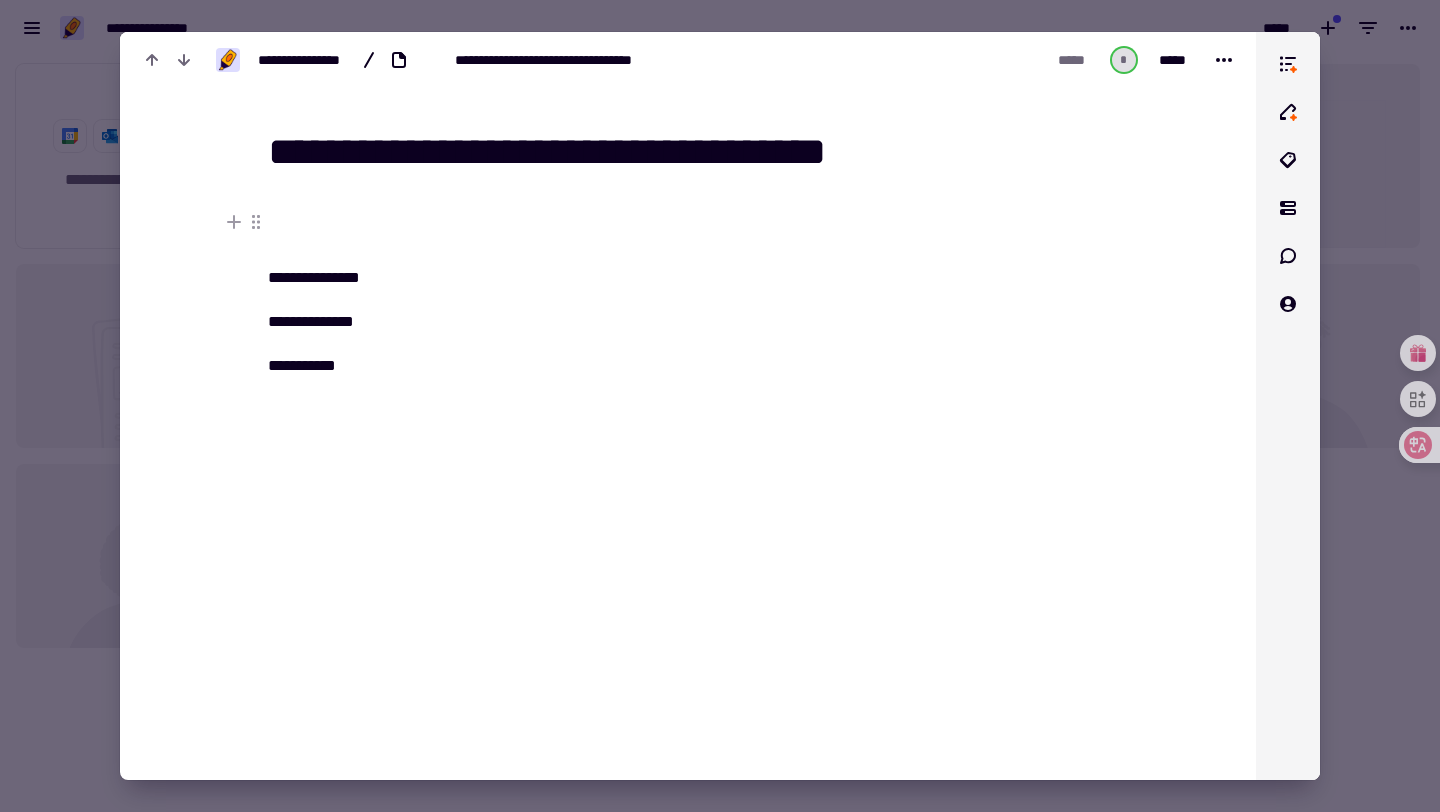 click on "**********" at bounding box center [600, 250] 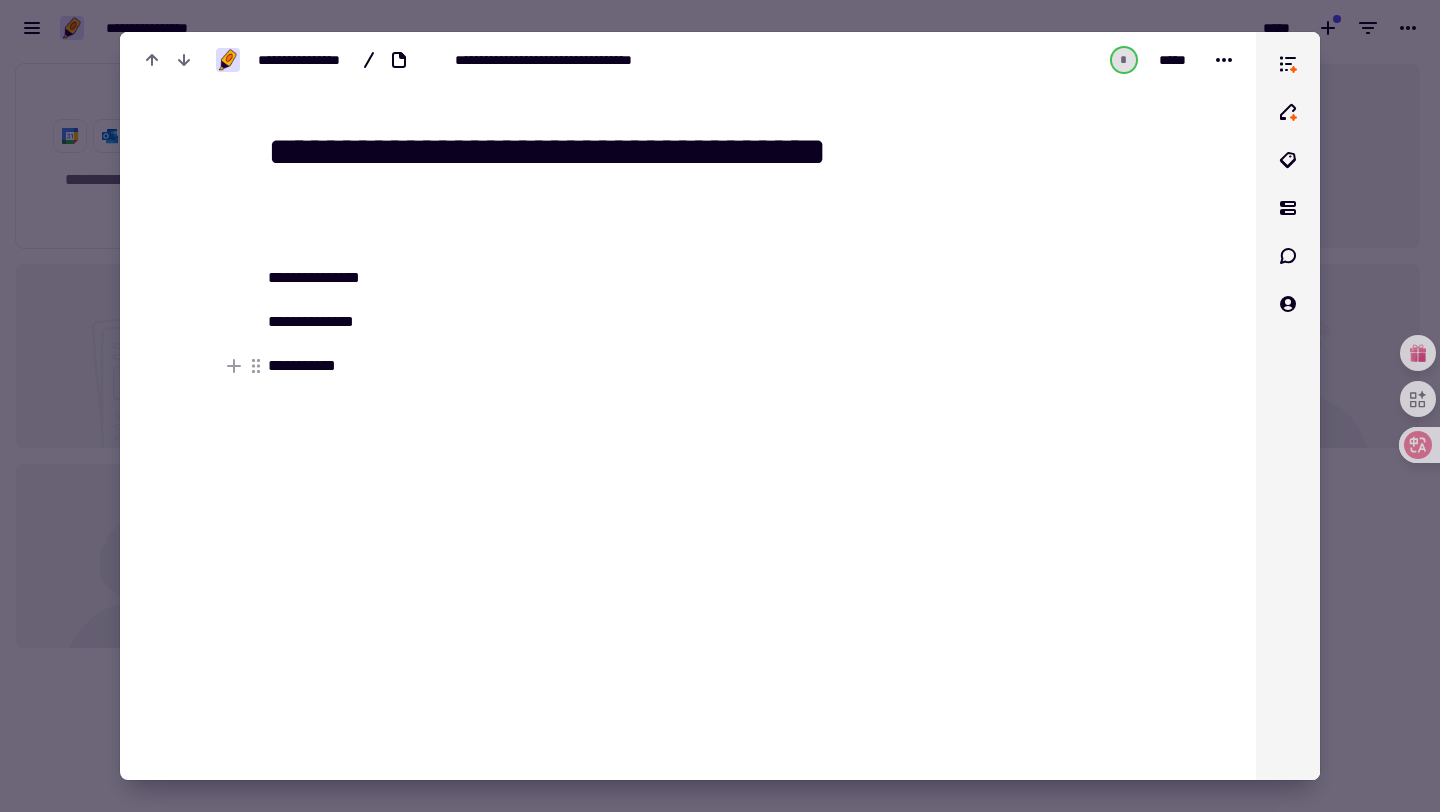 click on "**********" at bounding box center (600, 366) 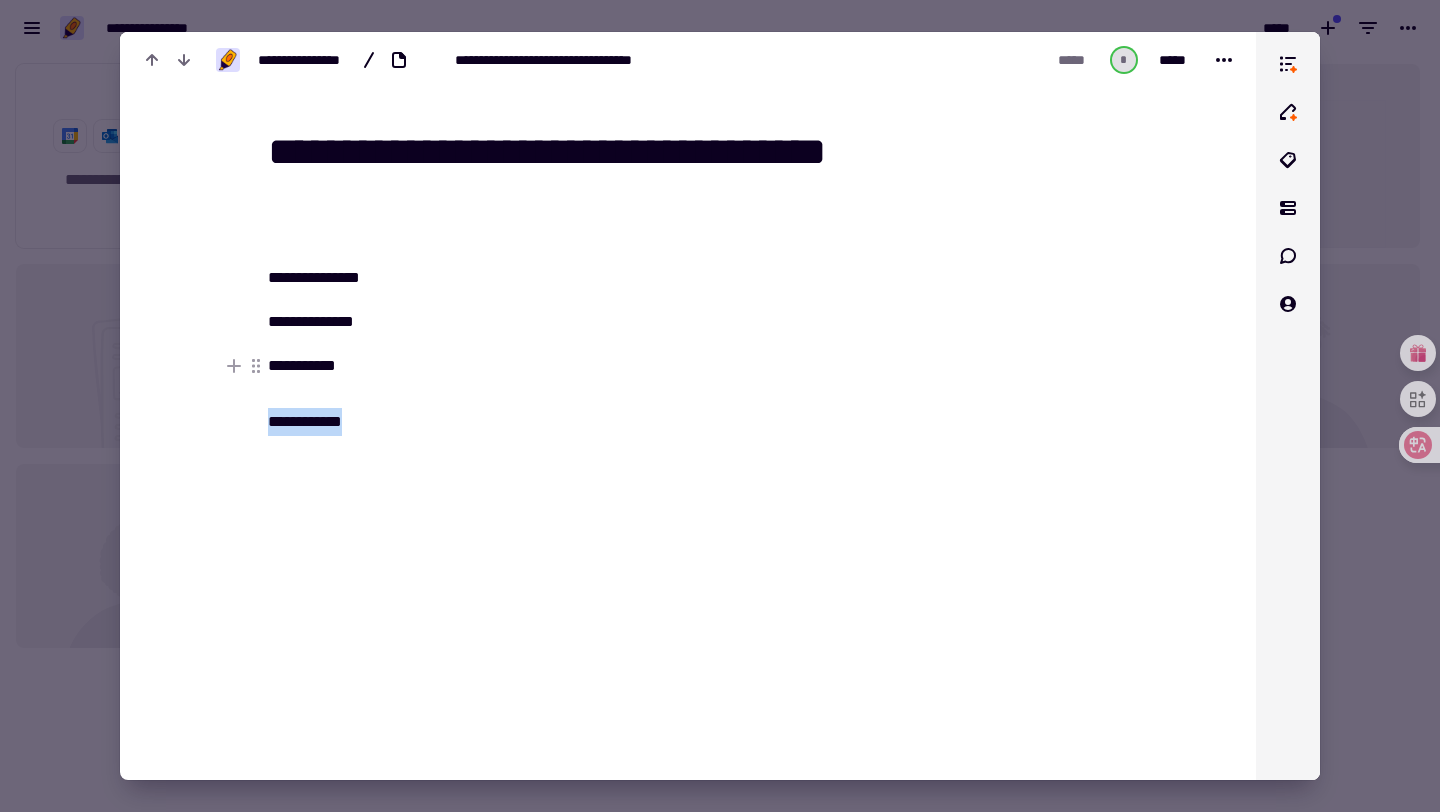 drag, startPoint x: 372, startPoint y: 418, endPoint x: 265, endPoint y: 421, distance: 107.042046 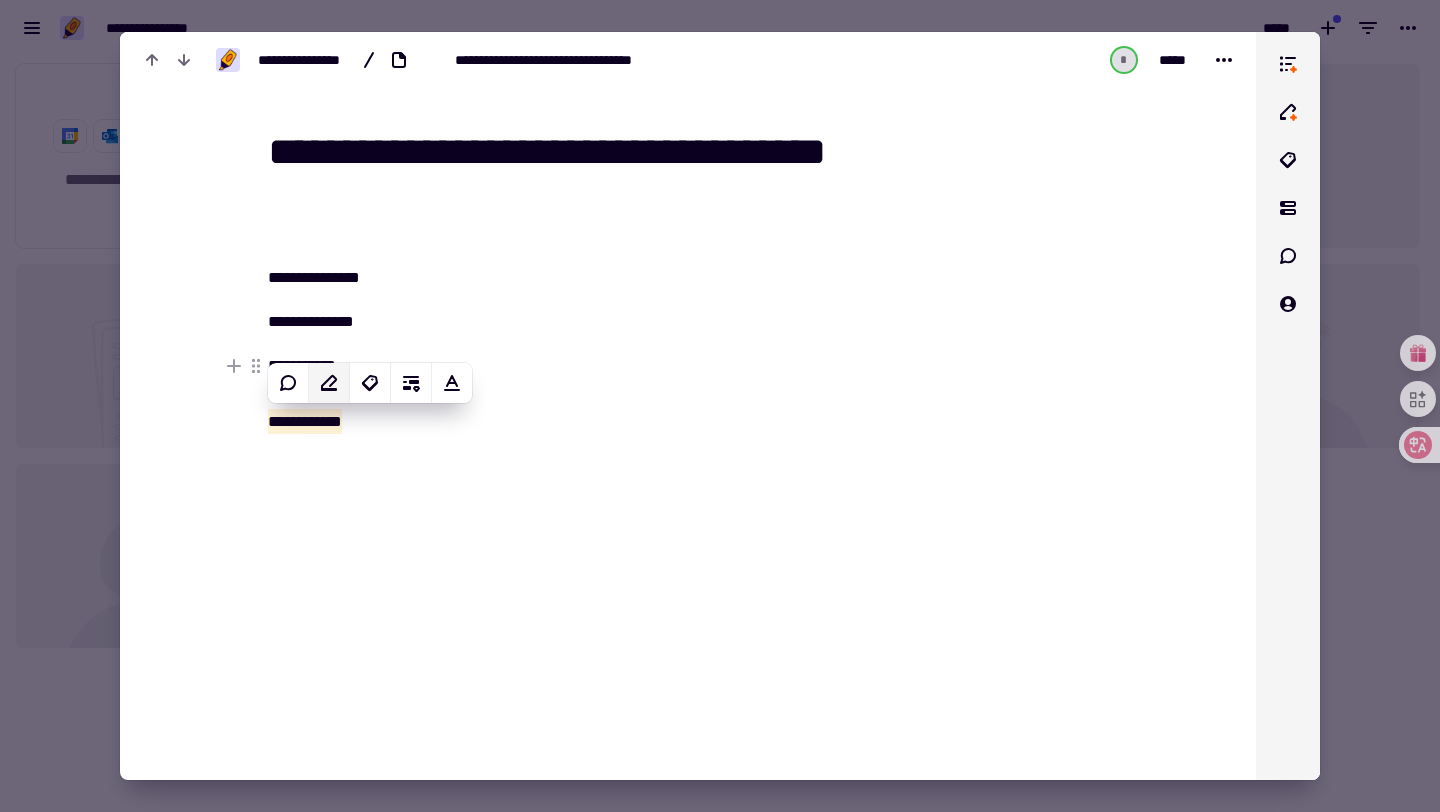 click 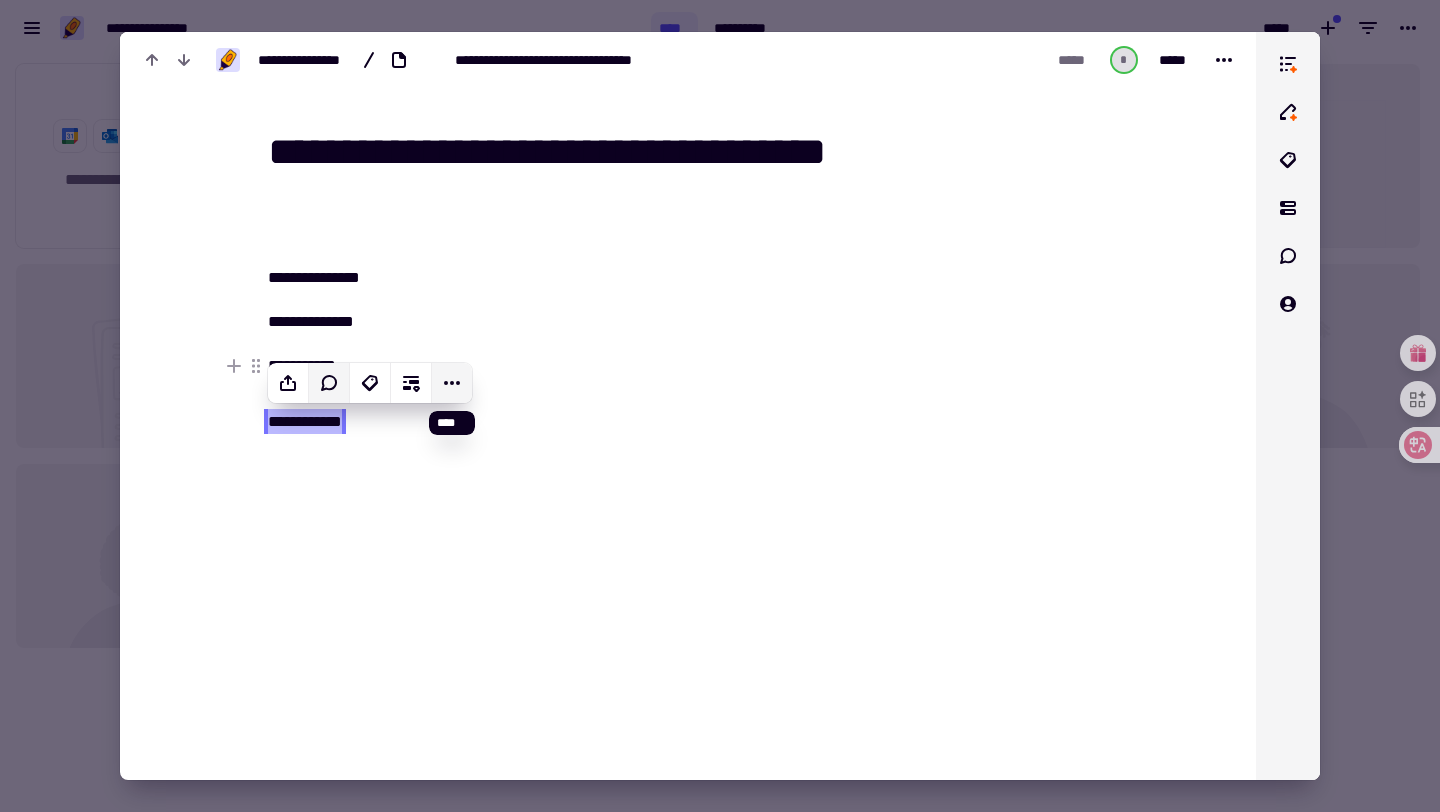 click 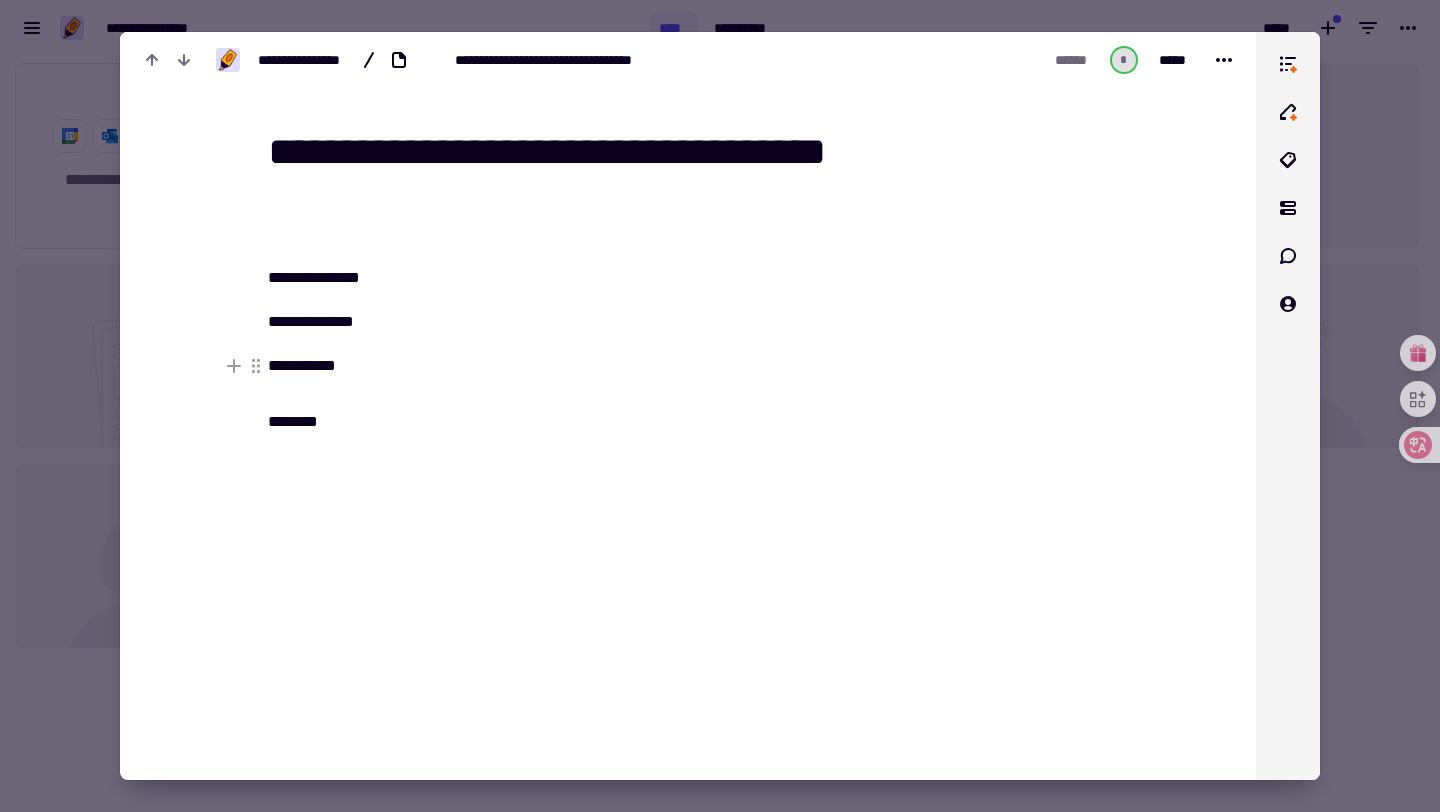 click on "**********" at bounding box center (600, 394) 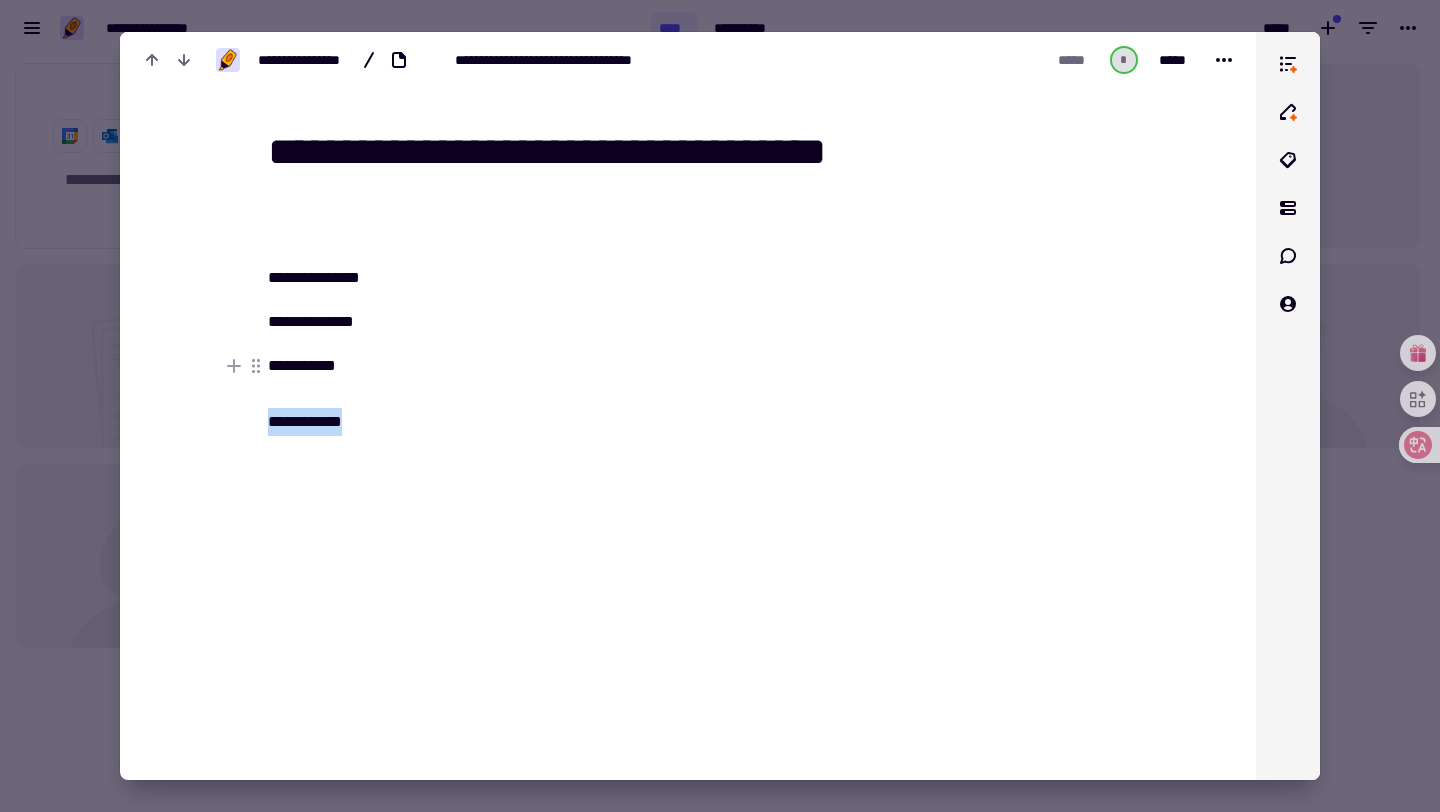 drag, startPoint x: 366, startPoint y: 420, endPoint x: 271, endPoint y: 415, distance: 95.131485 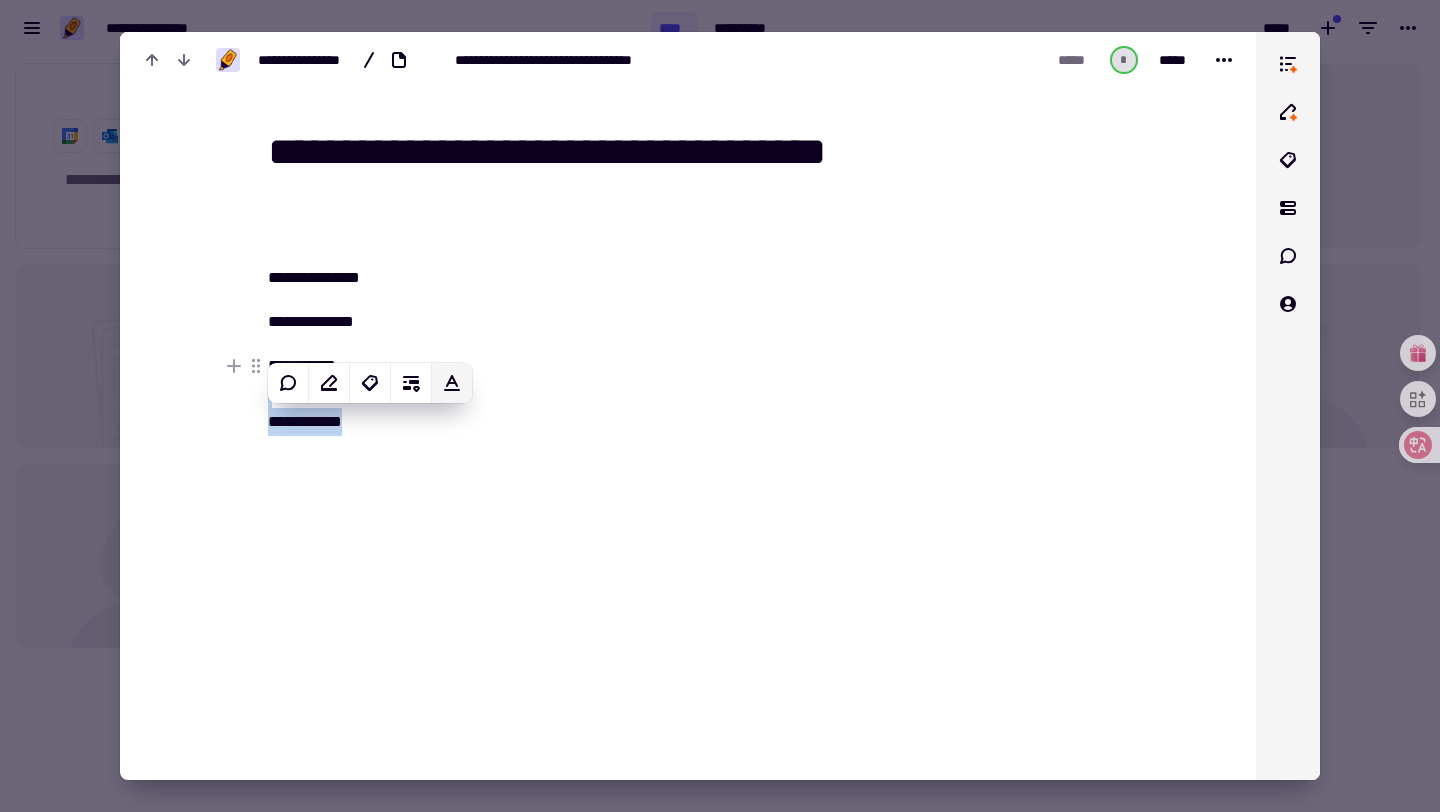 click 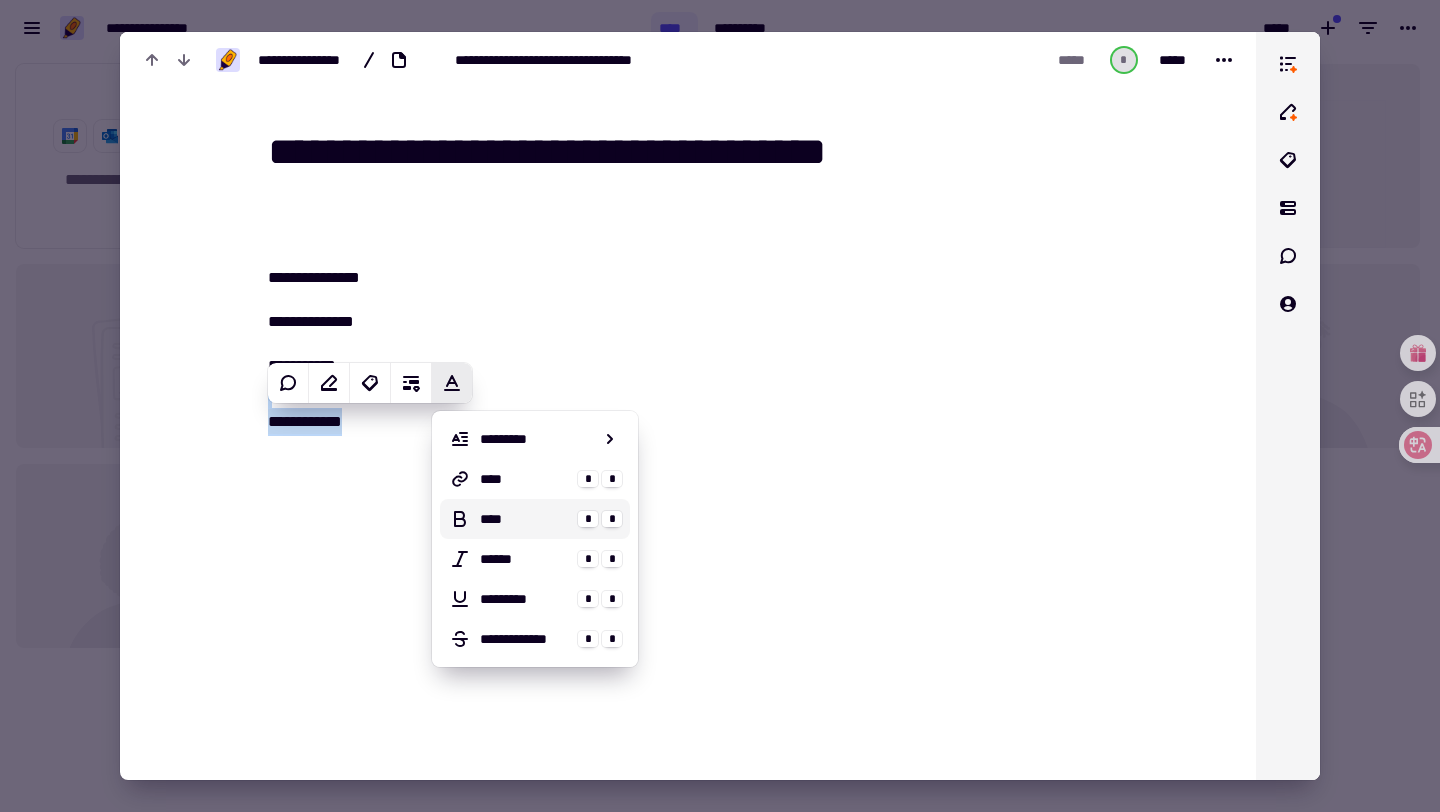 click on "****" at bounding box center [525, 519] 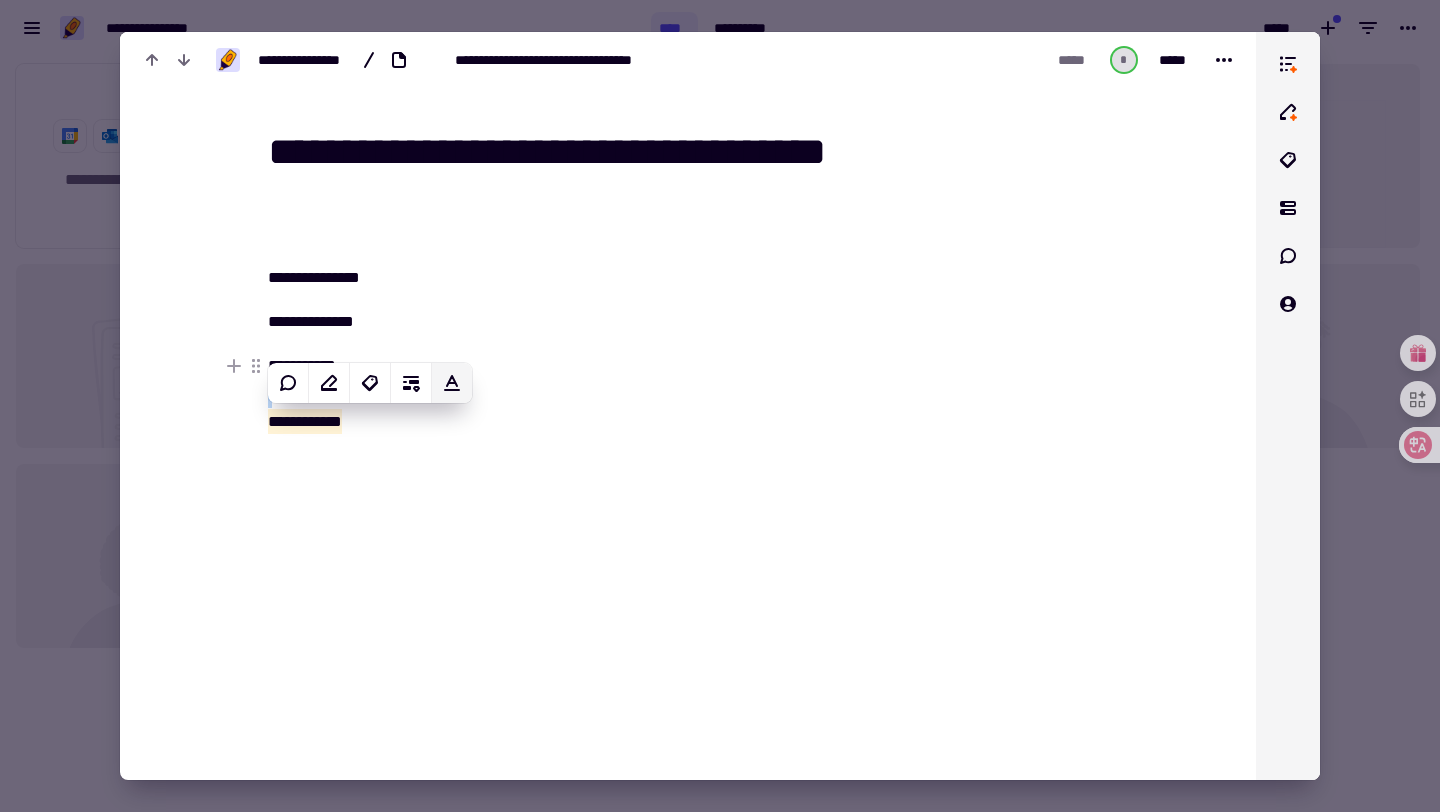 click 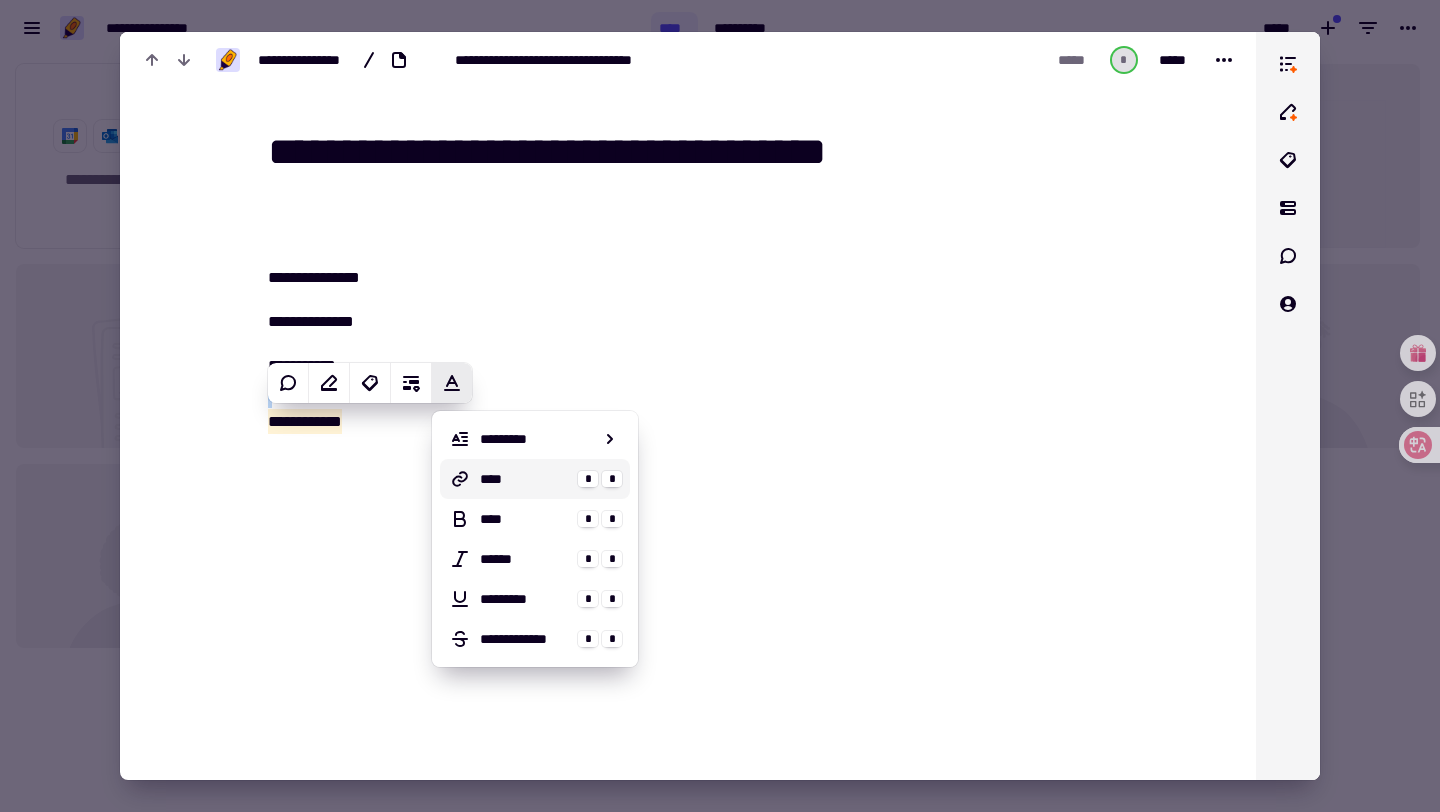 click on "****" at bounding box center [525, 479] 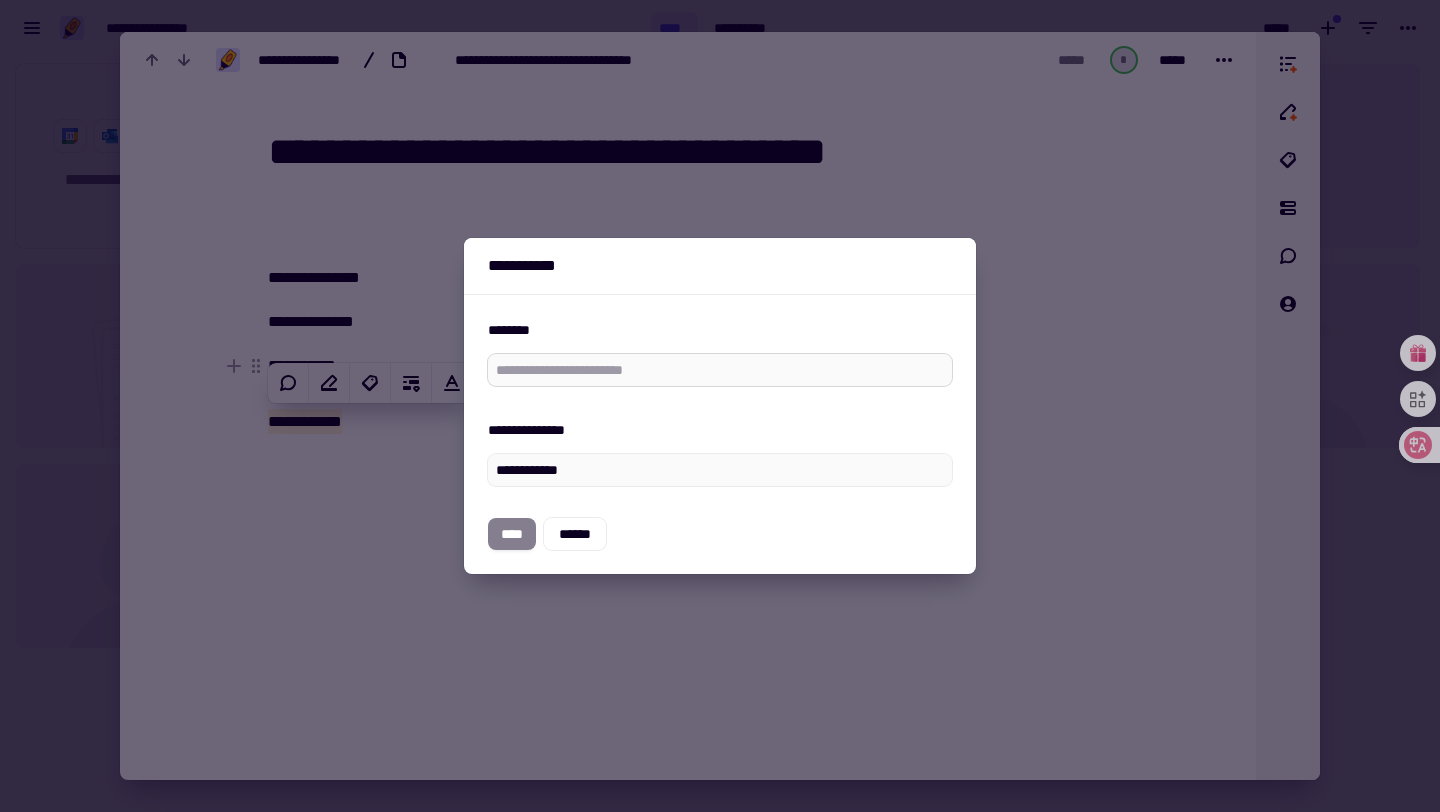 click on "********" at bounding box center (720, 370) 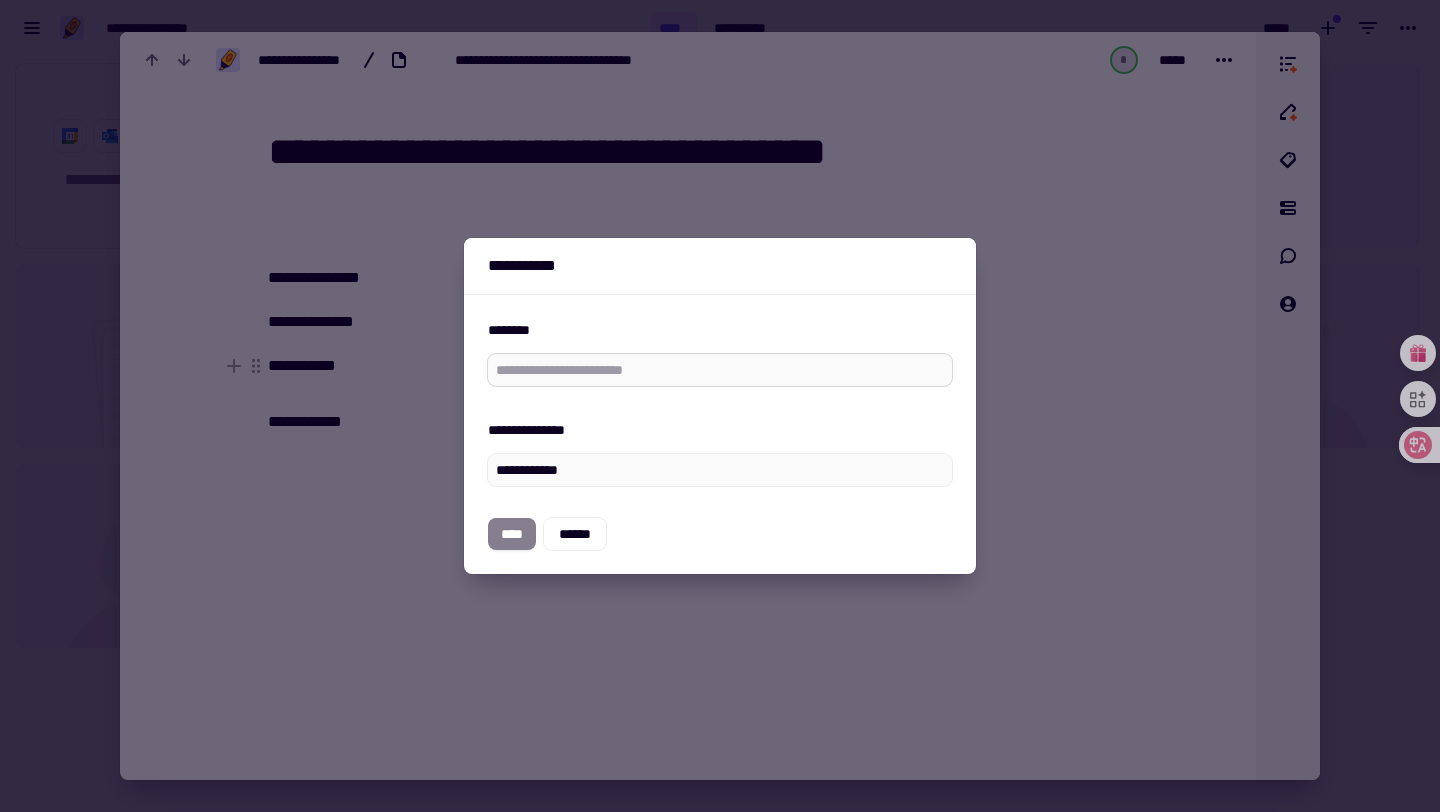 click on "********" at bounding box center [720, 370] 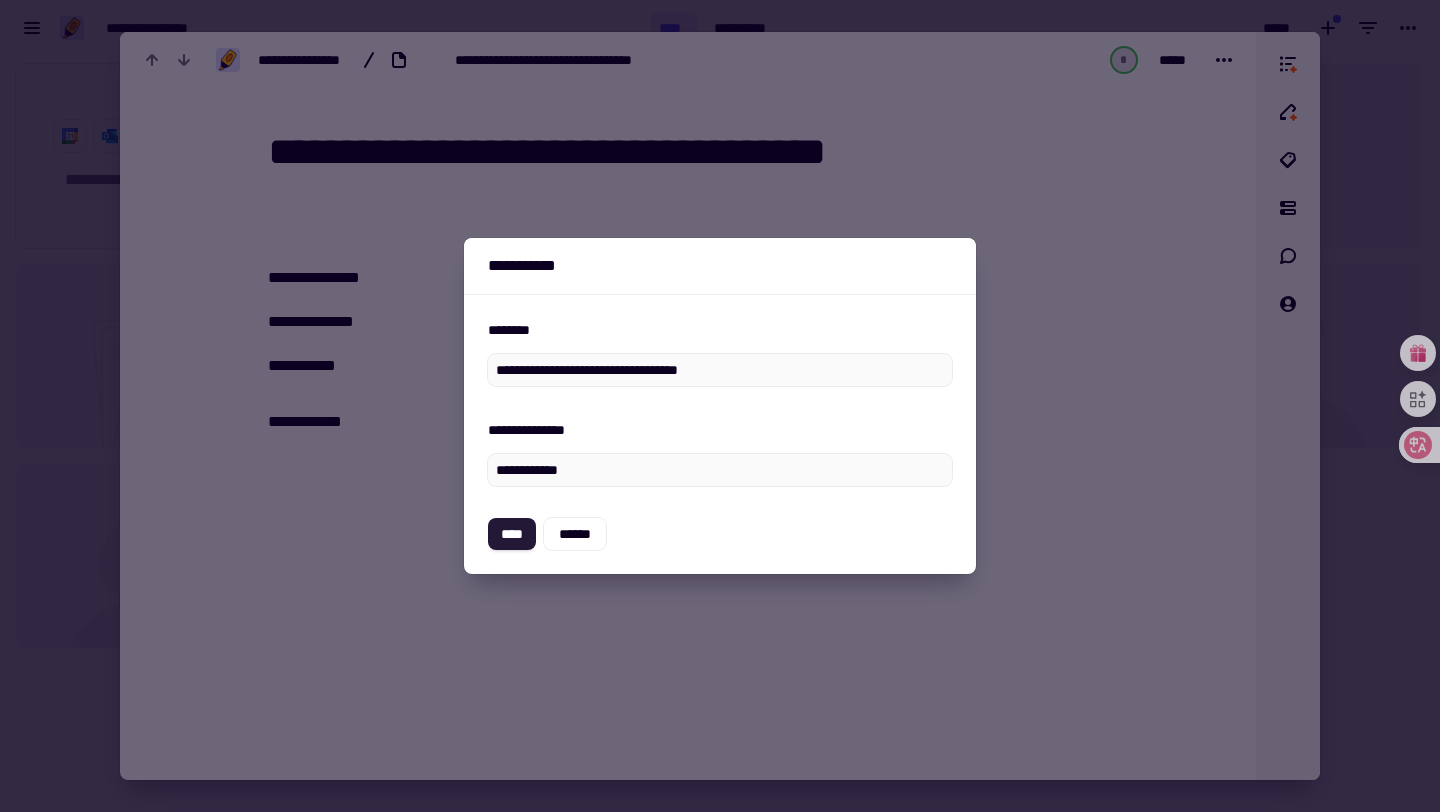 type on "**********" 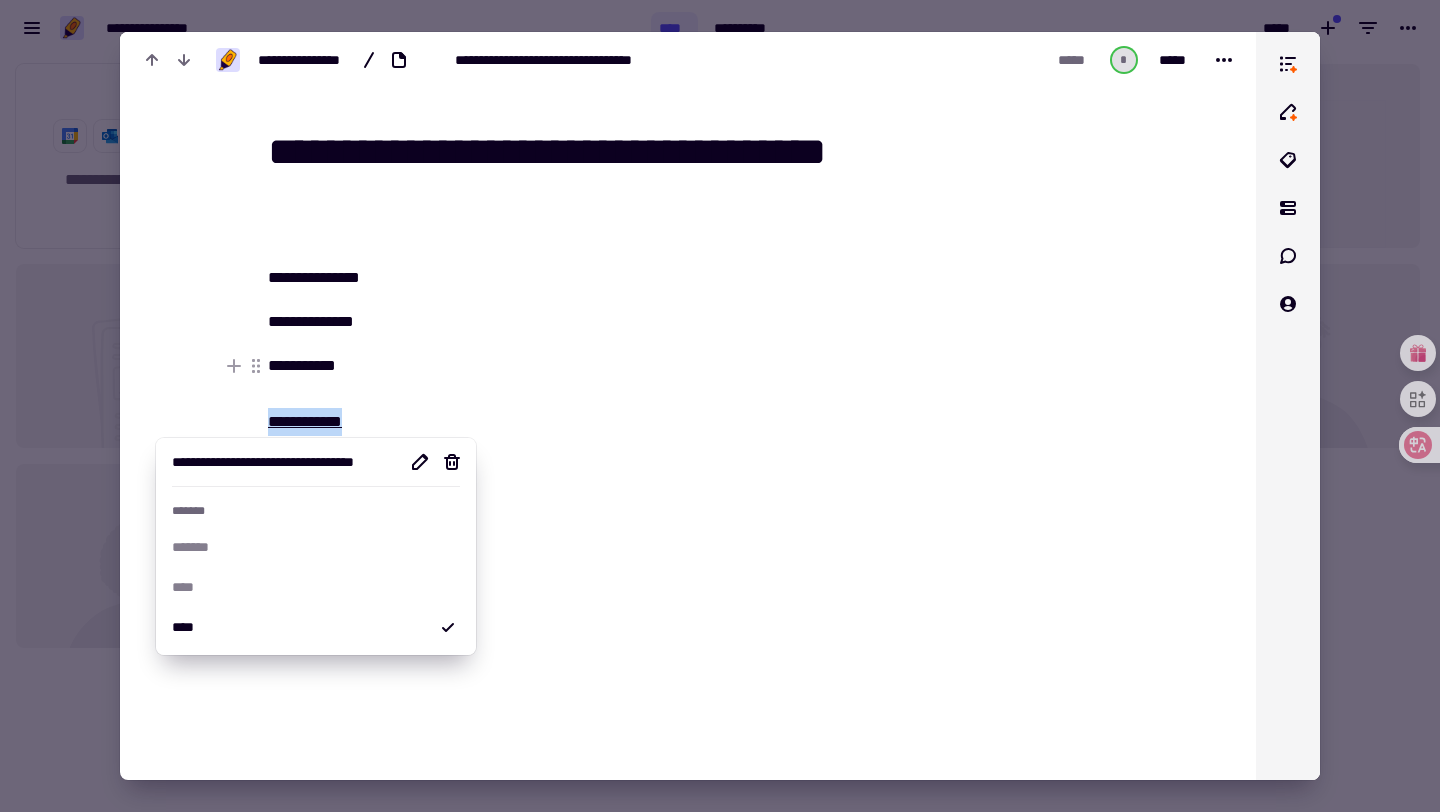 drag, startPoint x: 377, startPoint y: 420, endPoint x: 270, endPoint y: 420, distance: 107 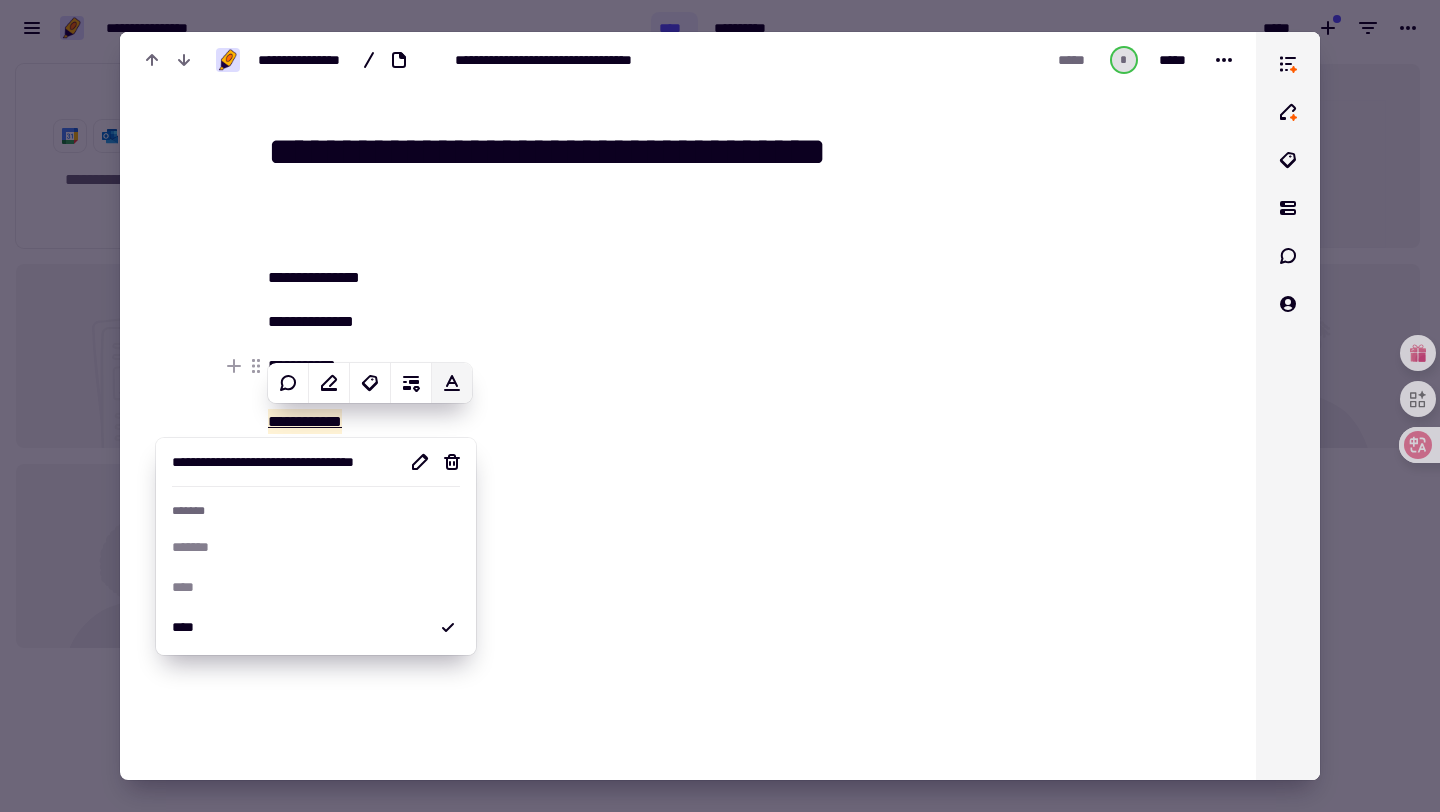 click 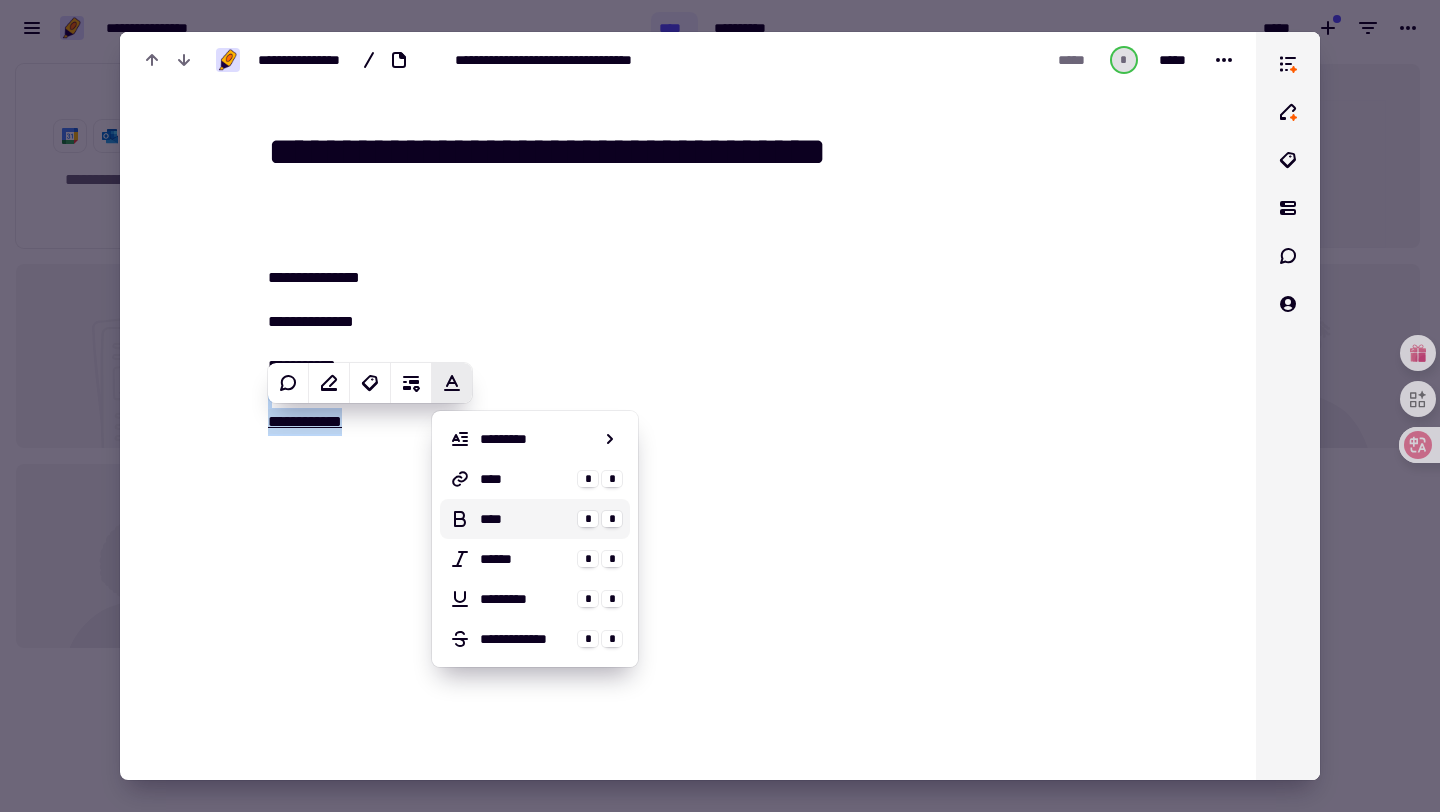 click on "****" at bounding box center (525, 519) 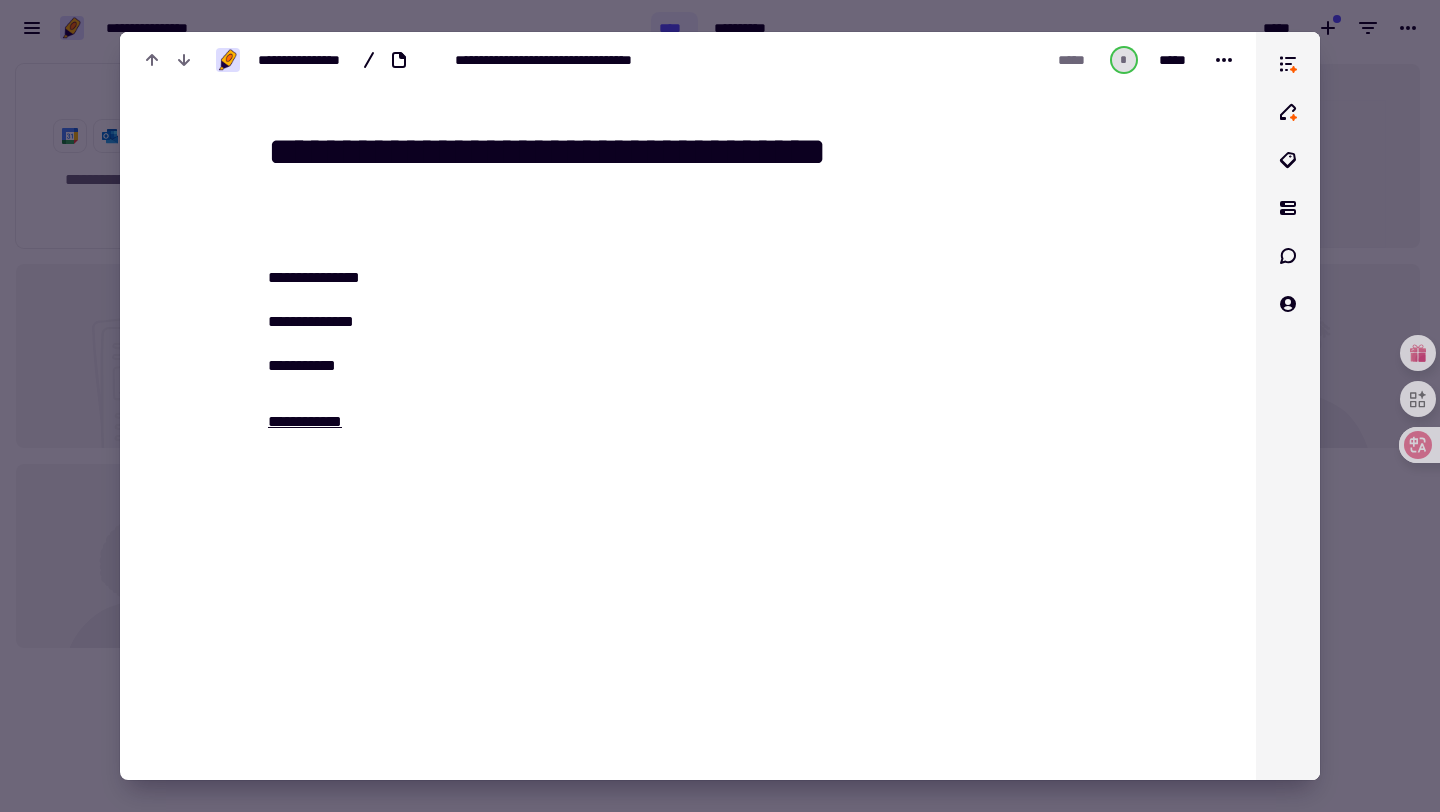 click on "[FIRST] [LAST] [EMAIL] [PHONE]" at bounding box center [588, 452] 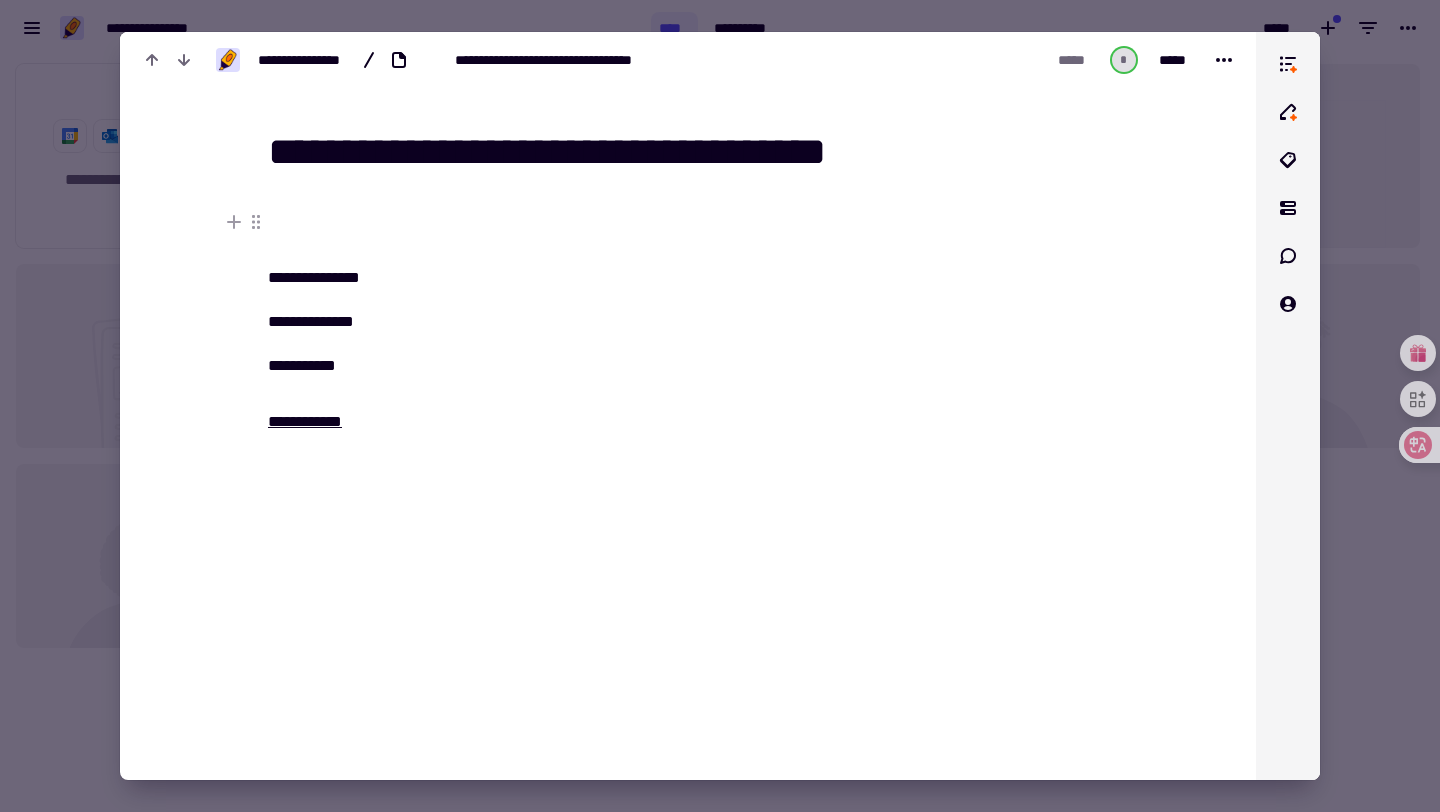 click on "**********" at bounding box center (600, 250) 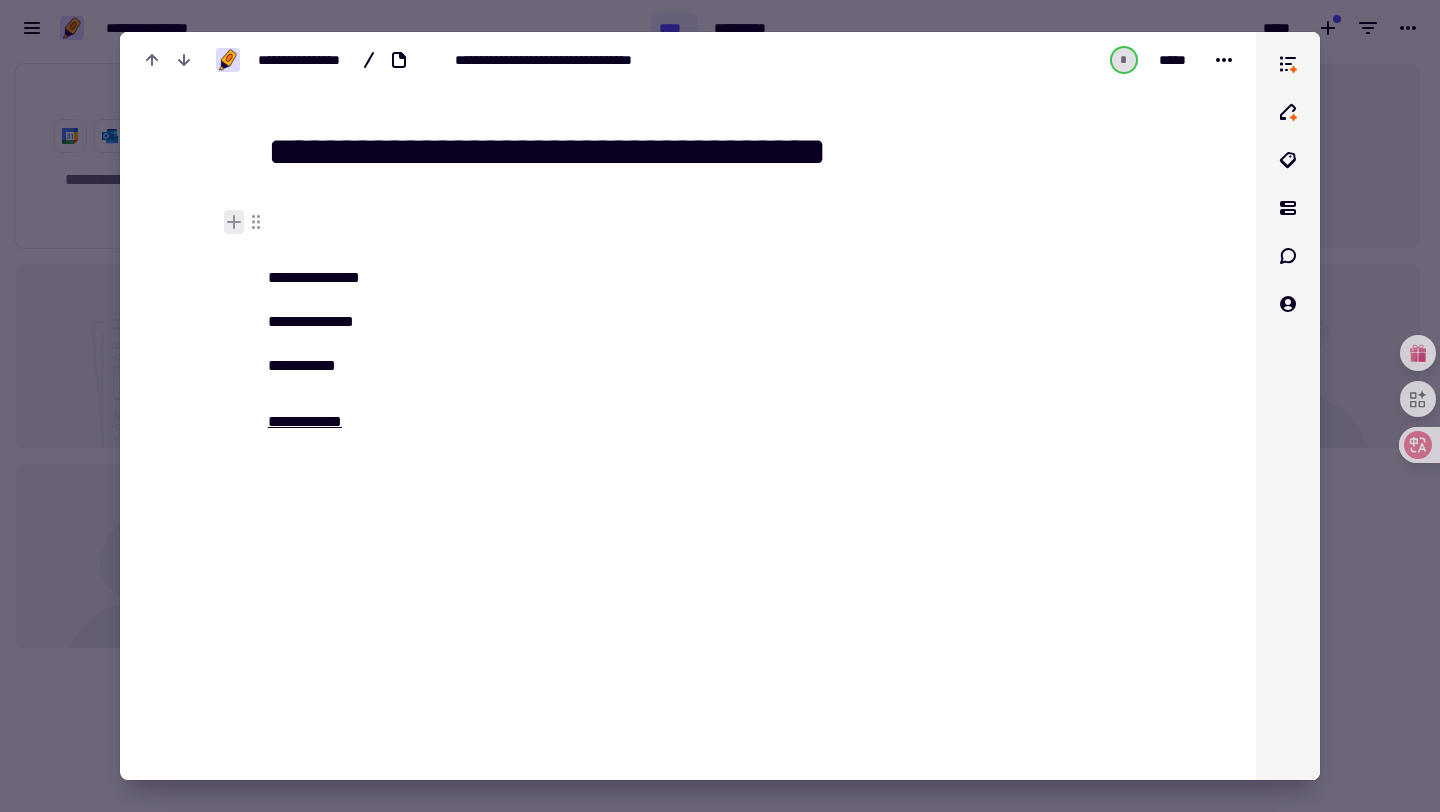 click 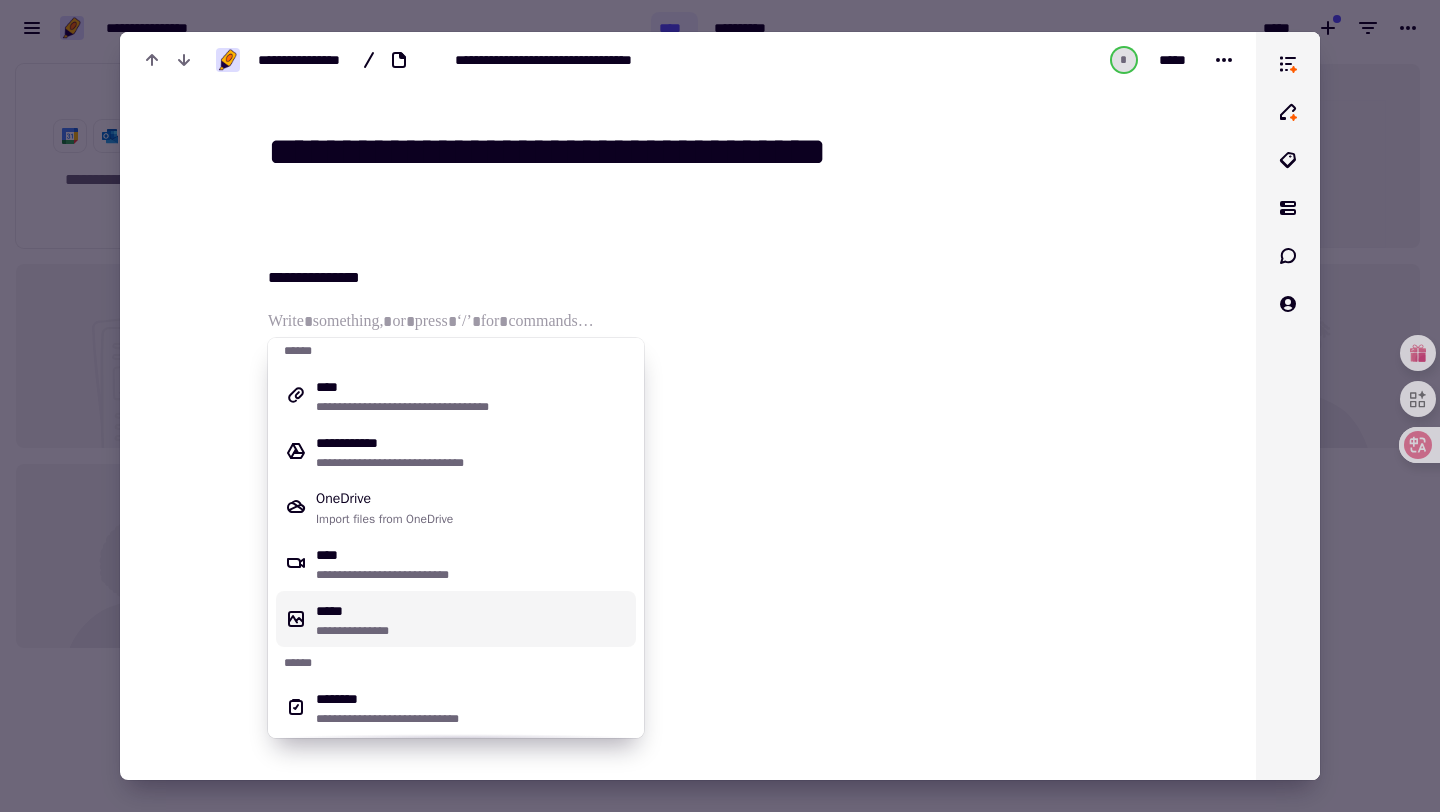 scroll, scrollTop: 4, scrollLeft: 0, axis: vertical 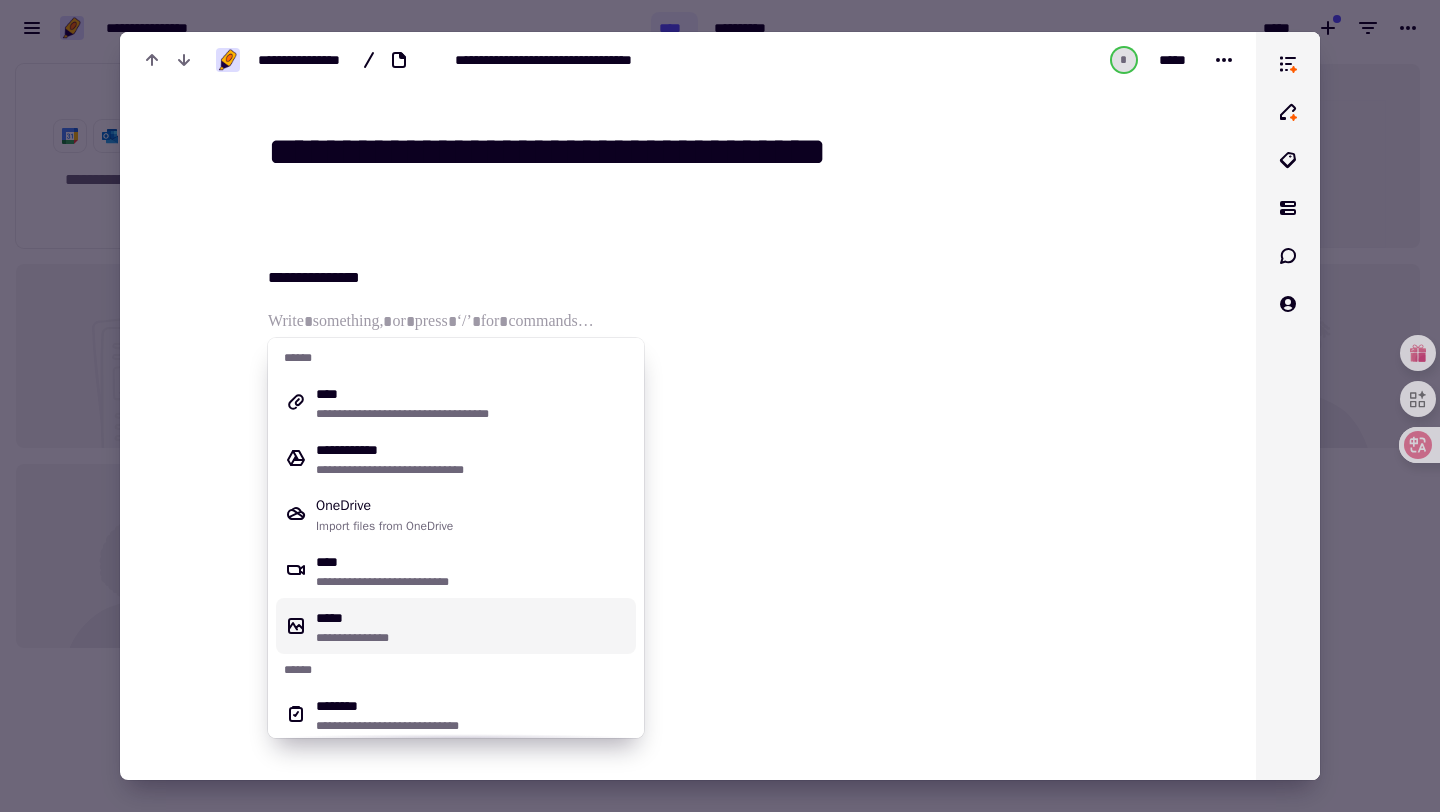 click on "**********" at bounding box center [472, 626] 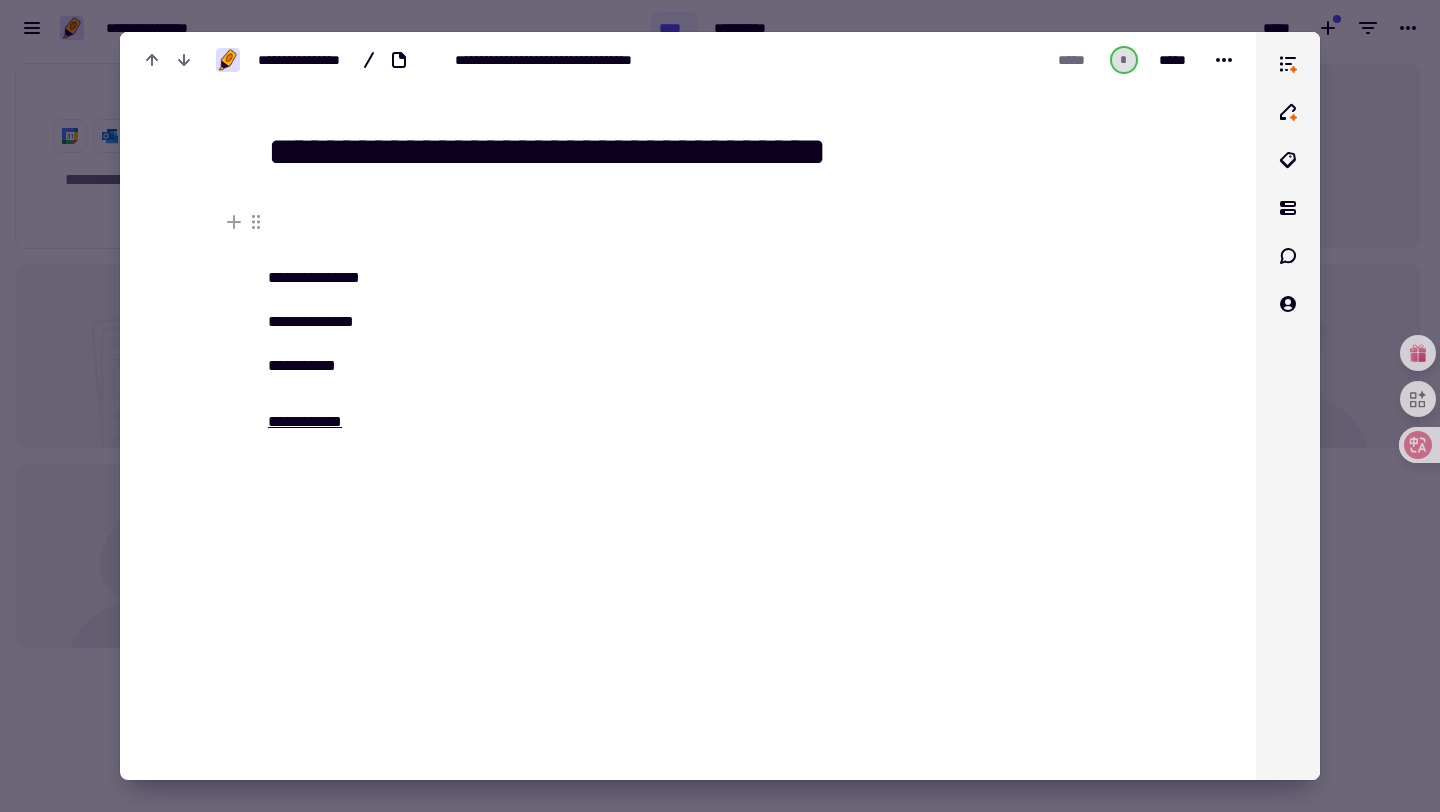 click on "**********" at bounding box center (600, 250) 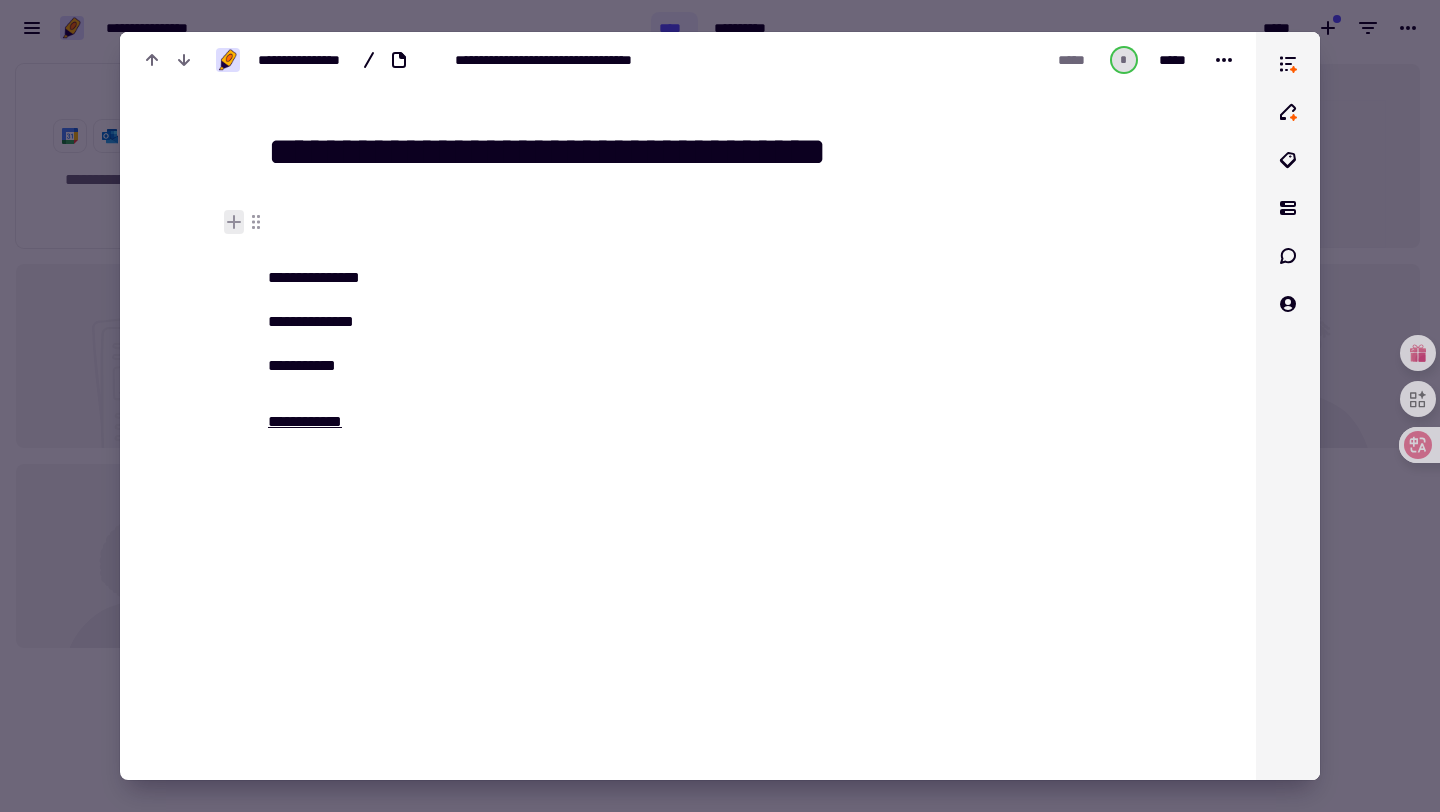 click 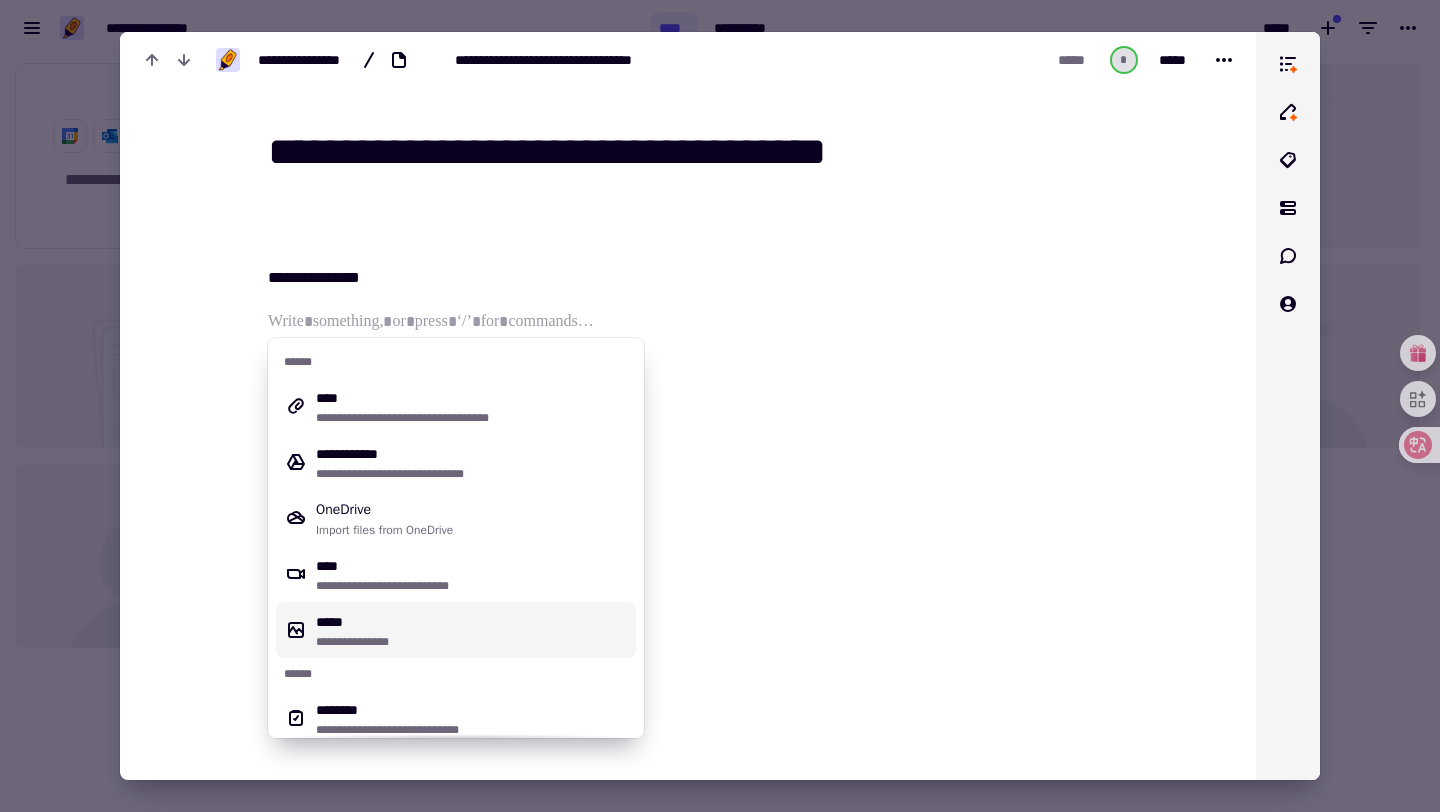 click on "**********" at bounding box center (472, 630) 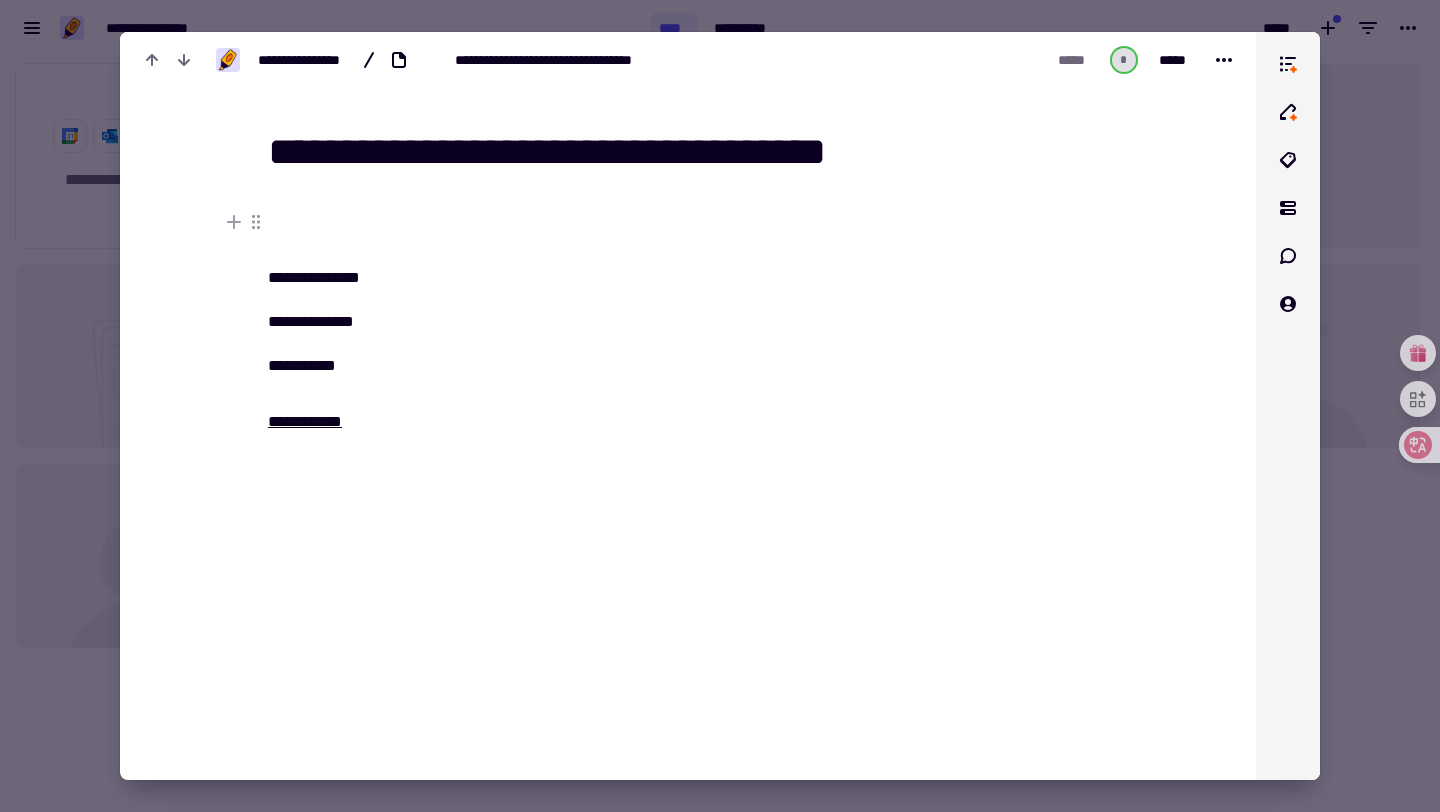 click on "**********" at bounding box center [600, 250] 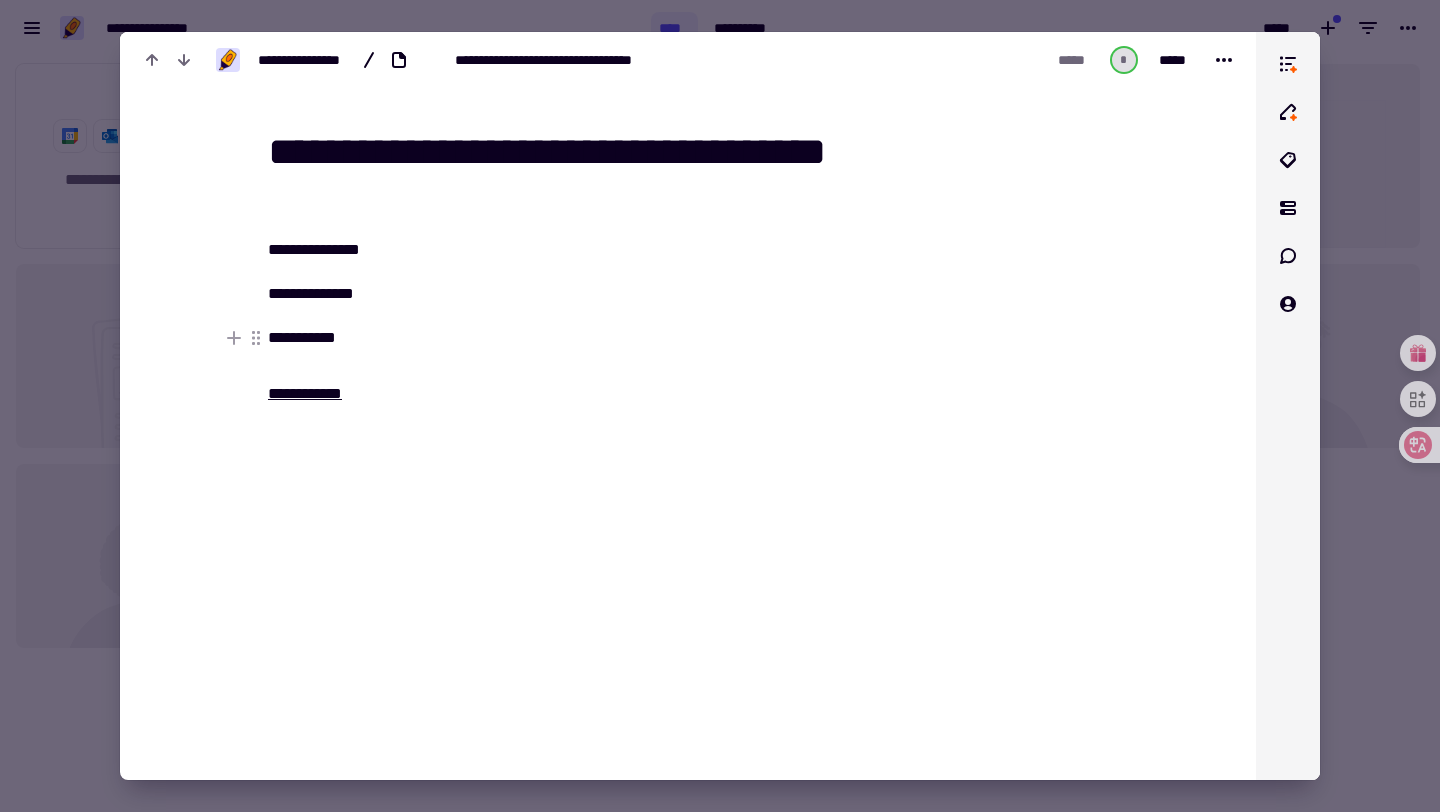 click on "[FIRST] [LAST]" at bounding box center [600, 366] 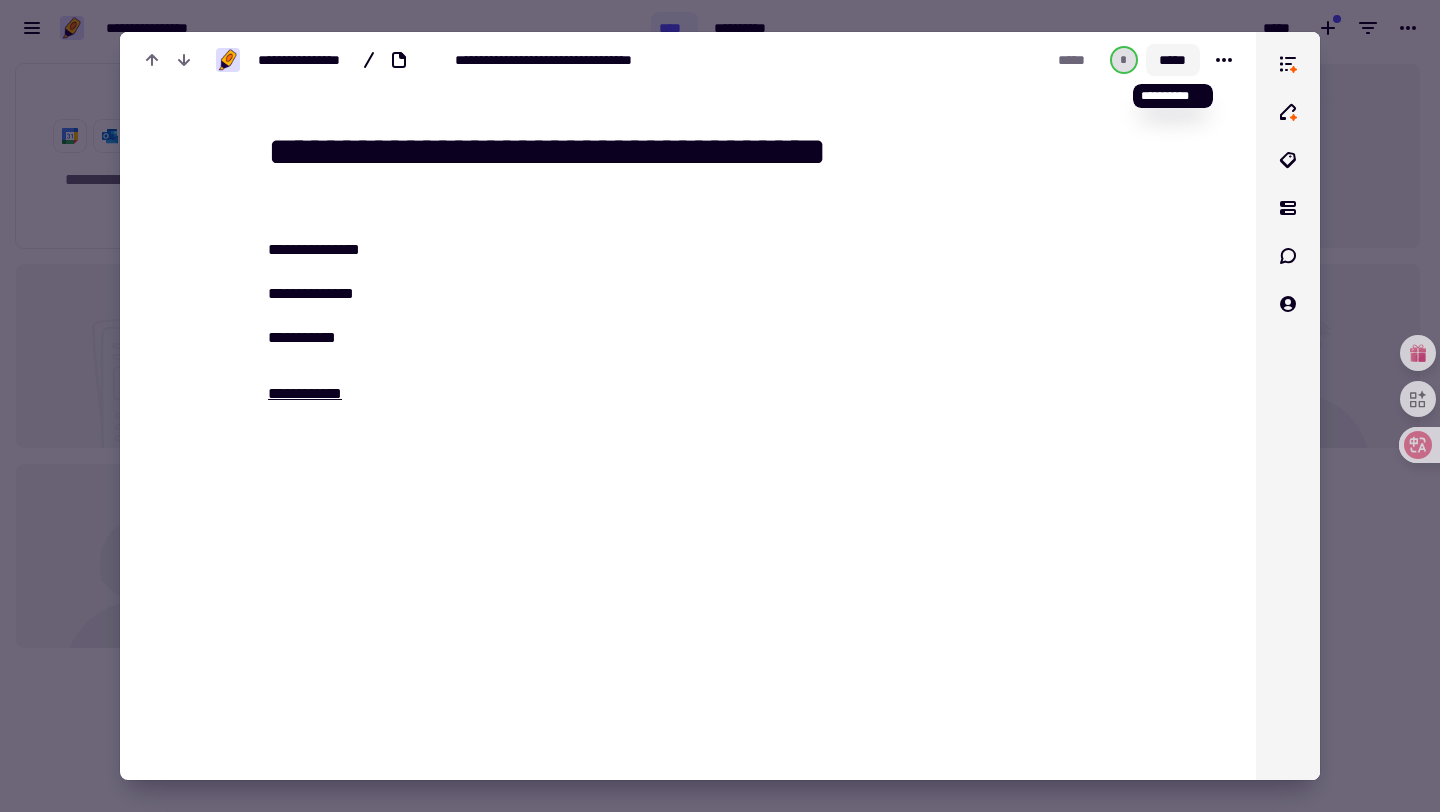 click on "*****" 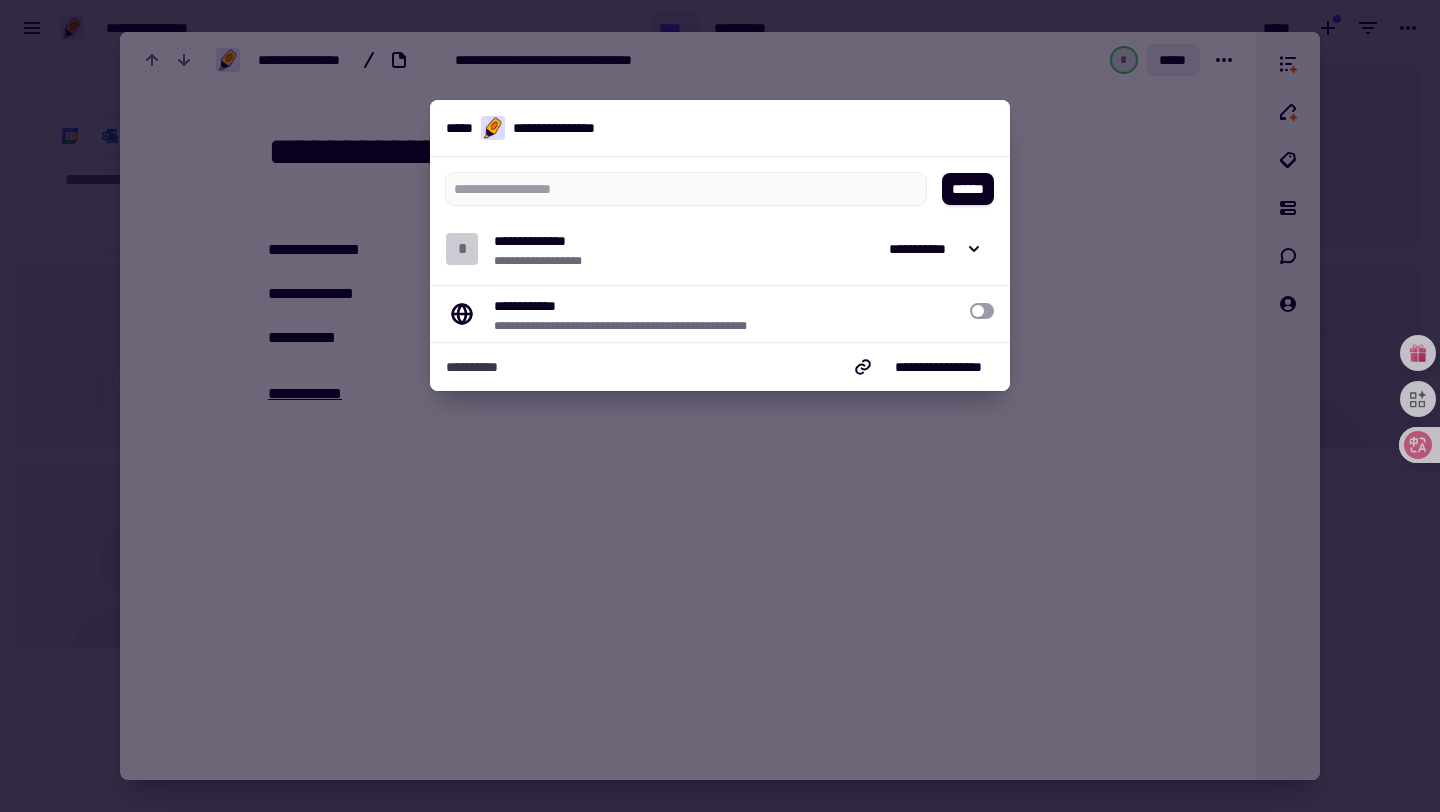 click at bounding box center [982, 311] 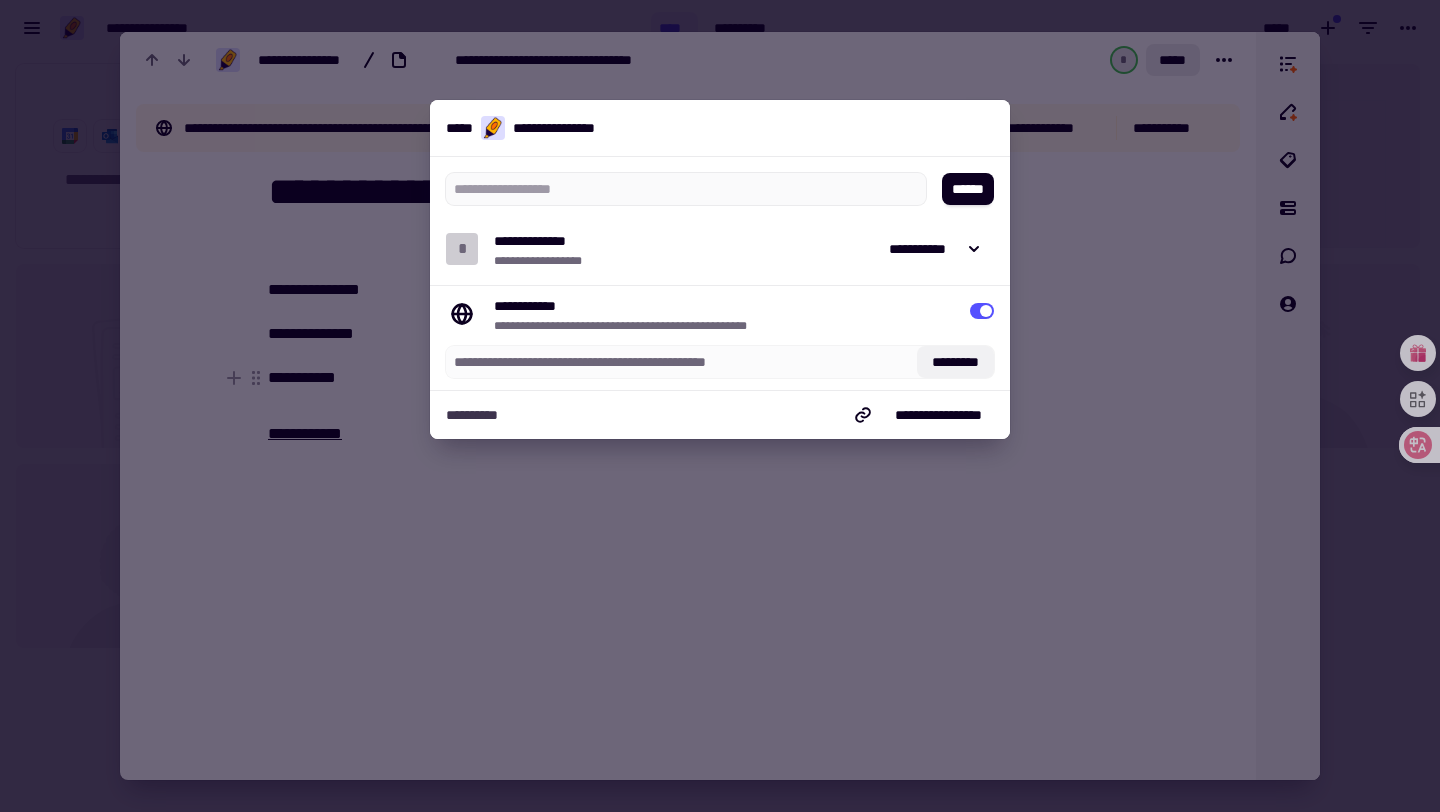 click on "*********" 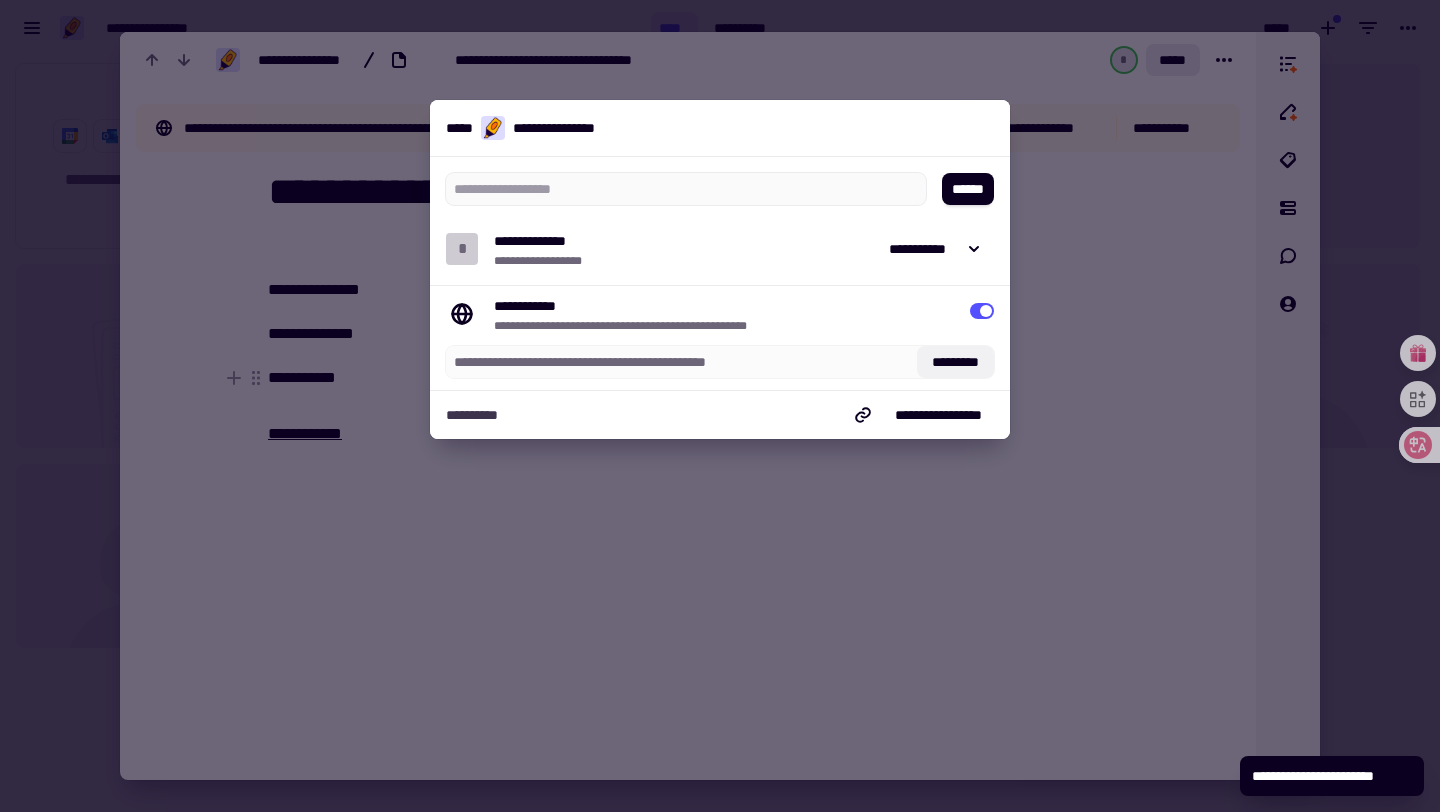 click on "*********" 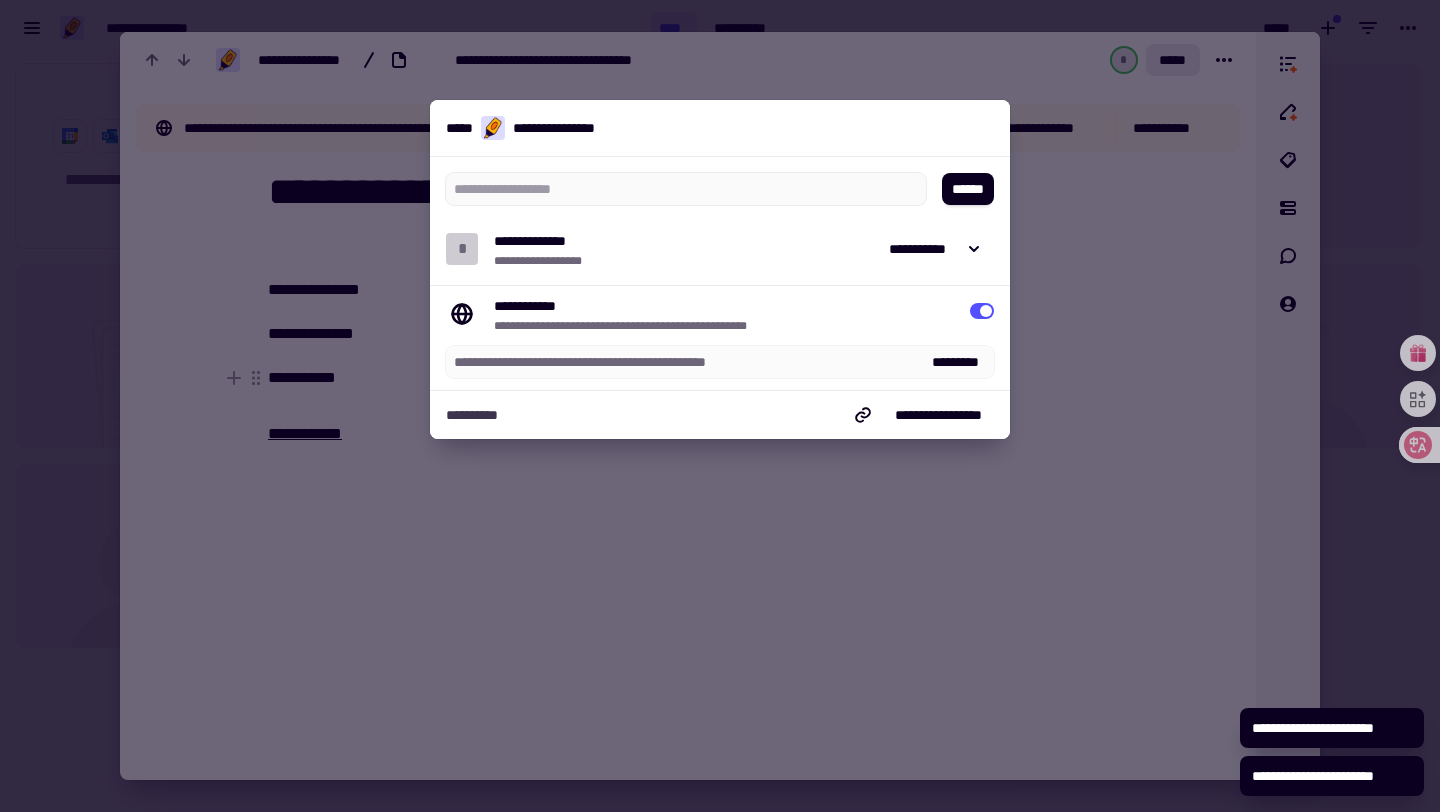 click at bounding box center (720, 406) 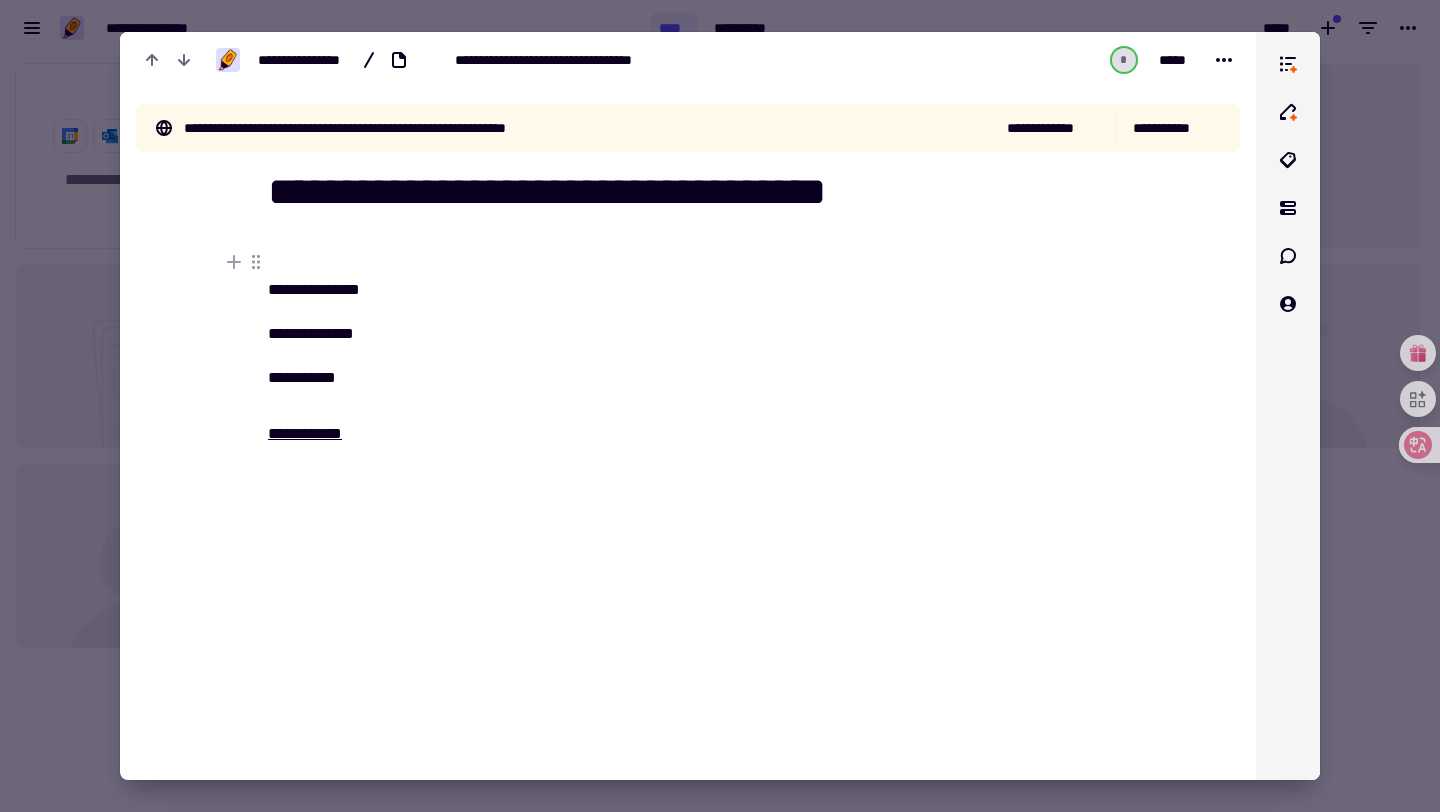 click at bounding box center (1034, 462) 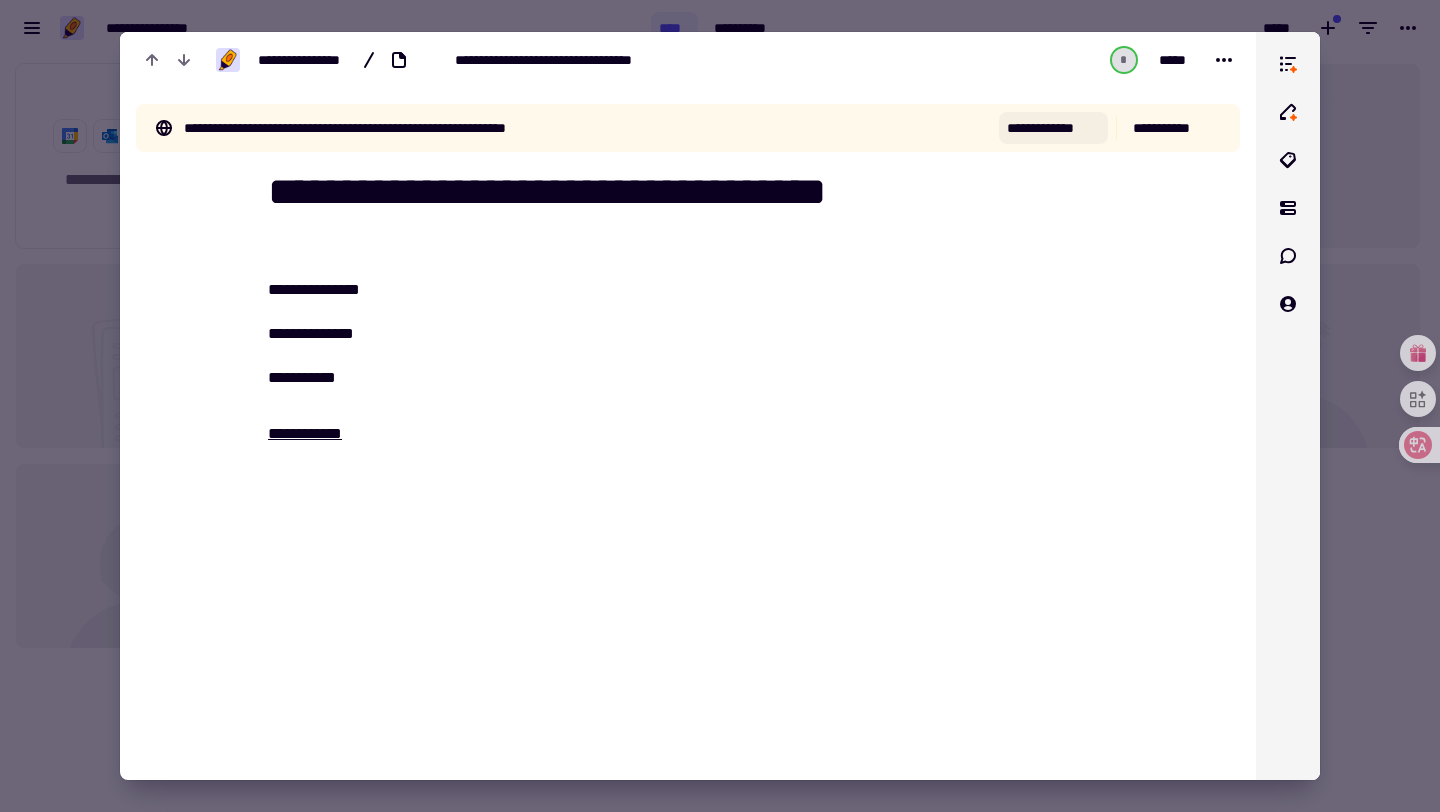 click on "**********" 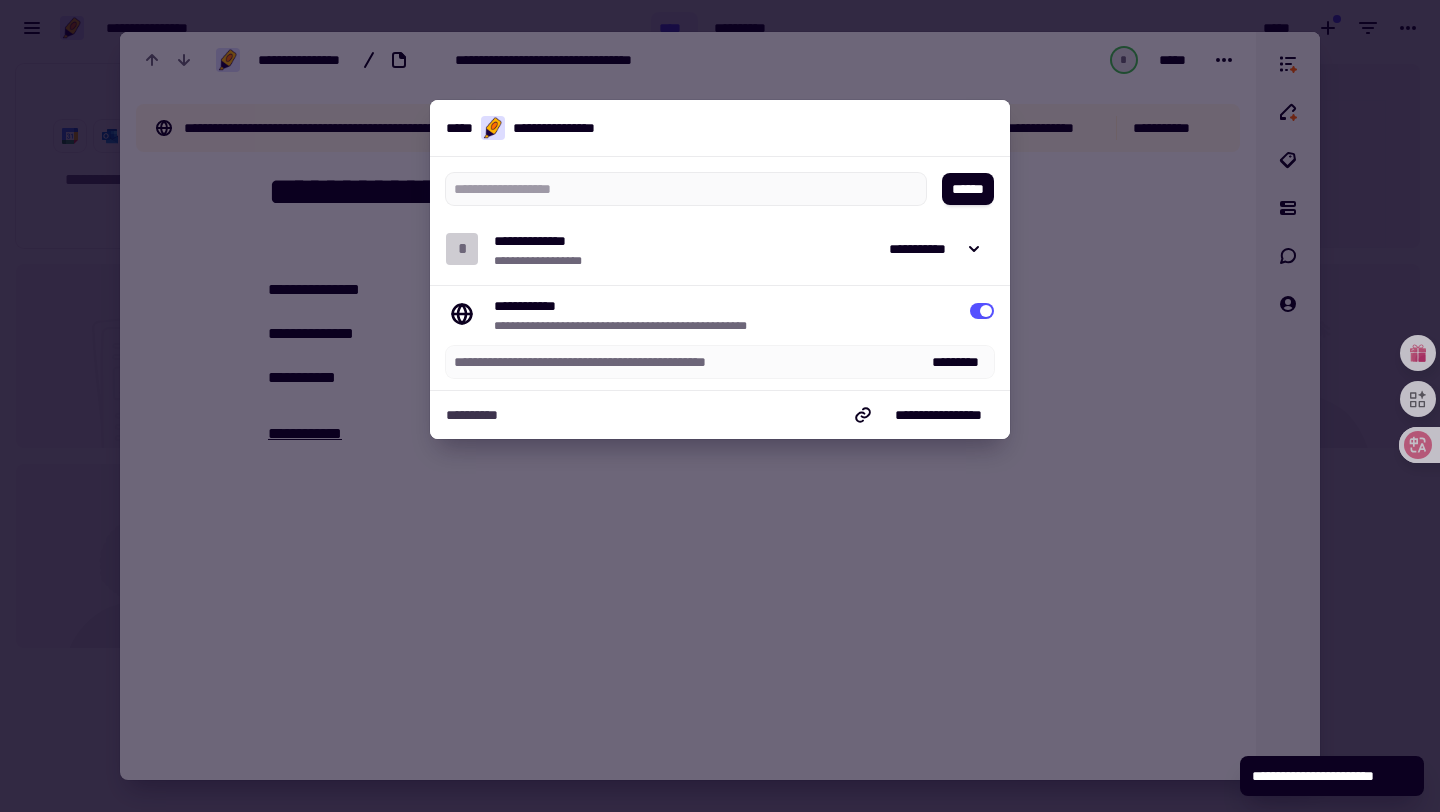 click on "[FIRST] [LAST]" at bounding box center [720, 128] 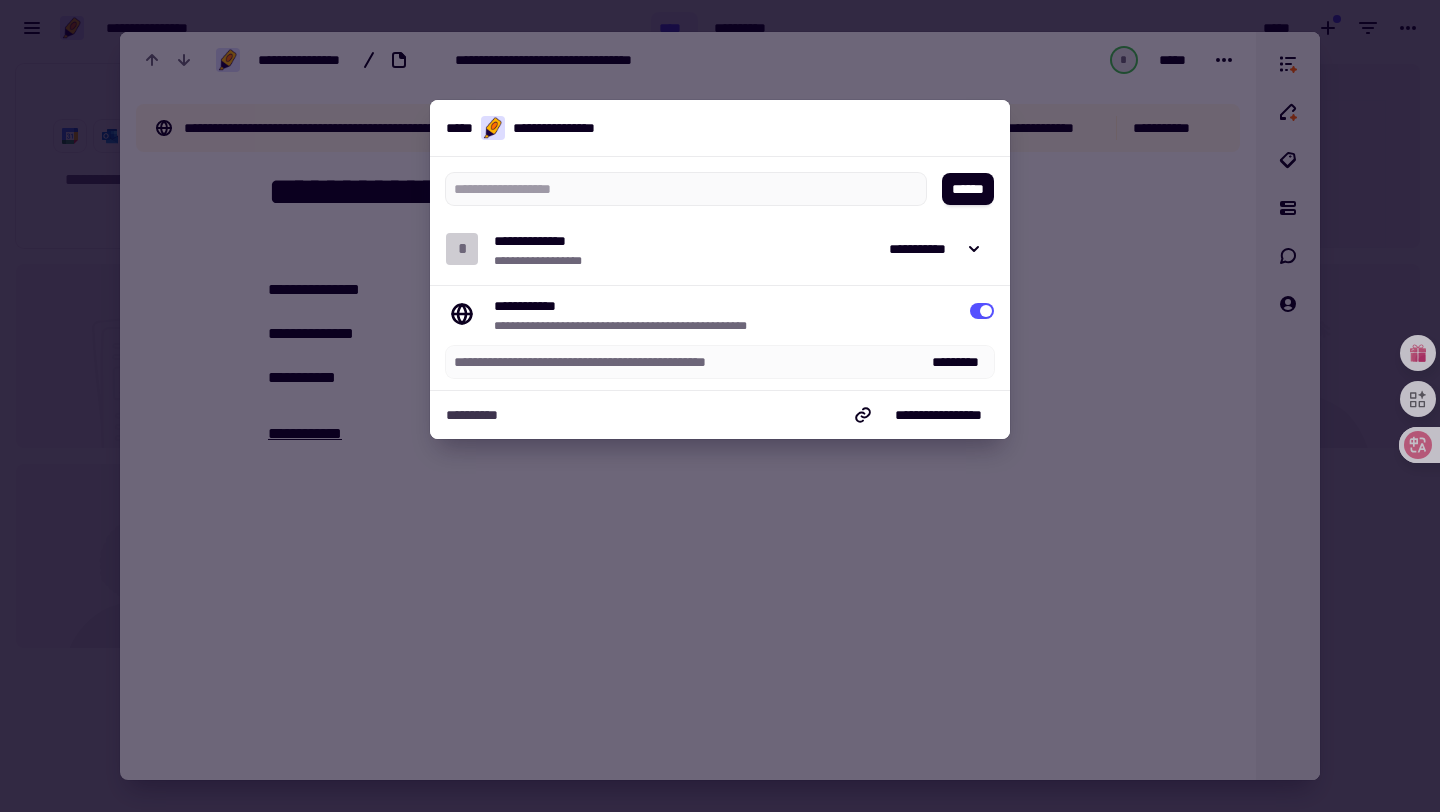 click on "[FIRST] [LAST]" at bounding box center (720, 128) 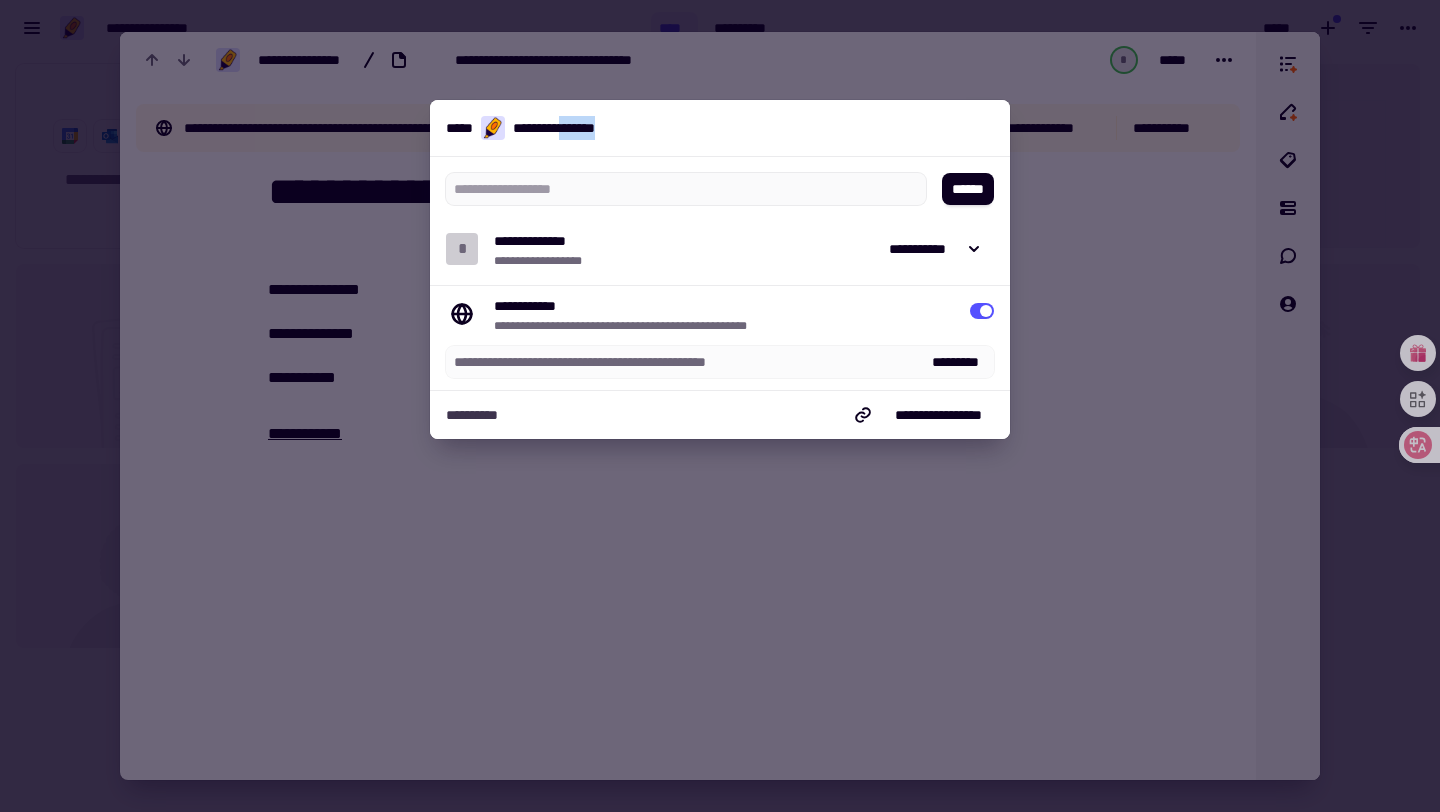 click on "[FIRST] [LAST]" at bounding box center [720, 128] 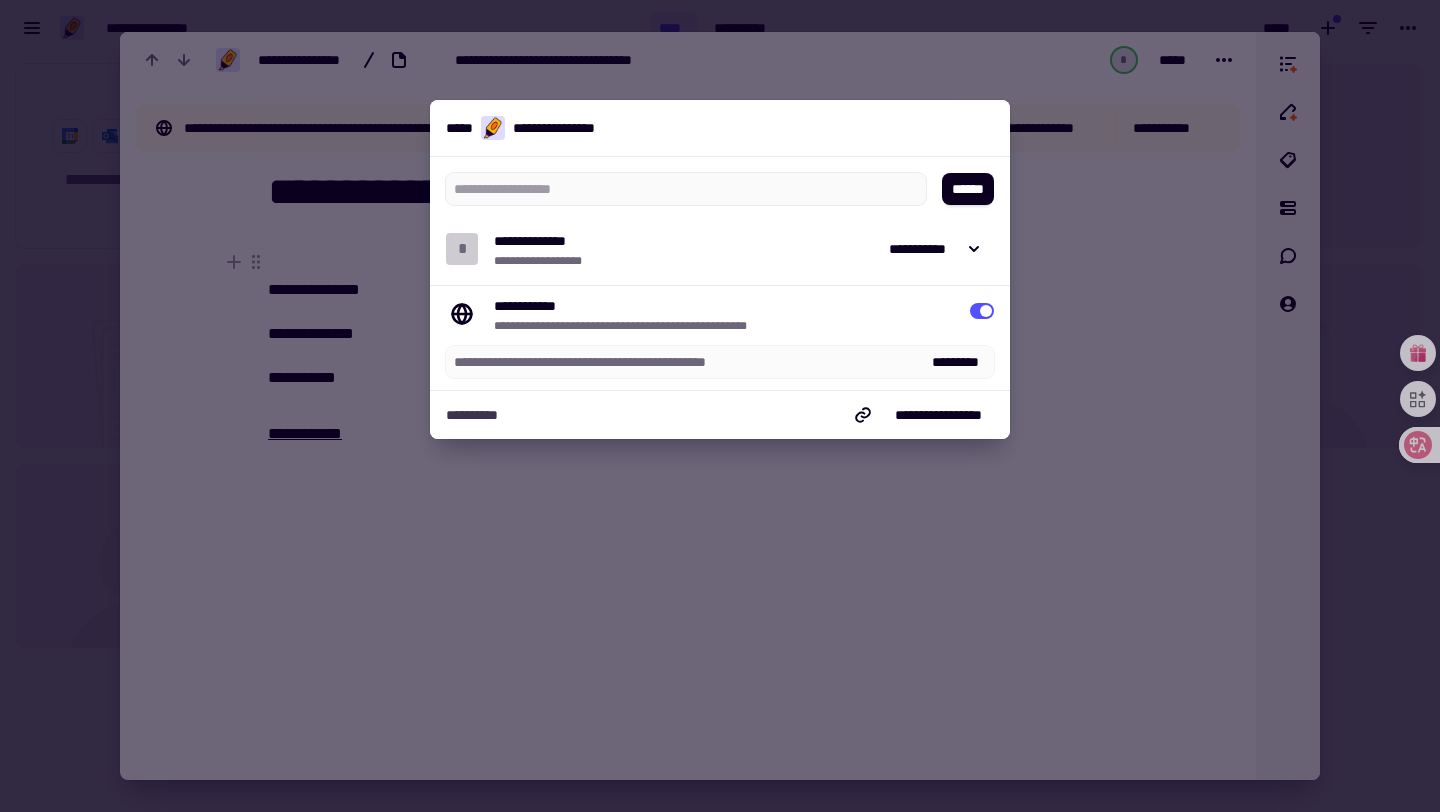click at bounding box center (720, 406) 